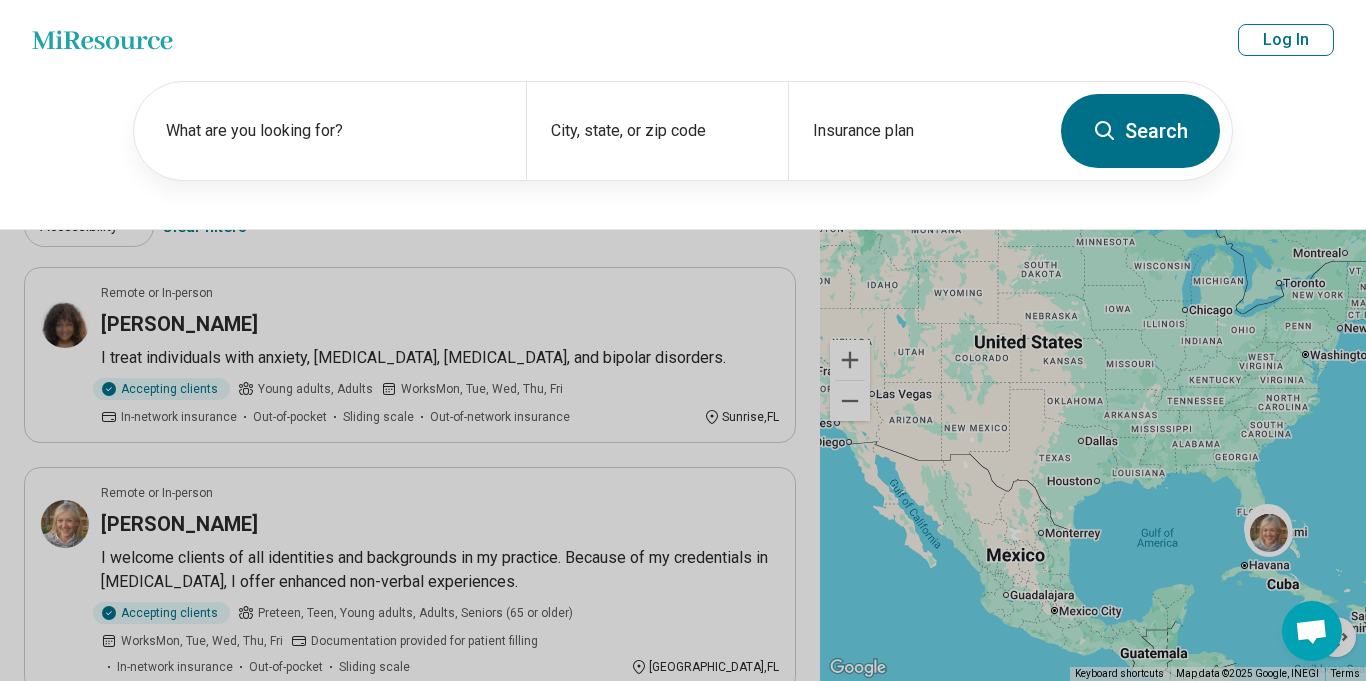 select on "***" 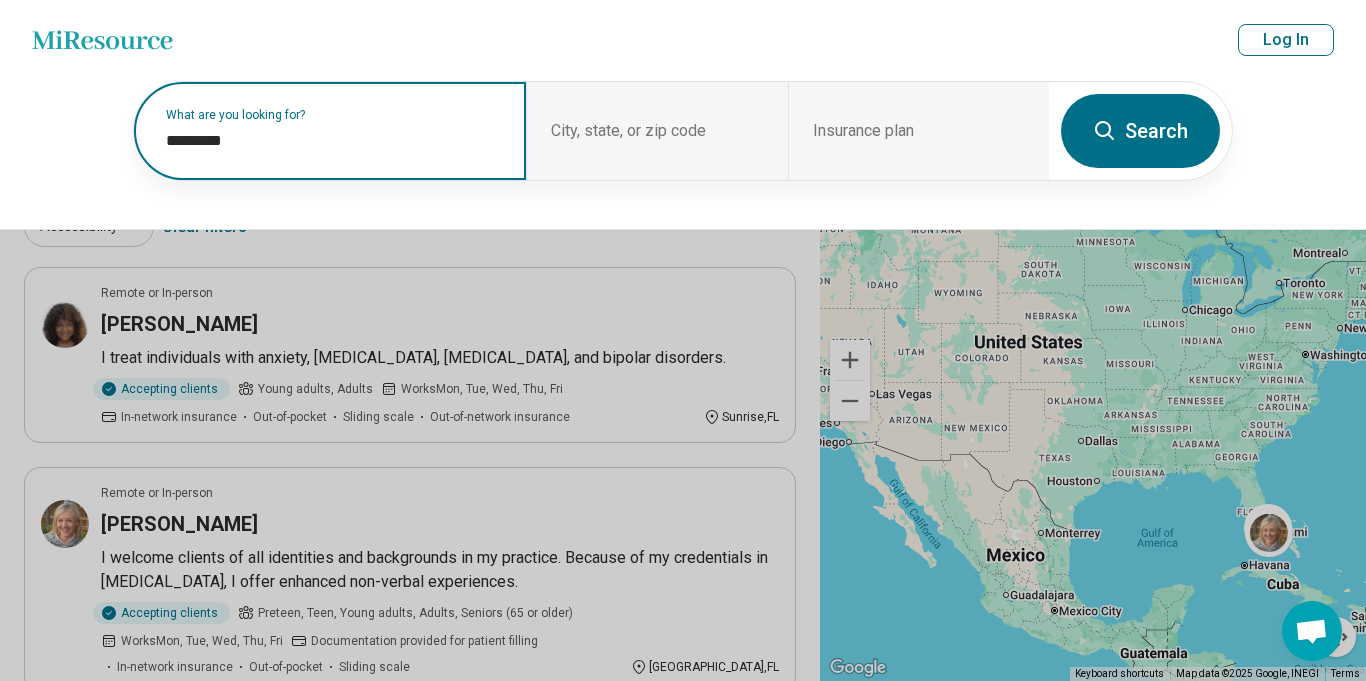 paste on "******" 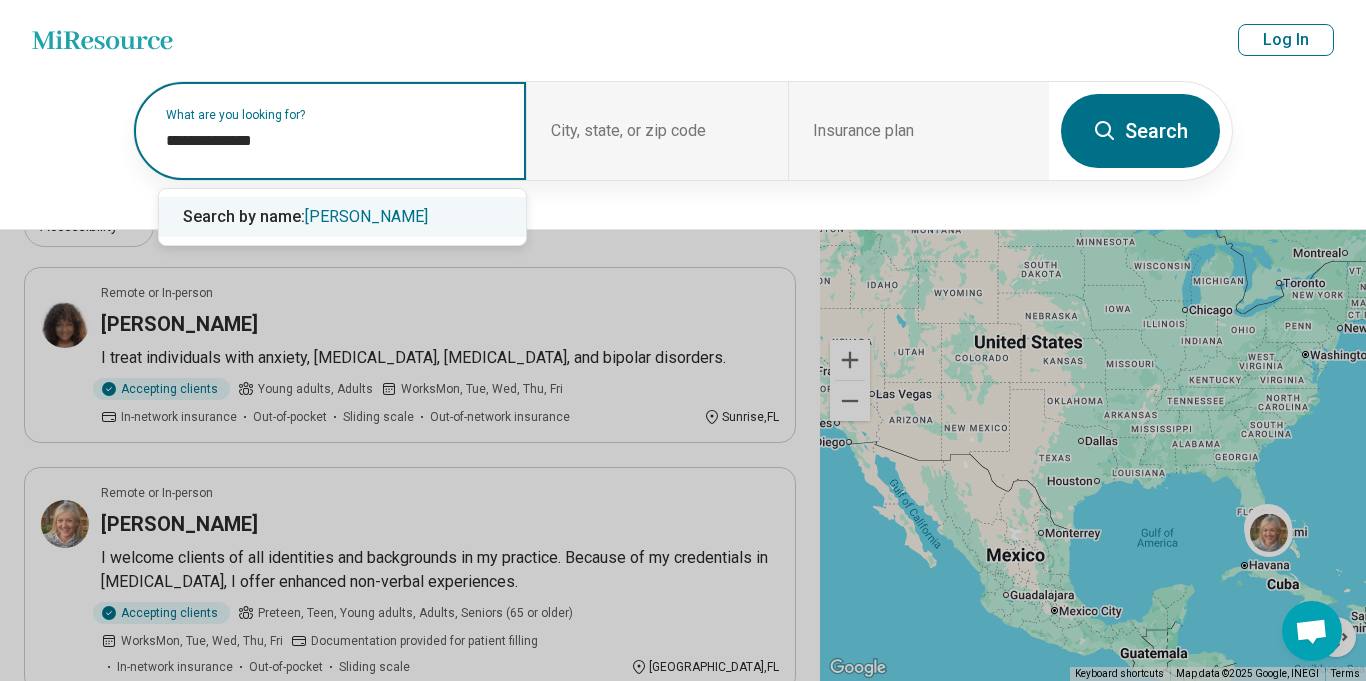 type 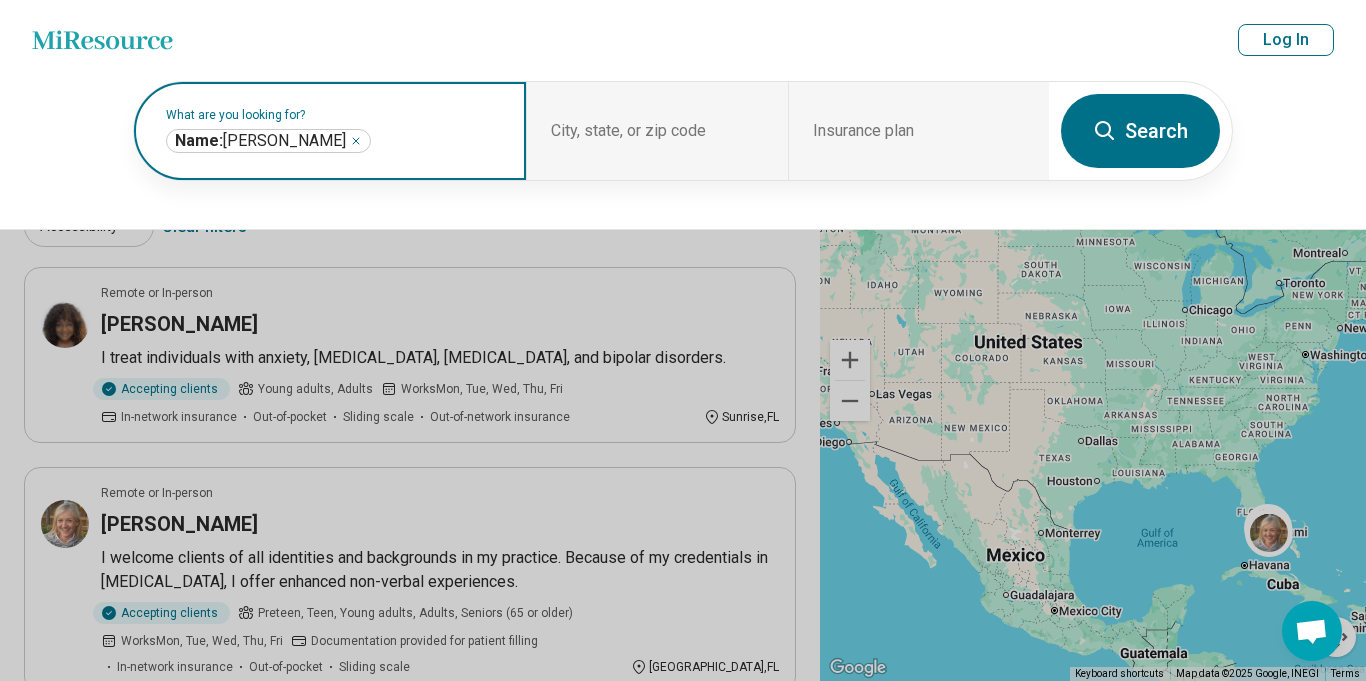 click on "Search" at bounding box center (1140, 131) 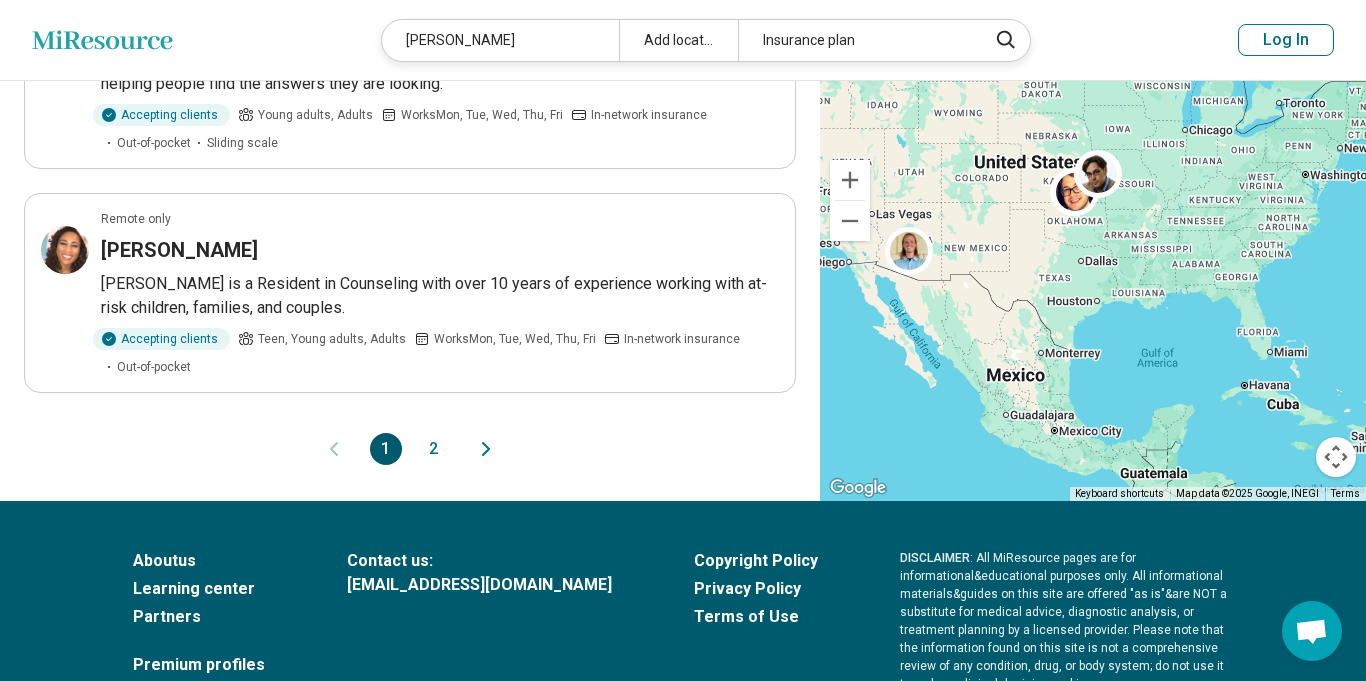 scroll, scrollTop: 2146, scrollLeft: 0, axis: vertical 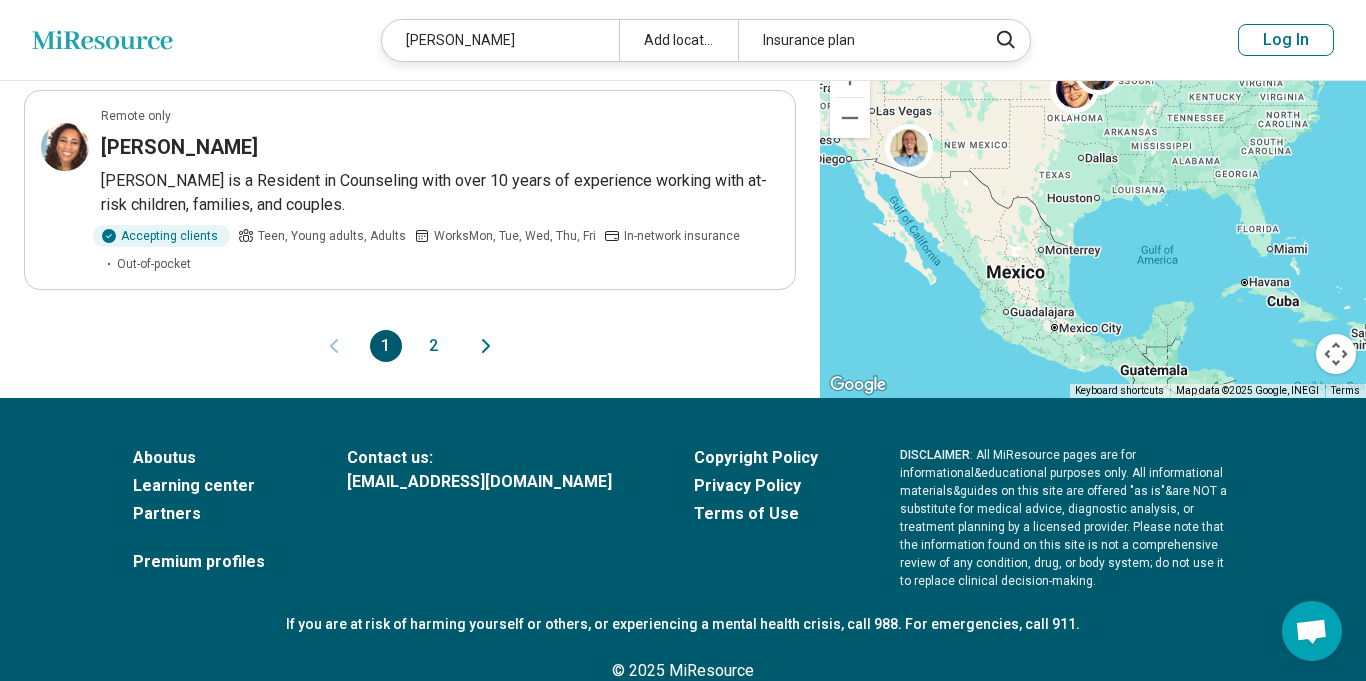 click on "2" at bounding box center [434, 346] 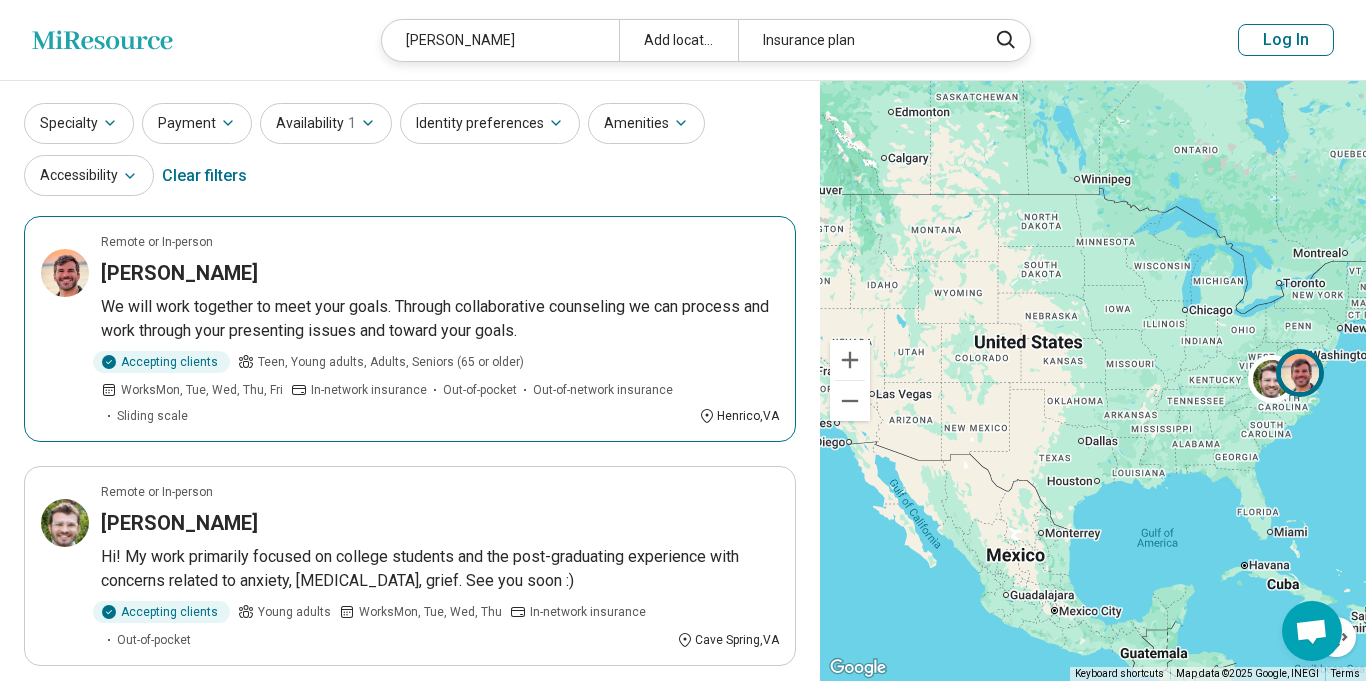 scroll, scrollTop: 59, scrollLeft: 0, axis: vertical 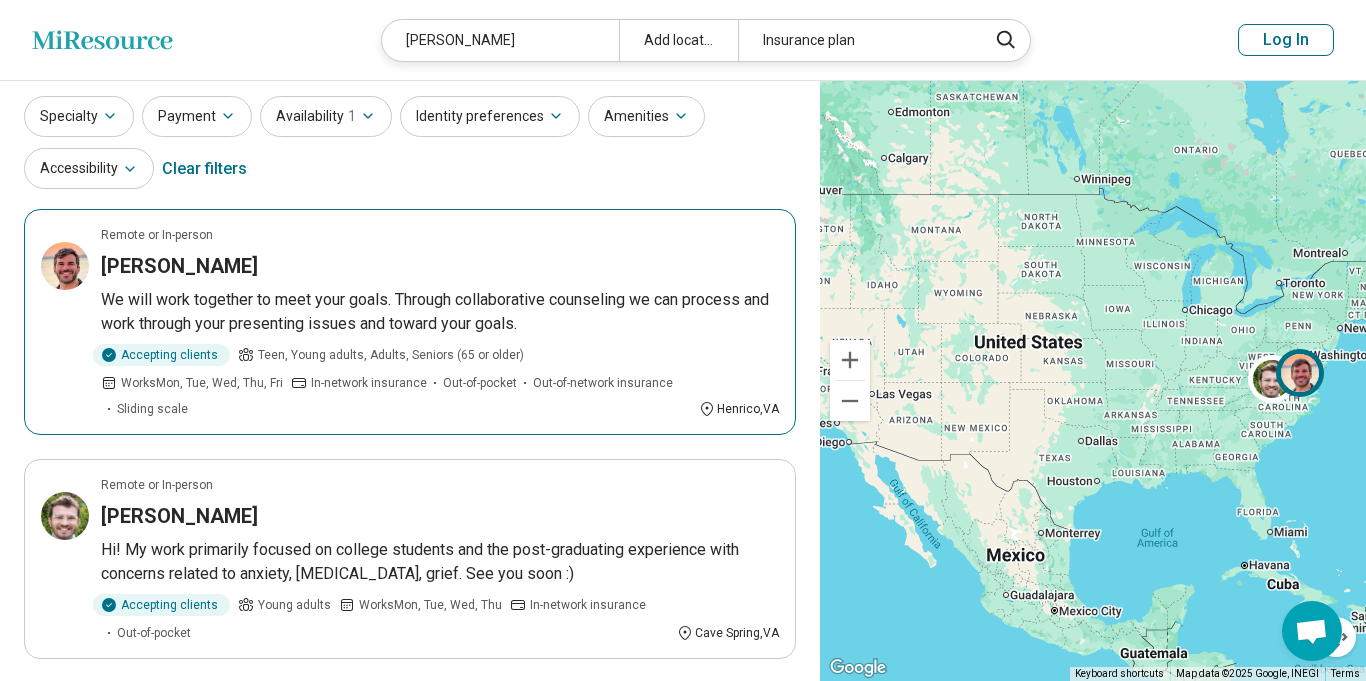 click on "We will work together to meet your goals. Through collaborative counseling we can process and work through your presenting issues and toward your goals." at bounding box center [440, 312] 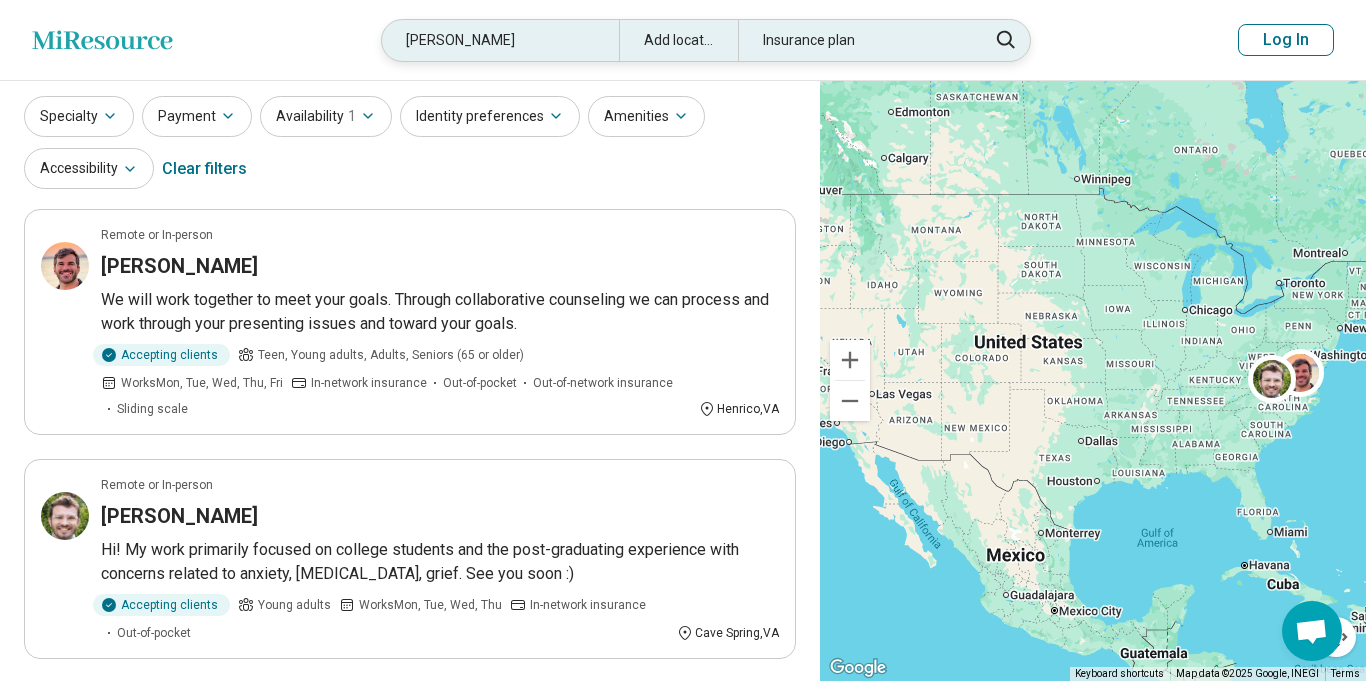 click on "Nicholas Junes" at bounding box center [500, 40] 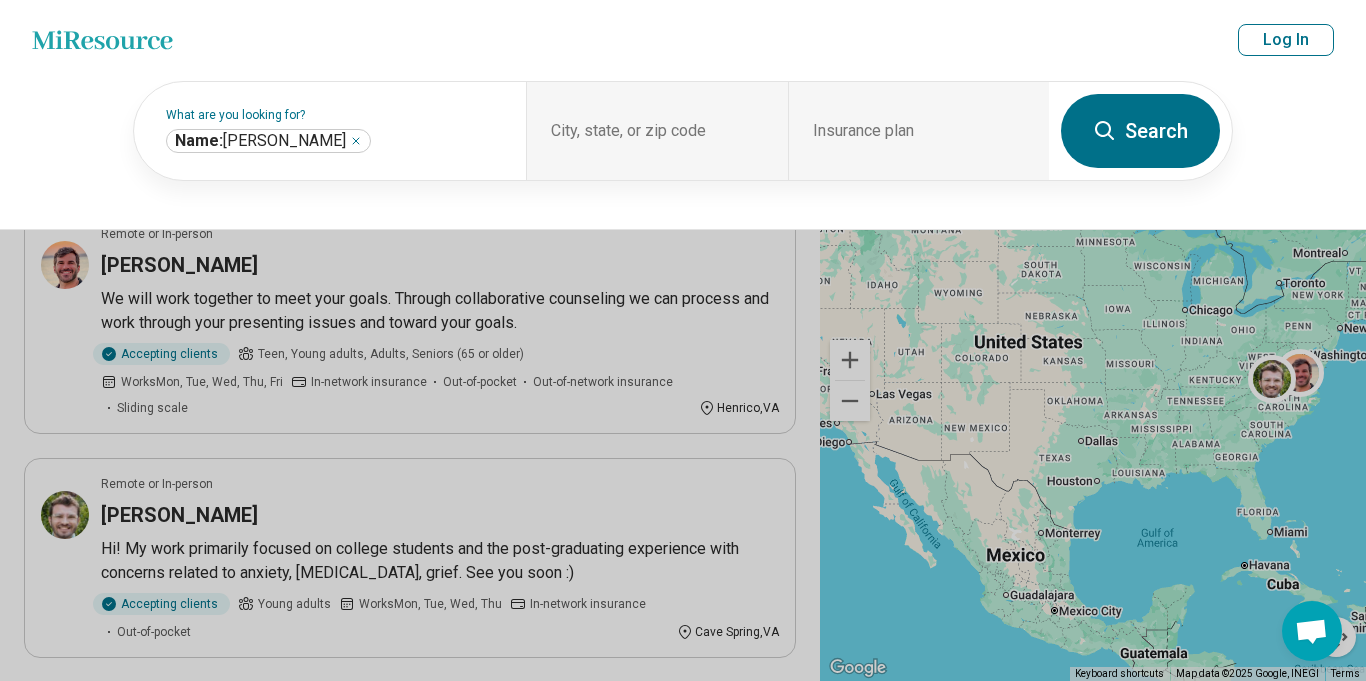 scroll, scrollTop: 58, scrollLeft: 0, axis: vertical 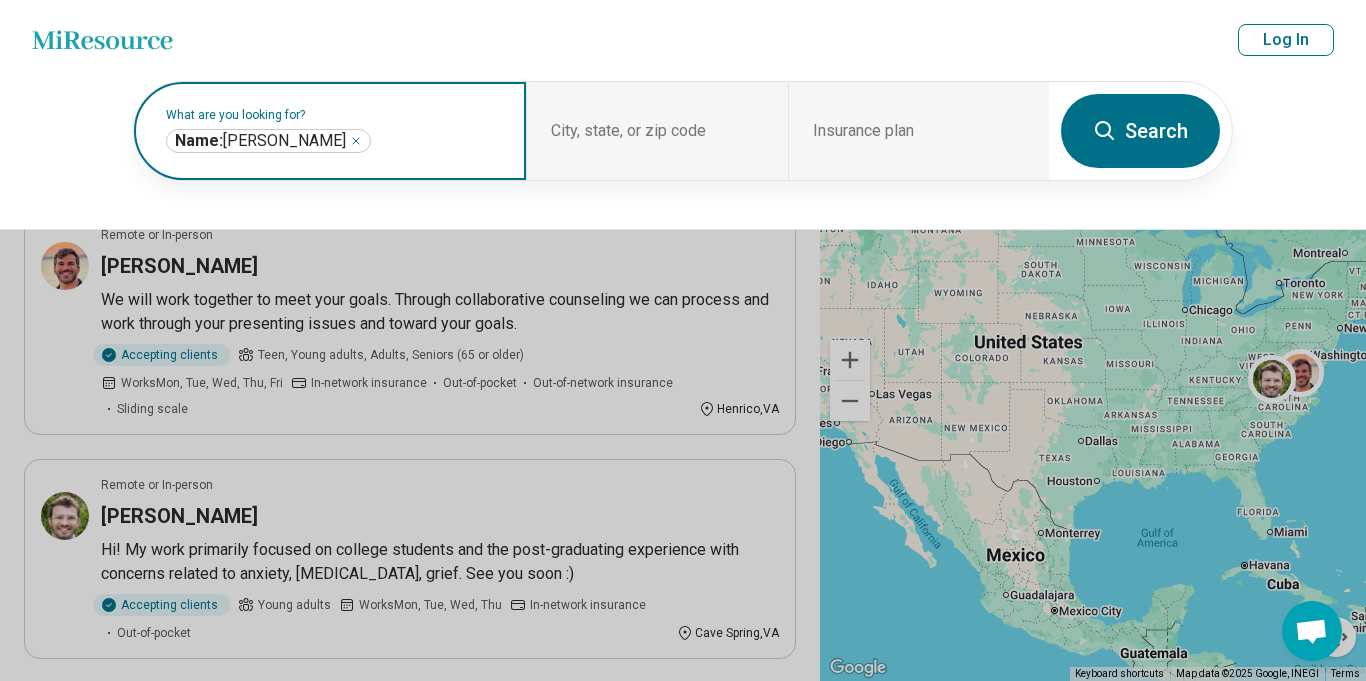 click 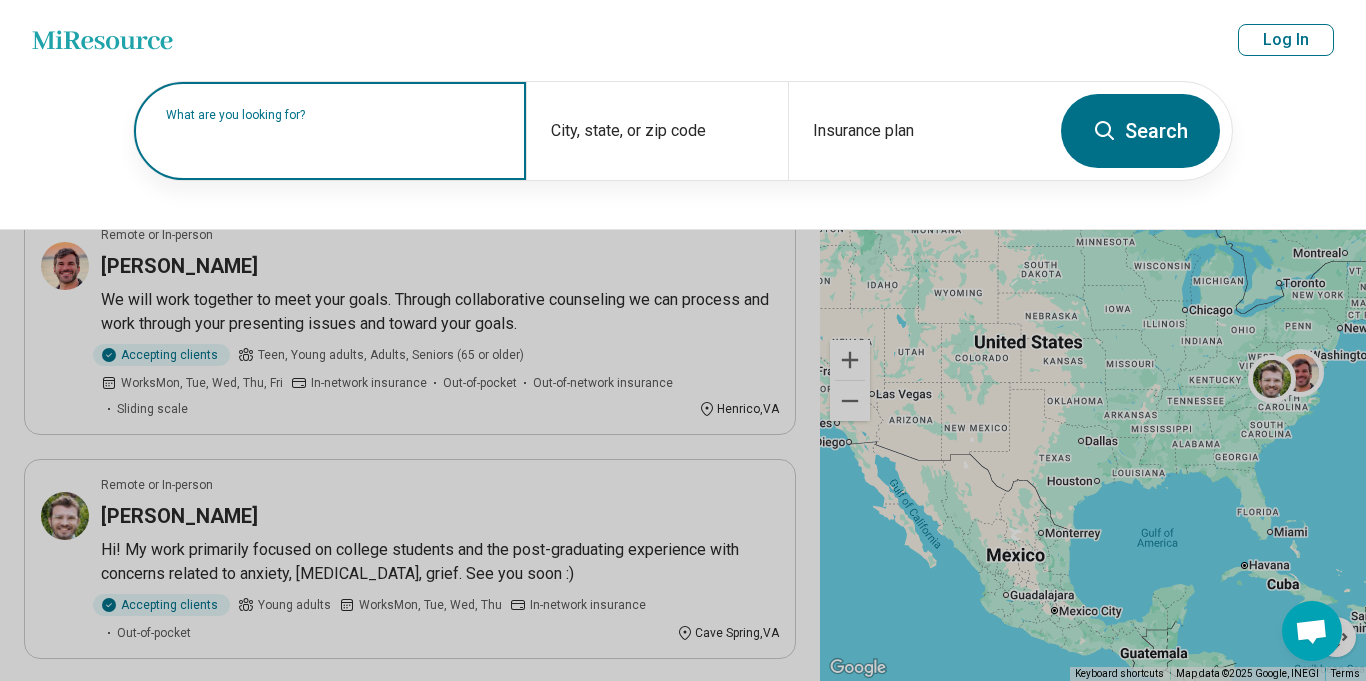click on "What are you looking for?" at bounding box center (330, 131) 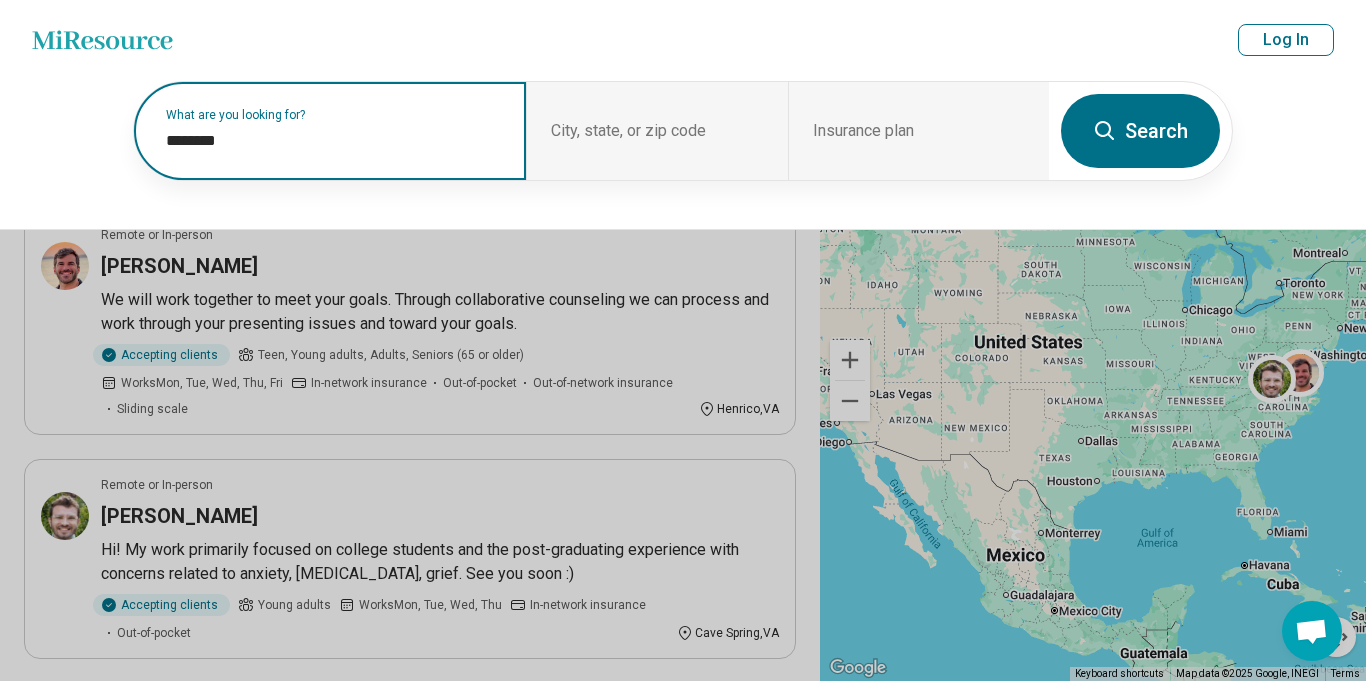 paste on "*****" 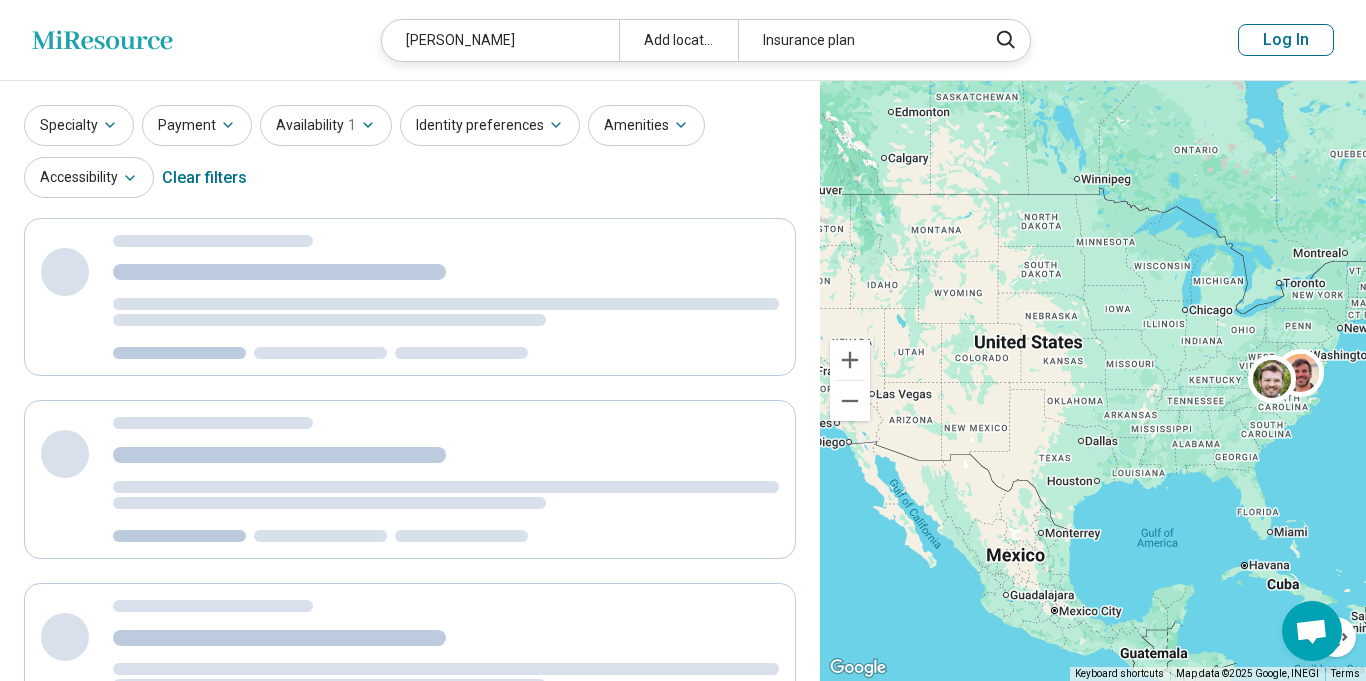 scroll, scrollTop: 0, scrollLeft: 0, axis: both 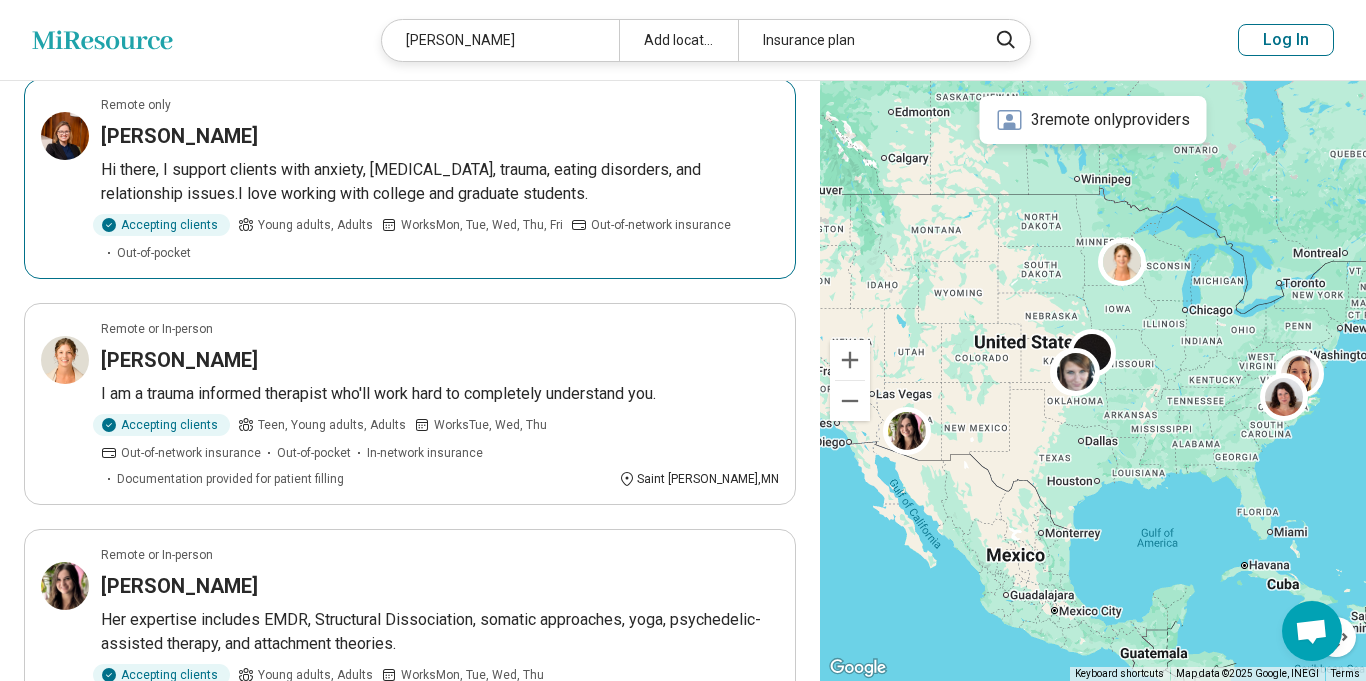 click on "Works  Mon, Tue, Wed, Thu, Fri" at bounding box center (482, 225) 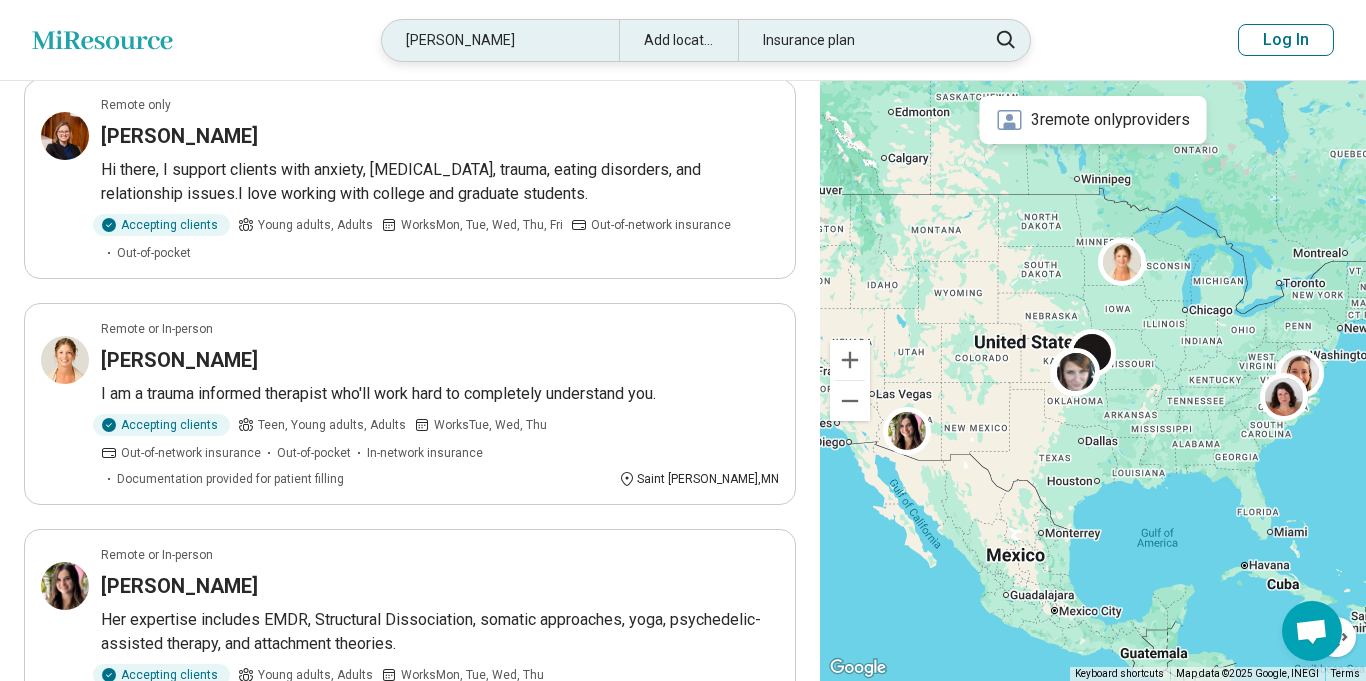 click on "Bethany Sala" at bounding box center (500, 40) 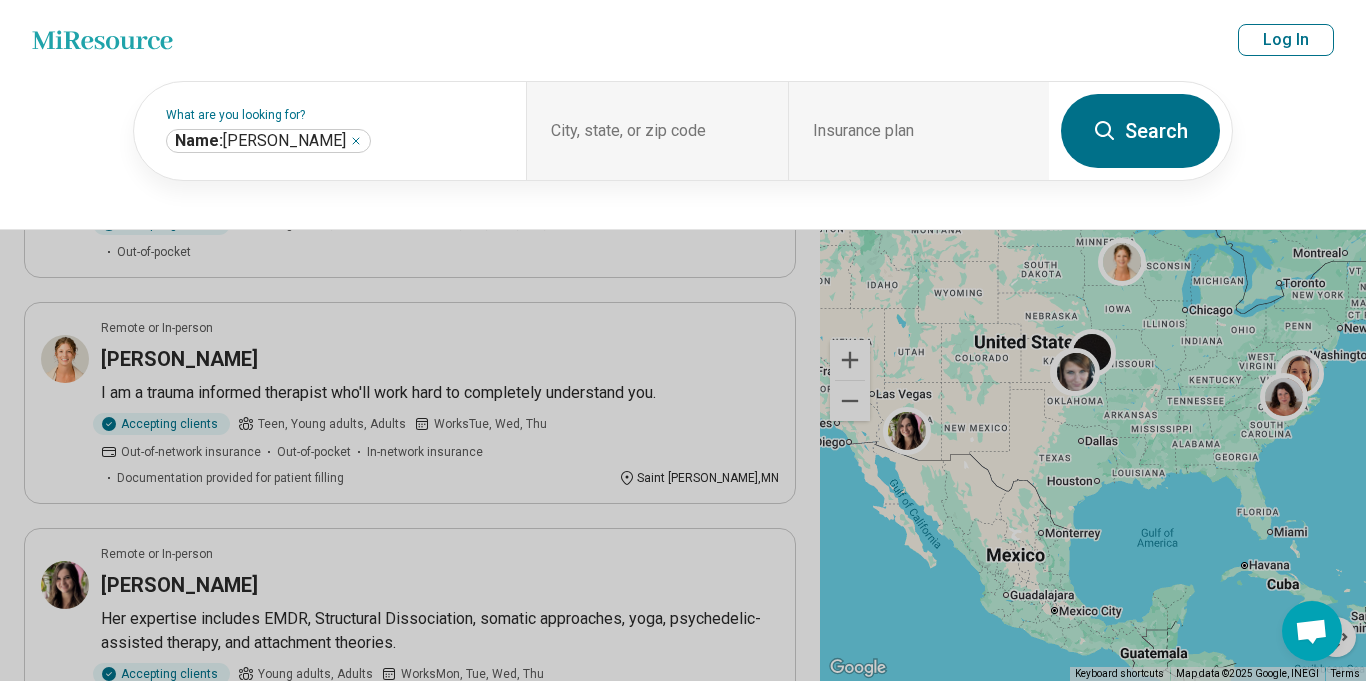 scroll, scrollTop: 1734, scrollLeft: 0, axis: vertical 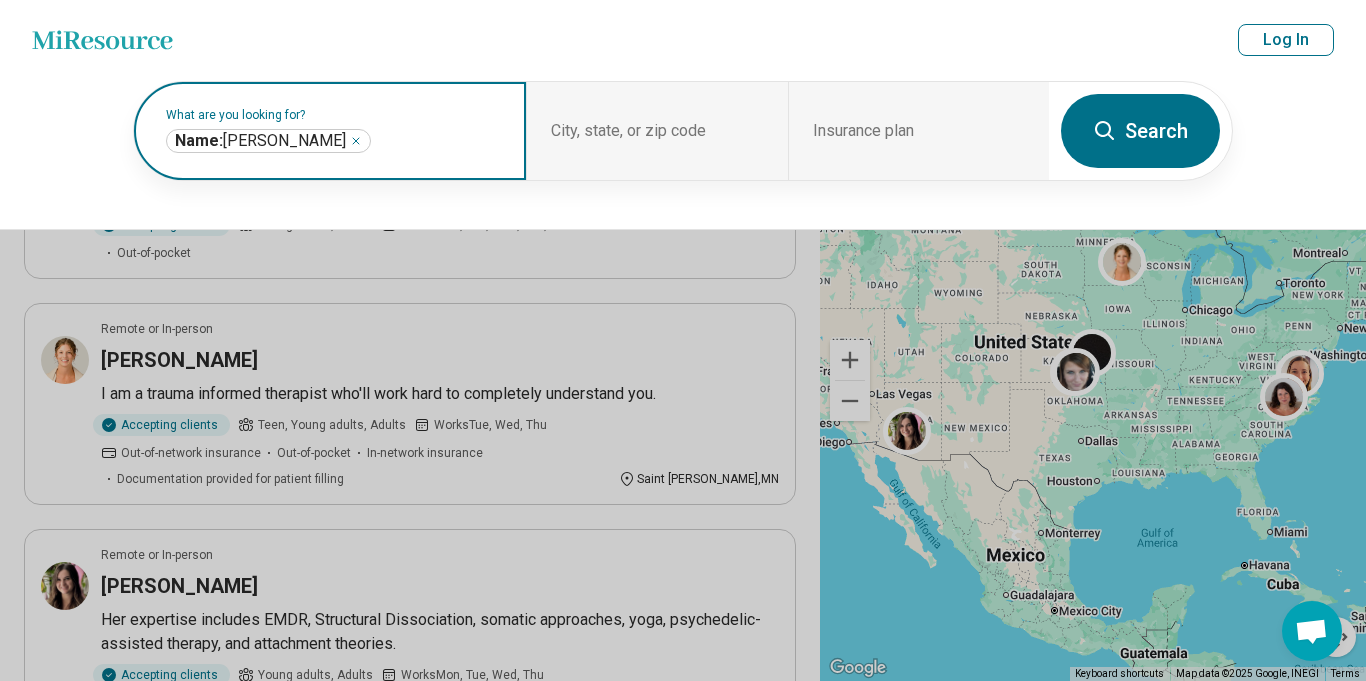 click 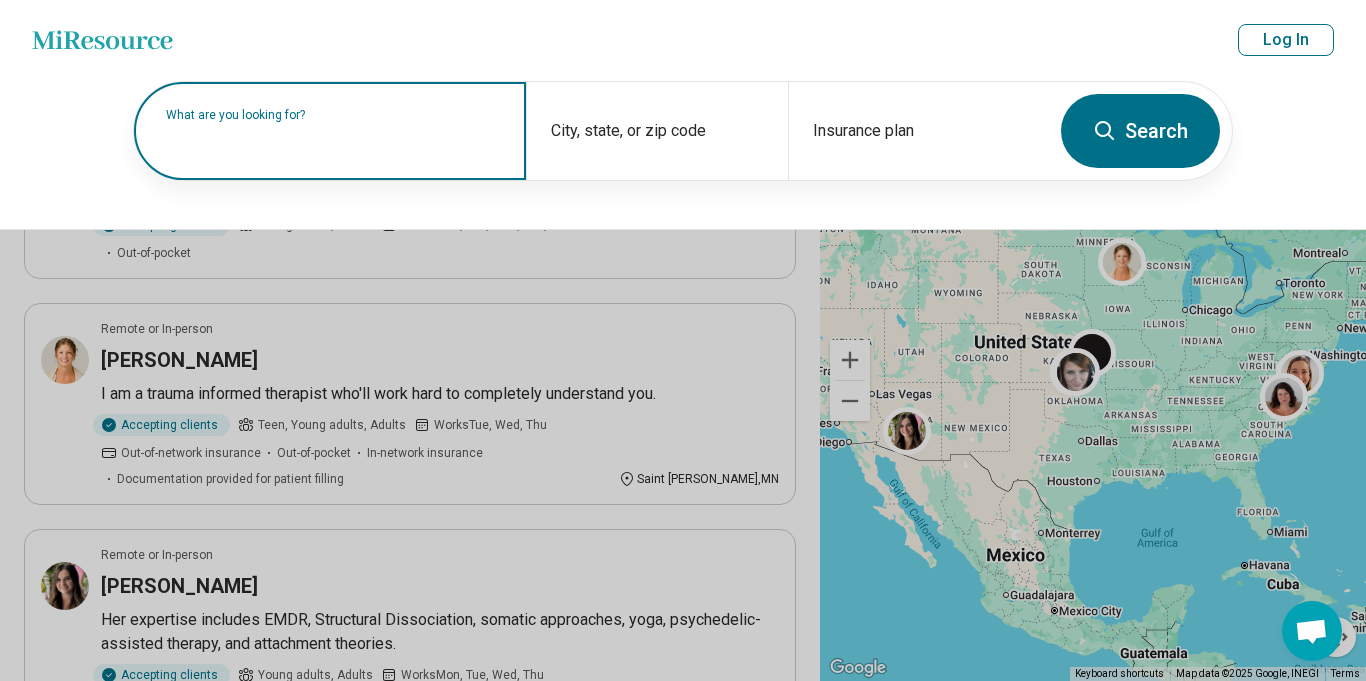 click at bounding box center (334, 141) 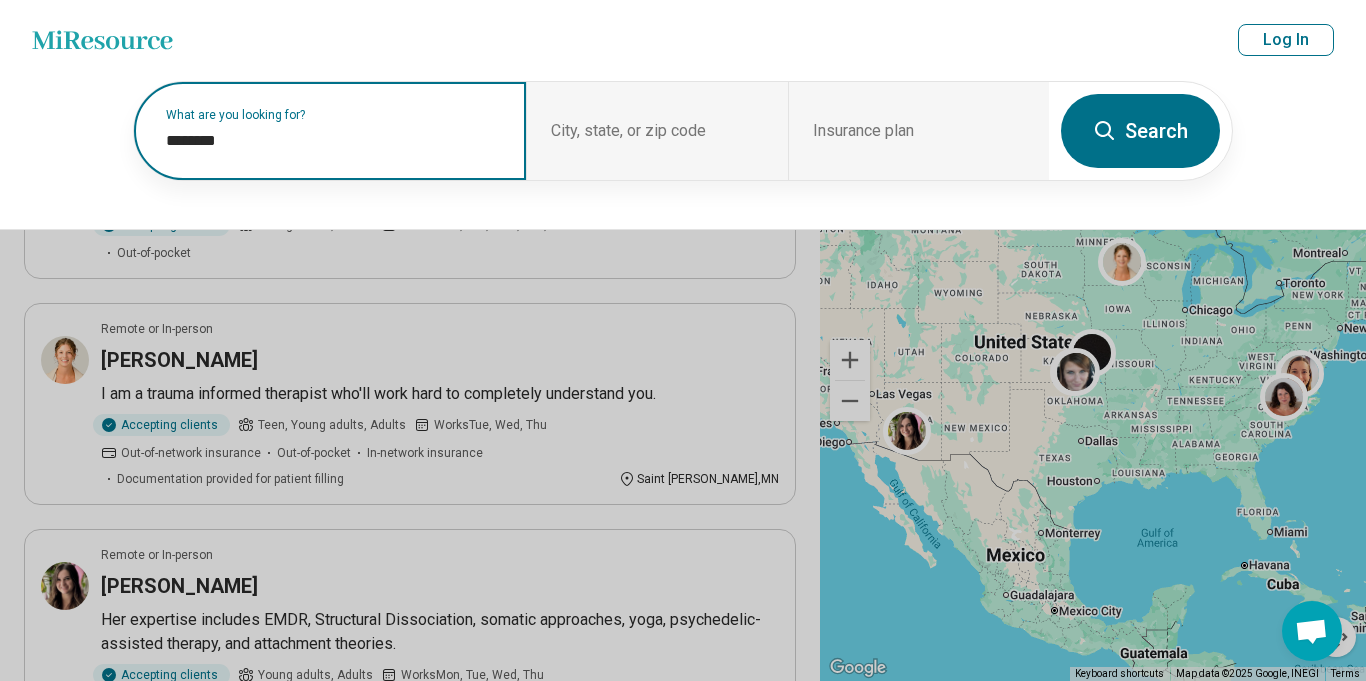 paste on "**********" 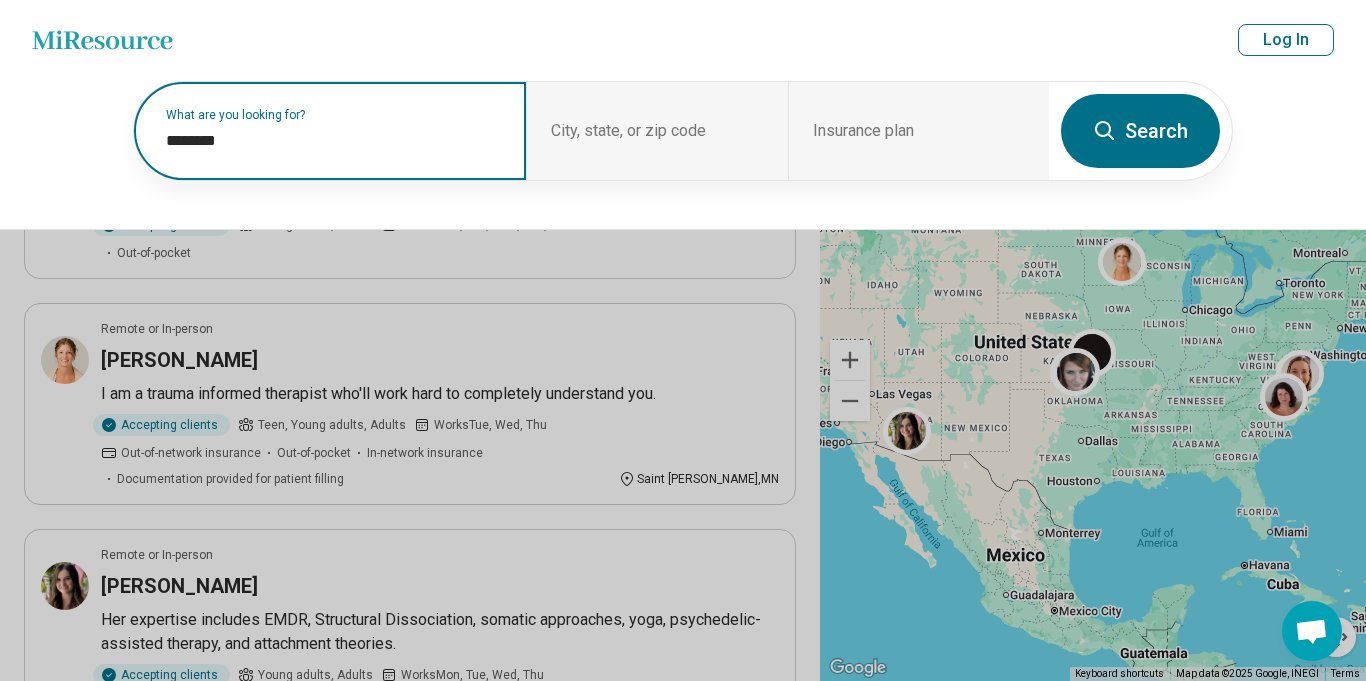 type on "**********" 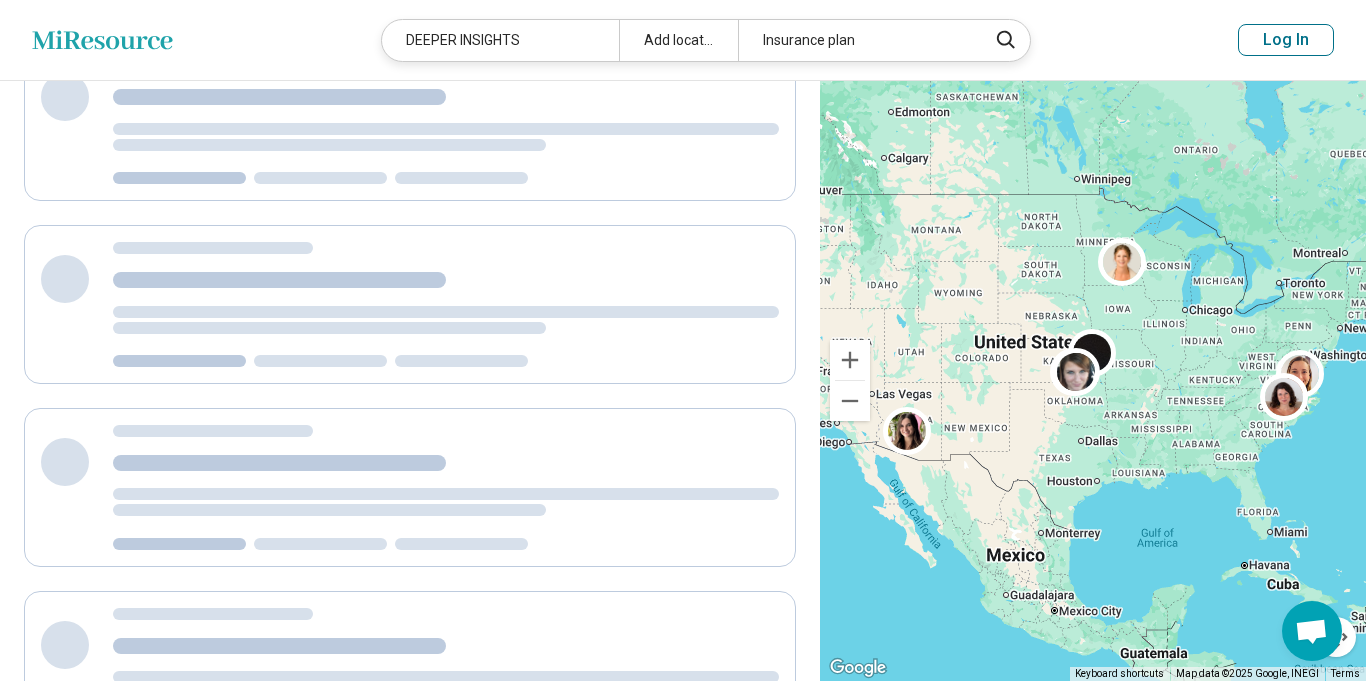 scroll, scrollTop: 26, scrollLeft: 0, axis: vertical 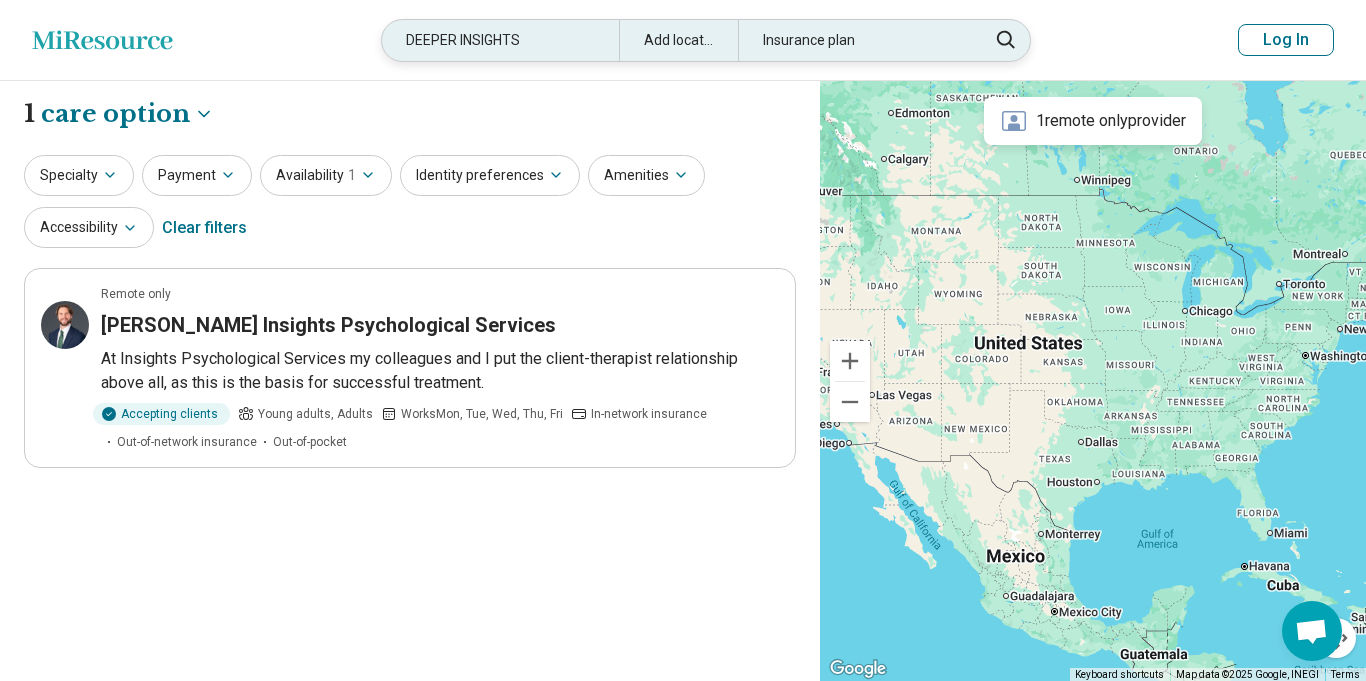 click on "DEEPER  INSIGHTS" at bounding box center (500, 40) 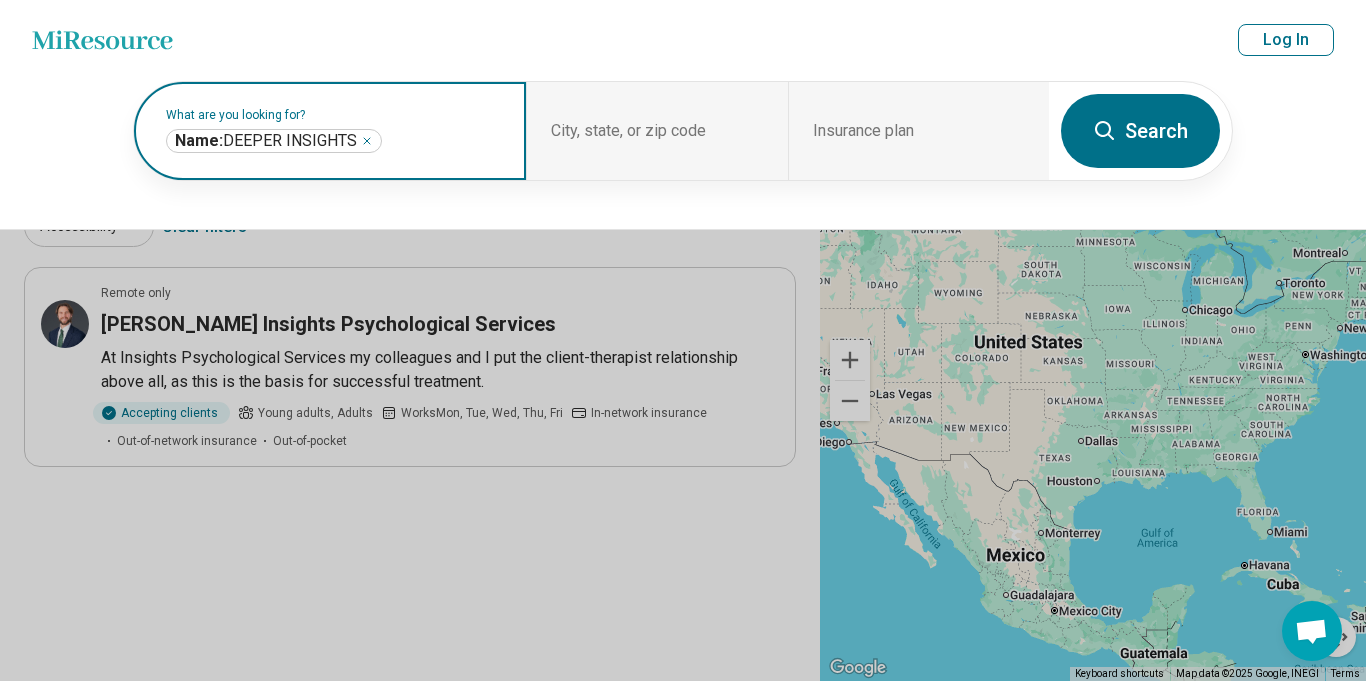 click 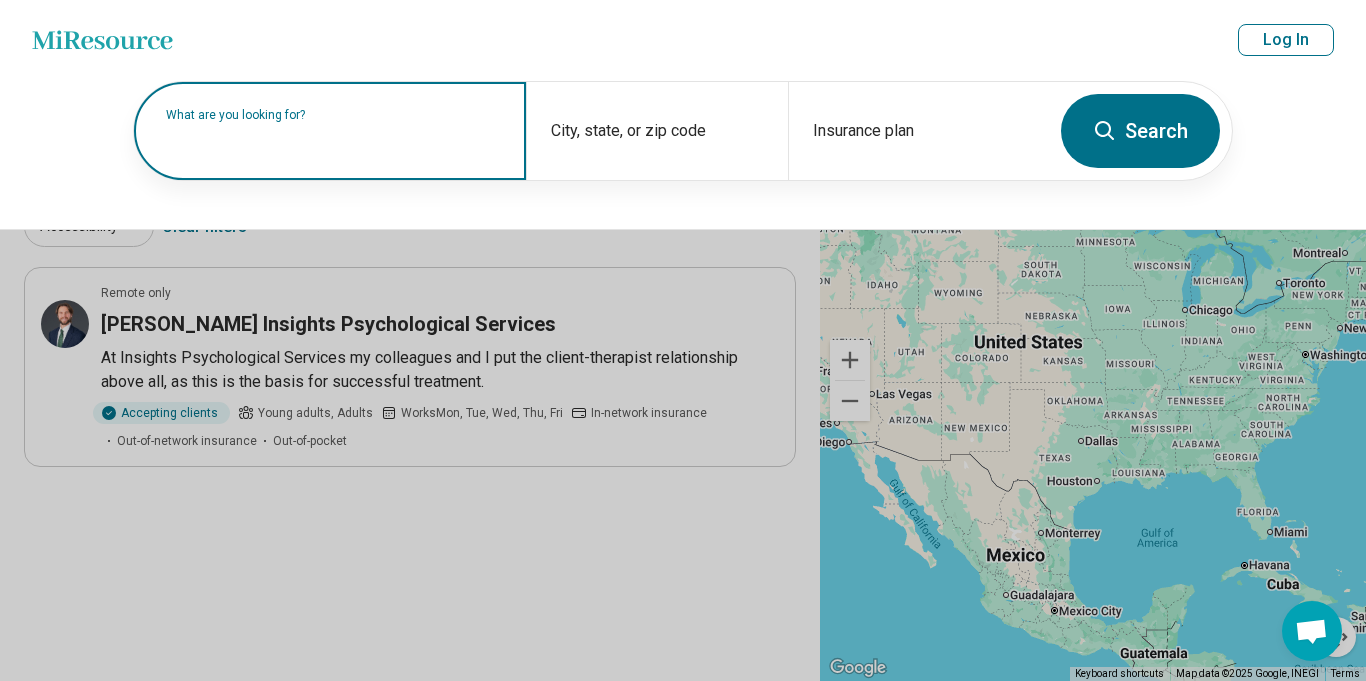 click at bounding box center (334, 141) 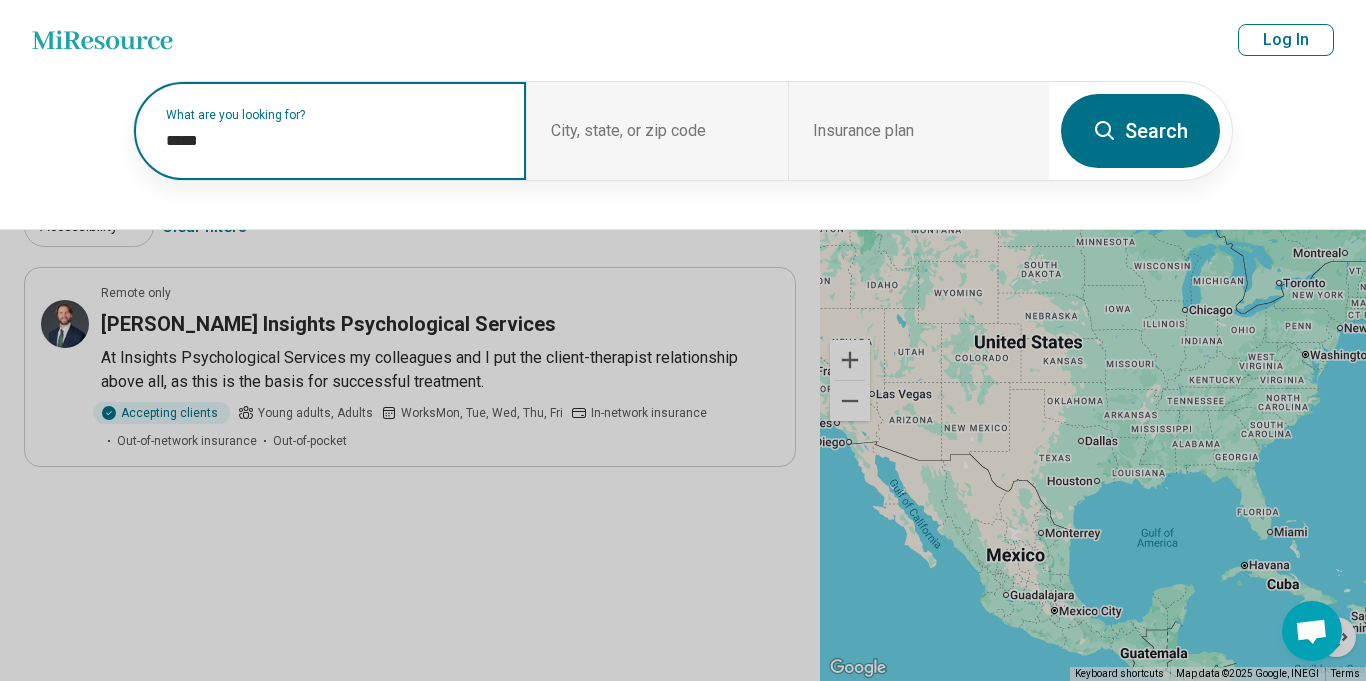 paste on "**********" 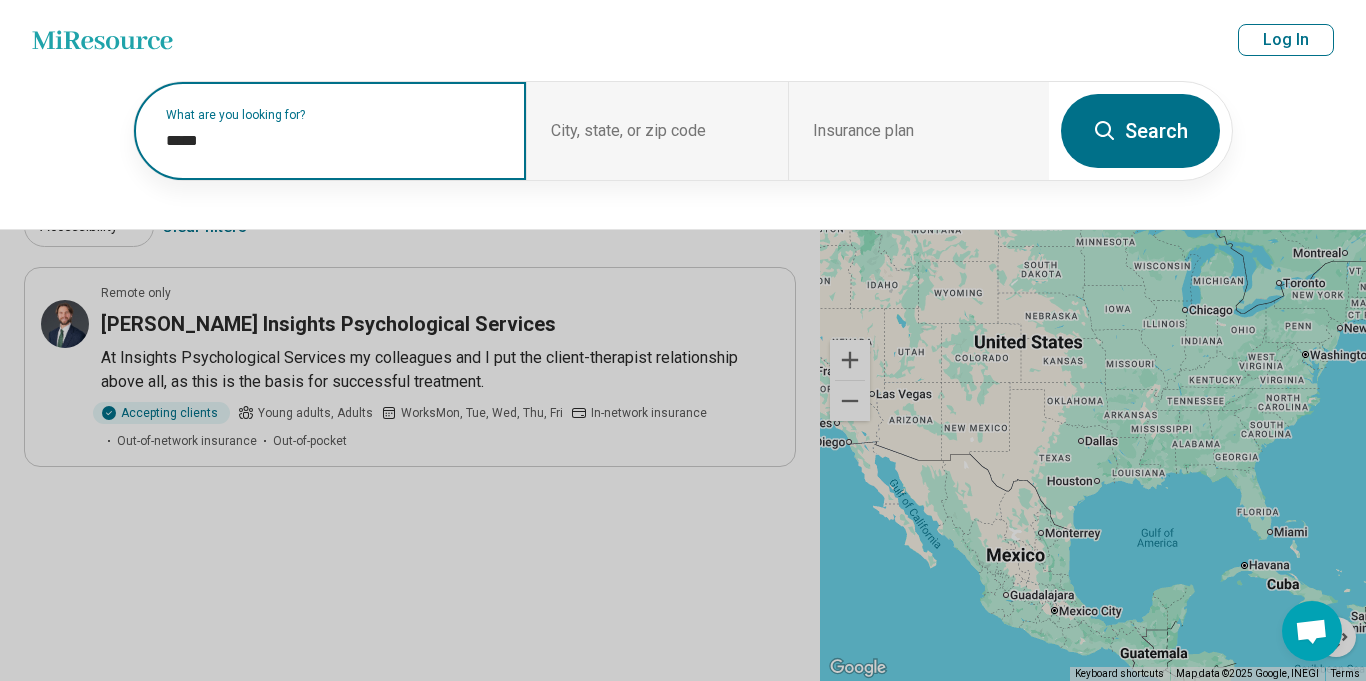 type on "**********" 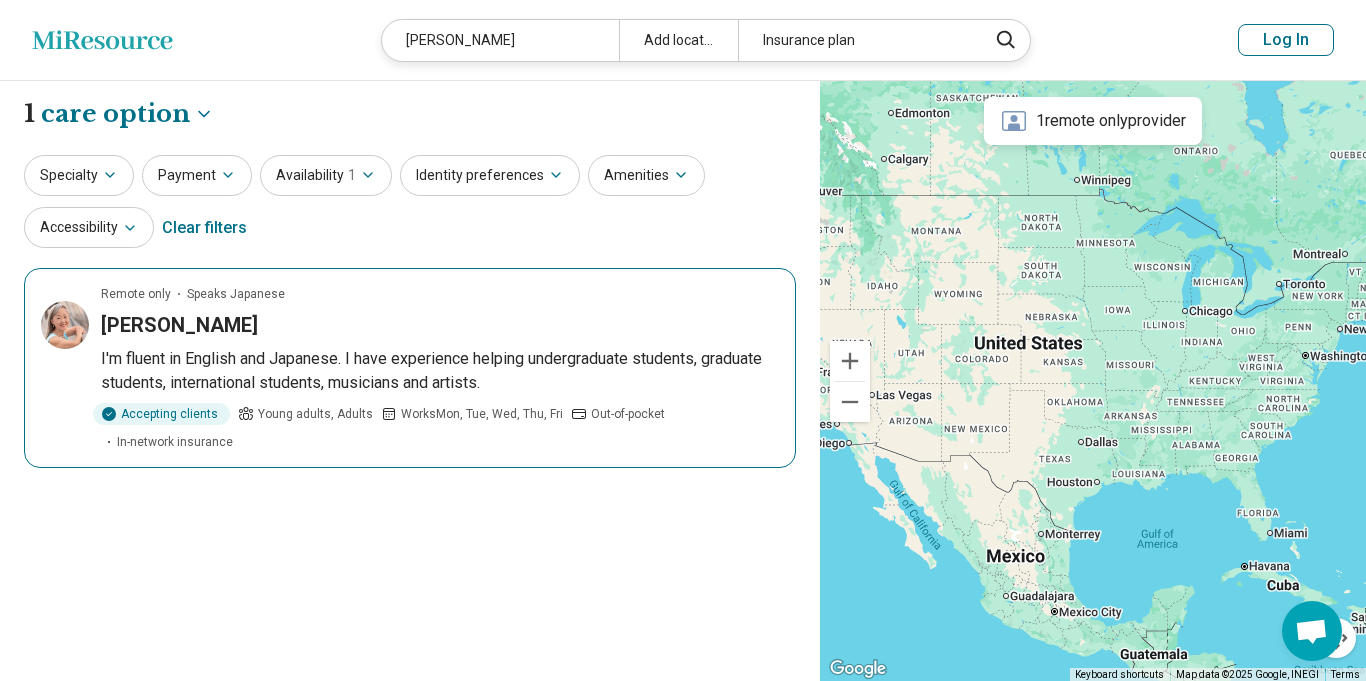 click on "I'm fluent in English and Japanese. I have experience helping undergraduate students, graduate students, international students, musicians and artists." at bounding box center [440, 371] 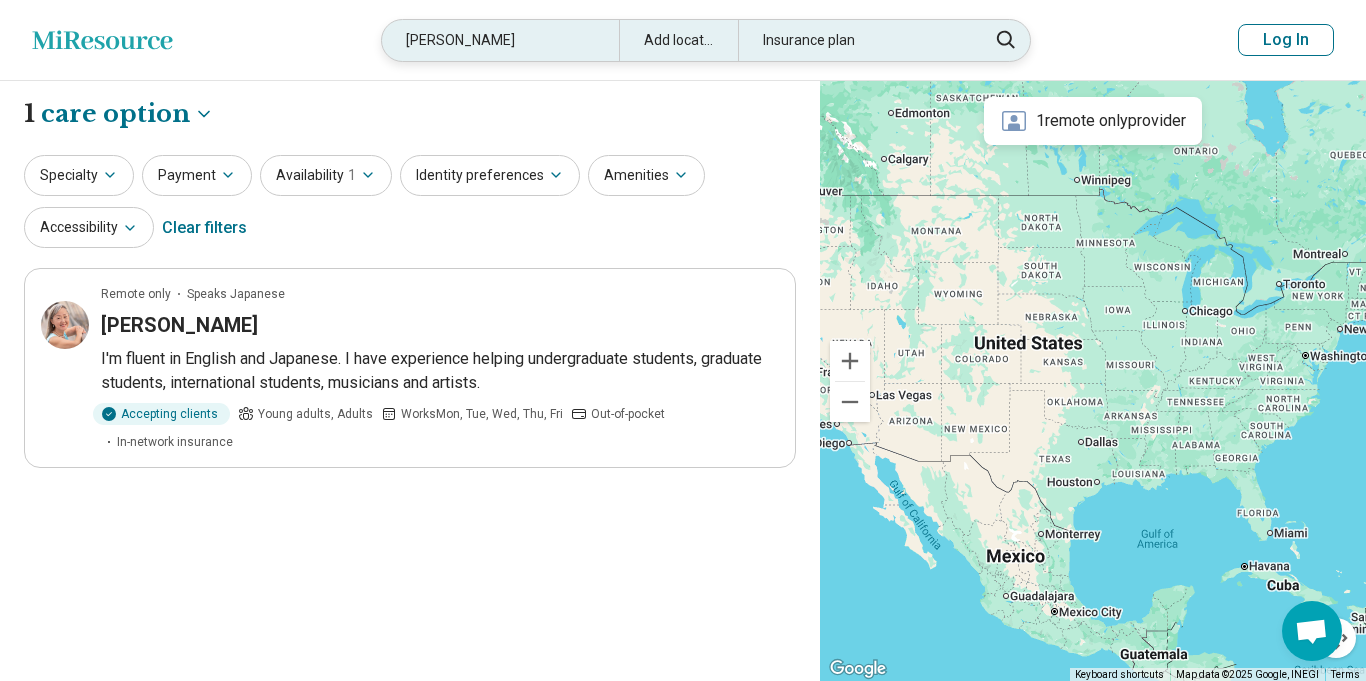 click on "Misa Yanagisawa" at bounding box center (500, 40) 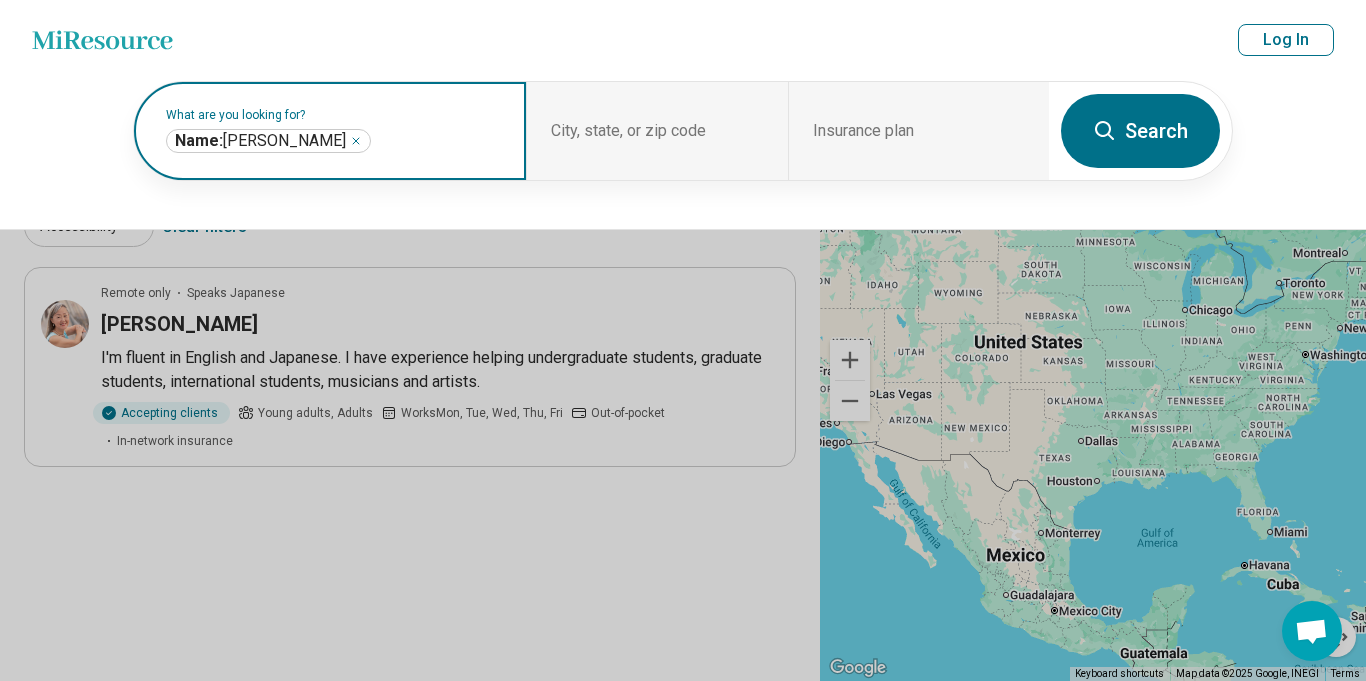 click 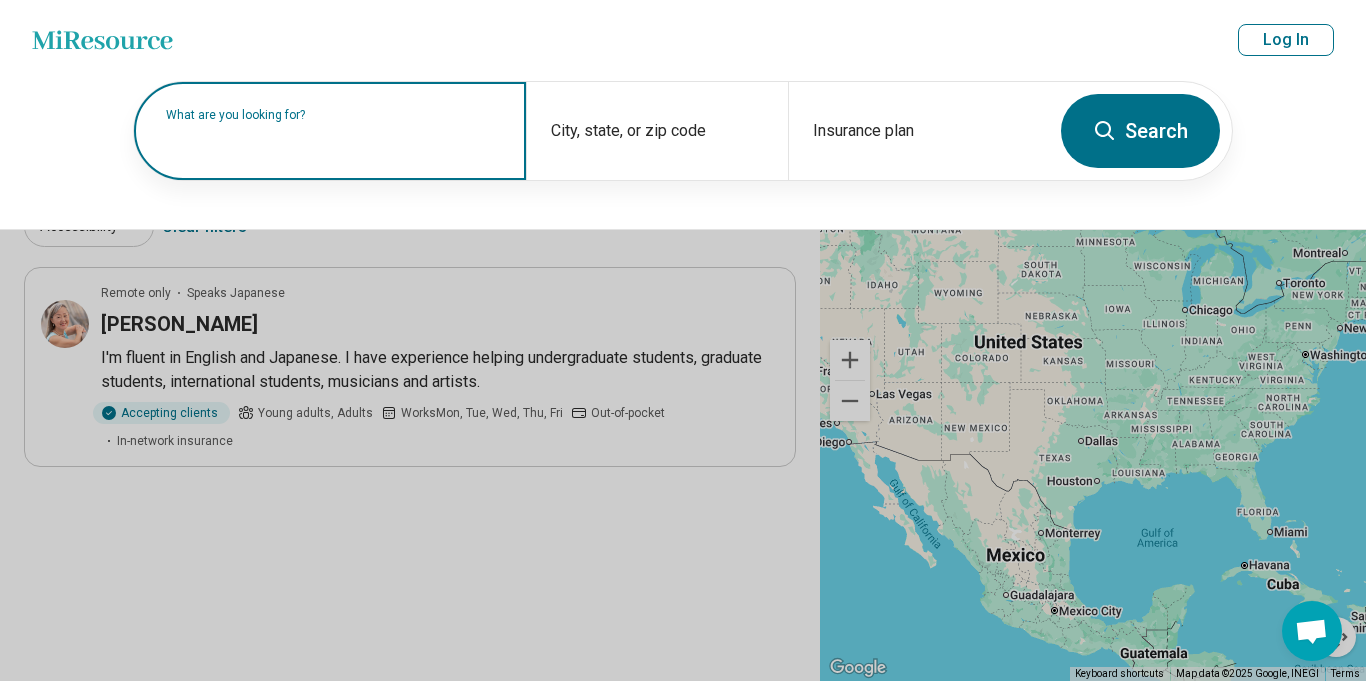 click at bounding box center [334, 141] 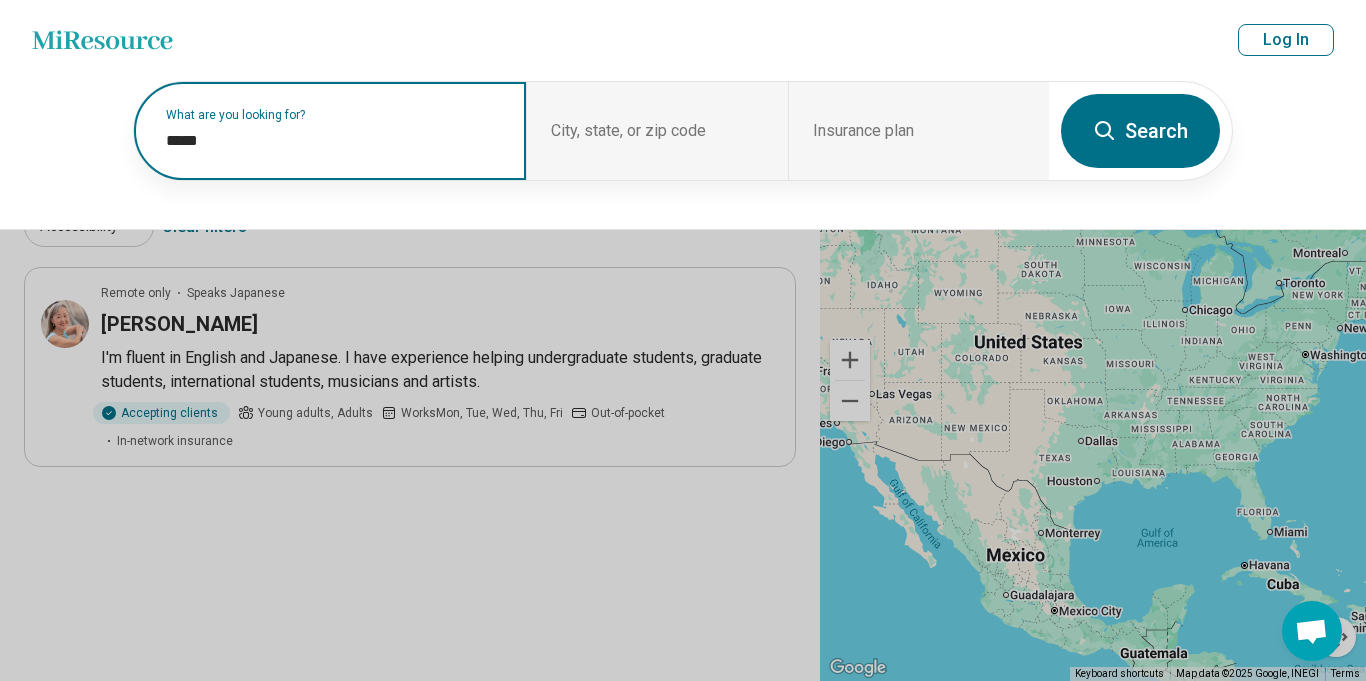 paste on "**********" 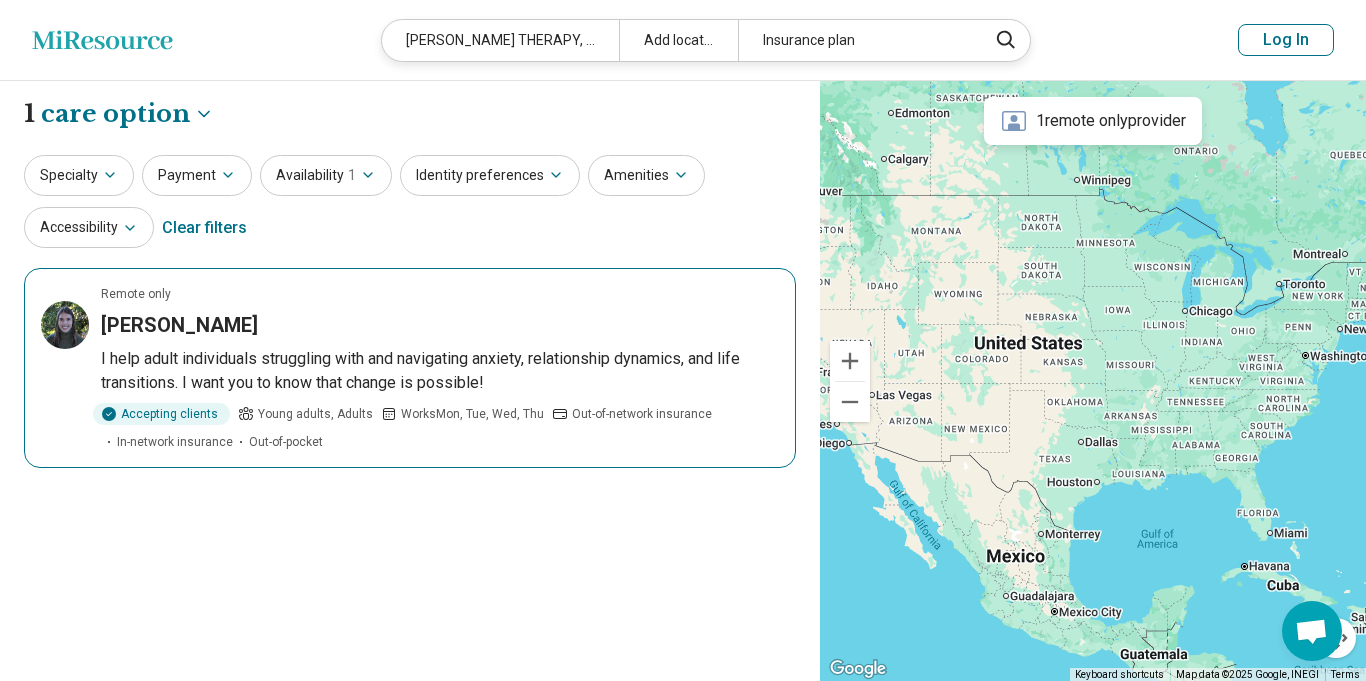 click on "I help adult individuals struggling with and navigating anxiety, relationship dynamics, and life transitions. I want you to know that change is possible!" at bounding box center (440, 371) 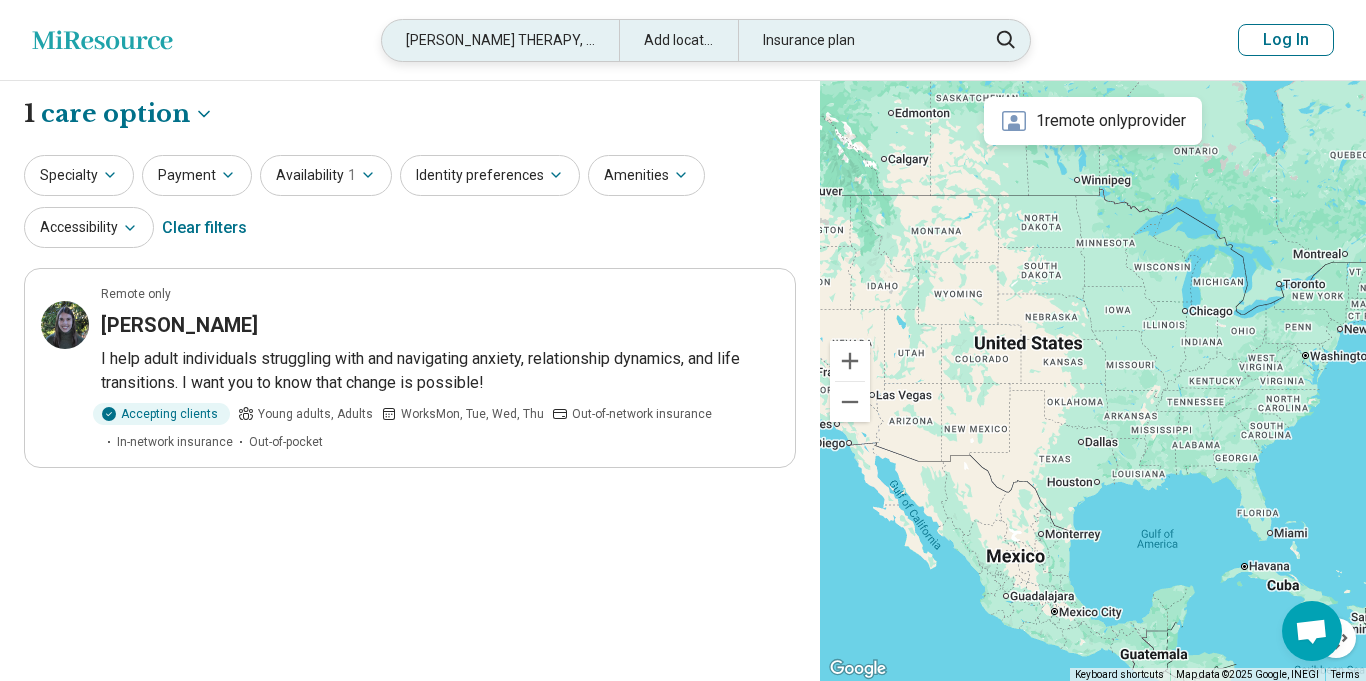 click on "ALEX BOHLMAN THERAPY, PLLC" at bounding box center [500, 40] 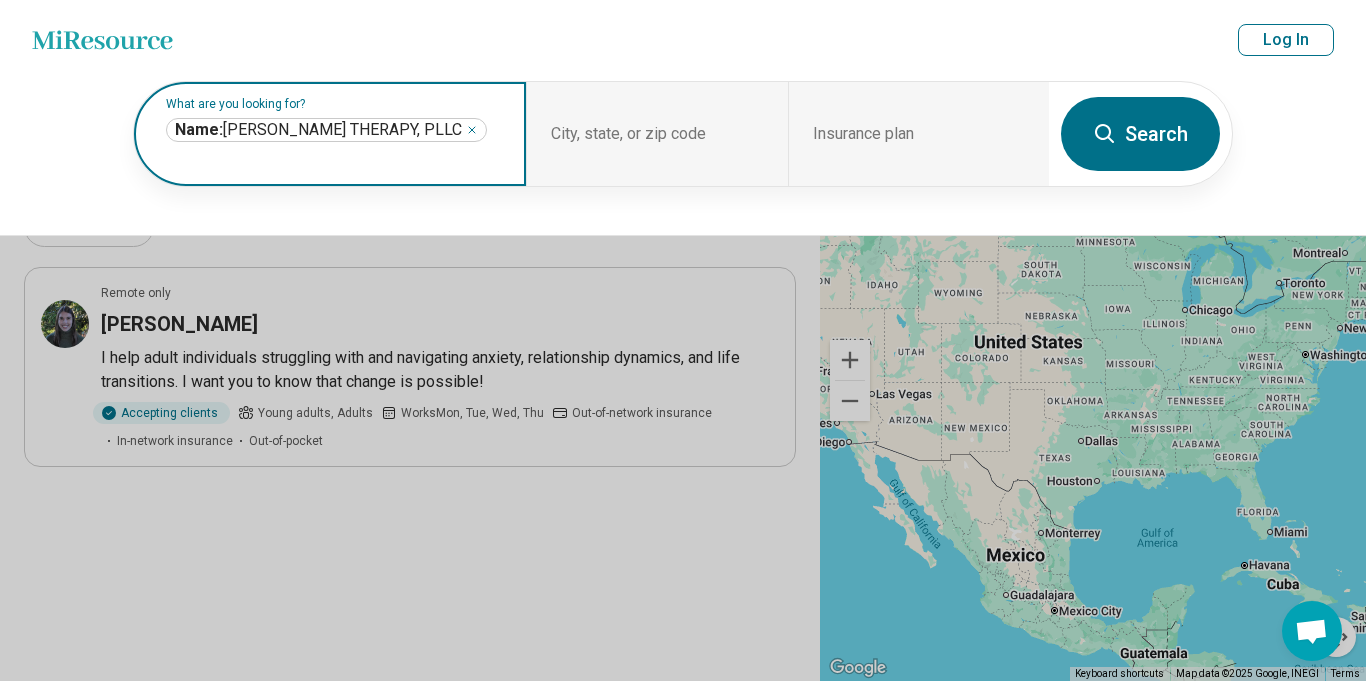 click 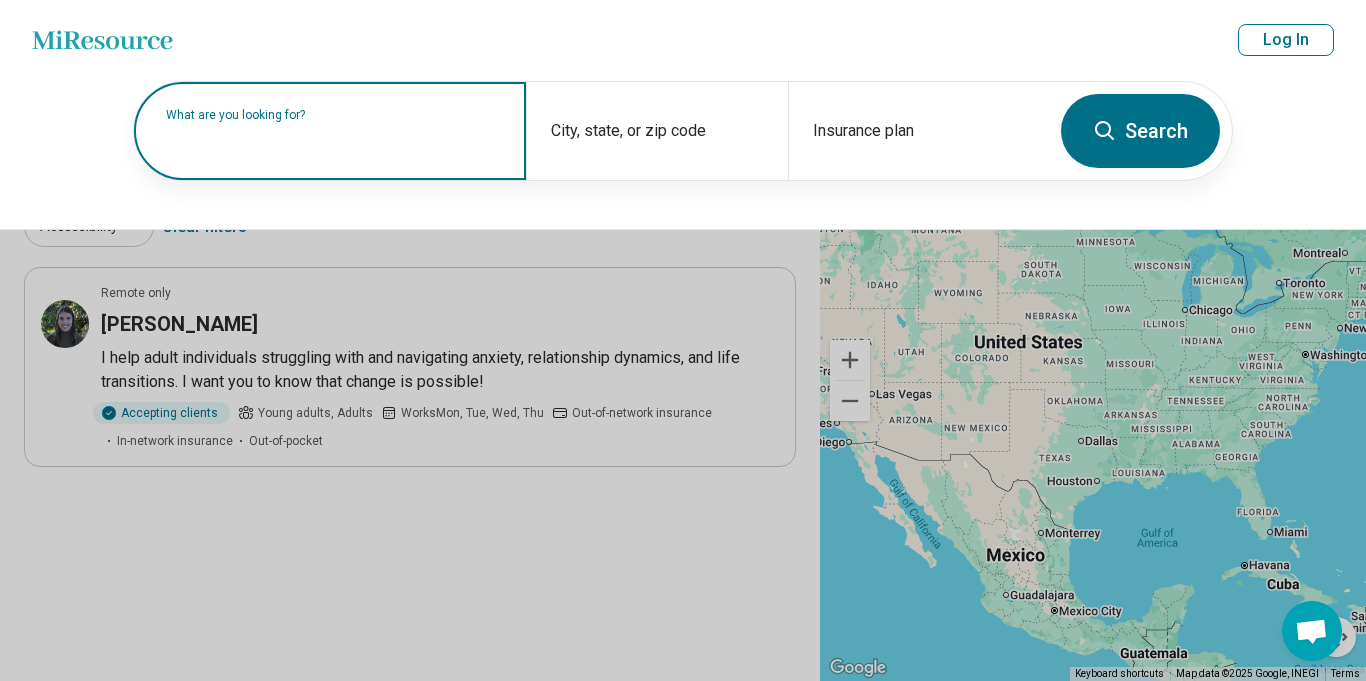 click at bounding box center (334, 141) 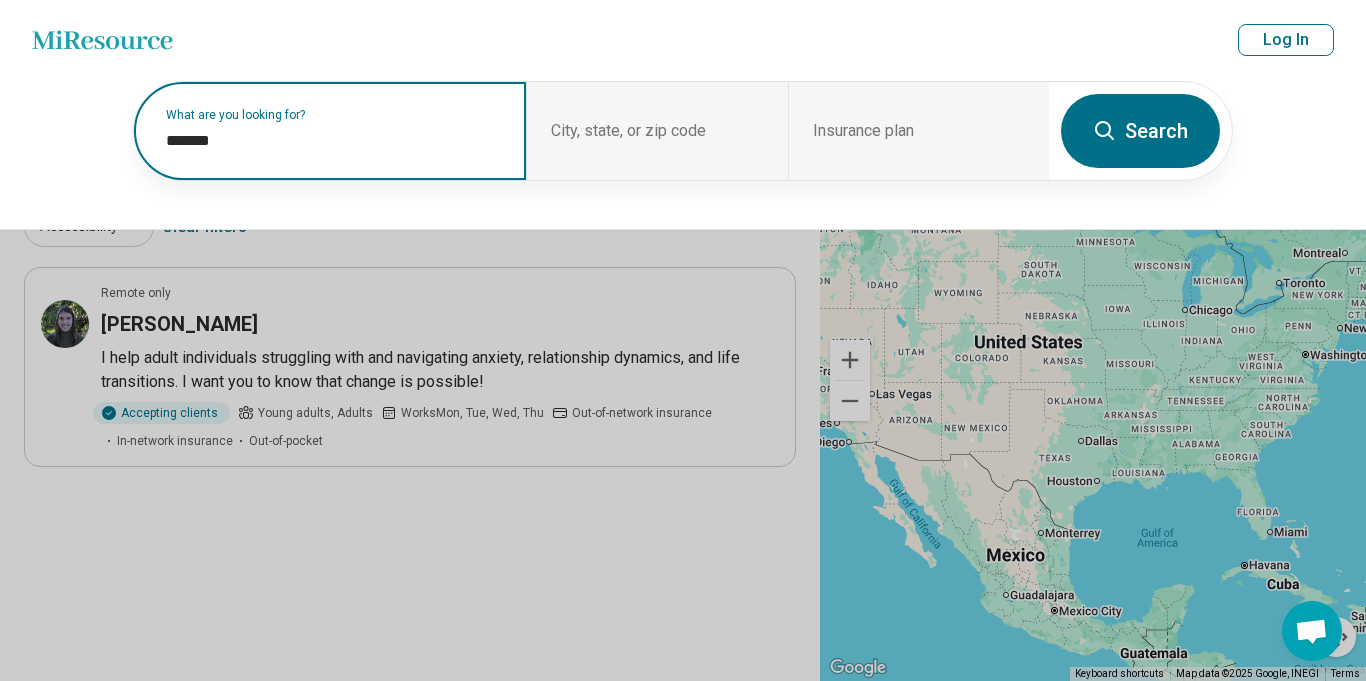 paste on "**********" 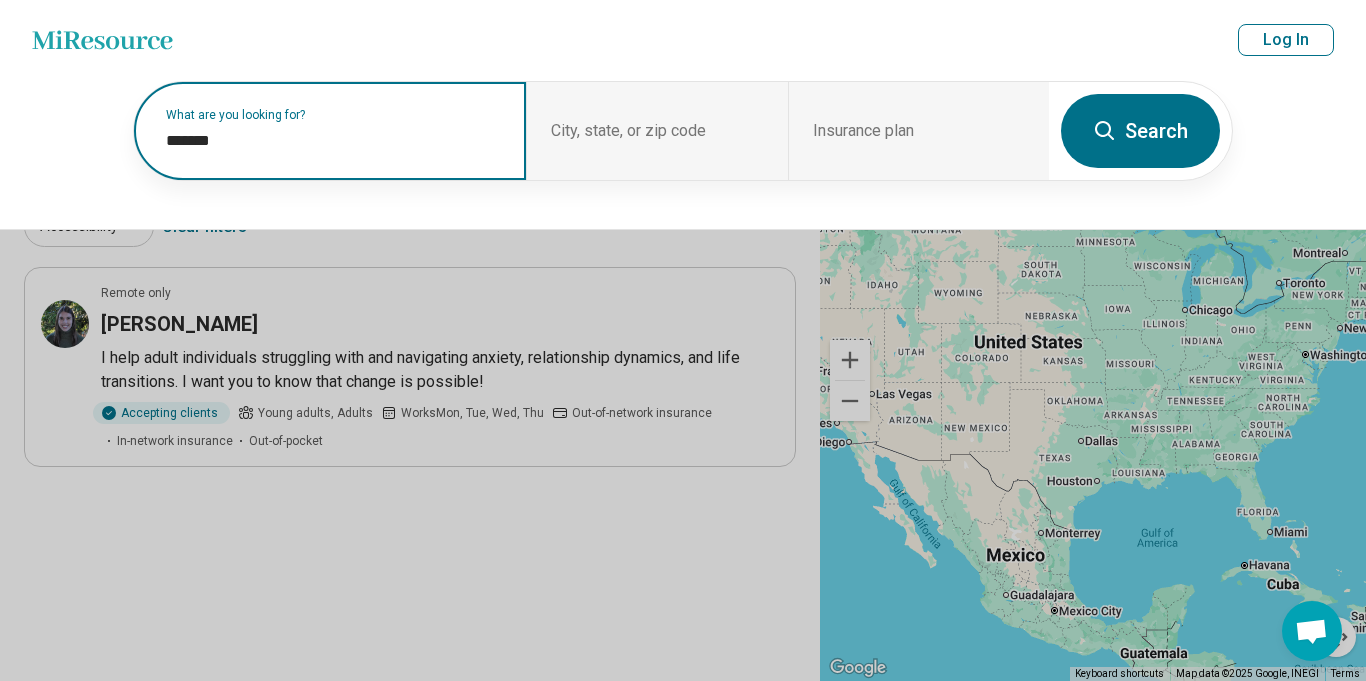 type on "**********" 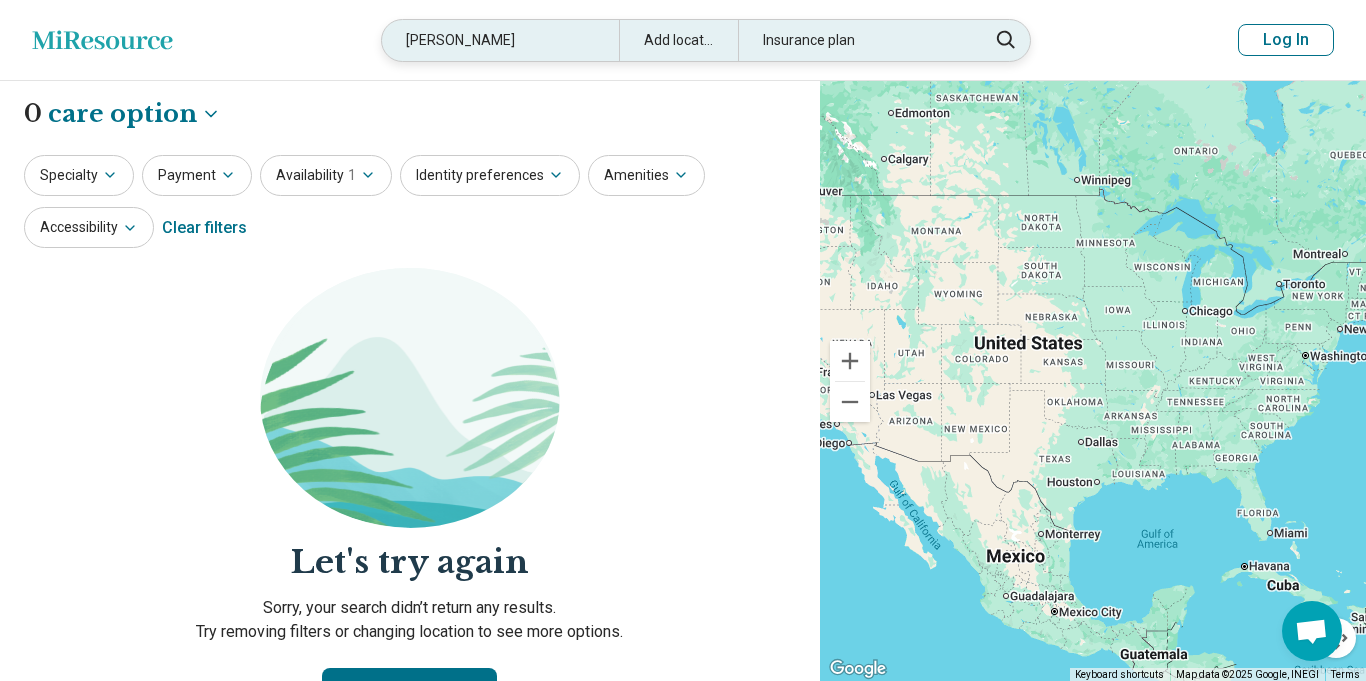 click on "Julie  Blackman" at bounding box center [500, 40] 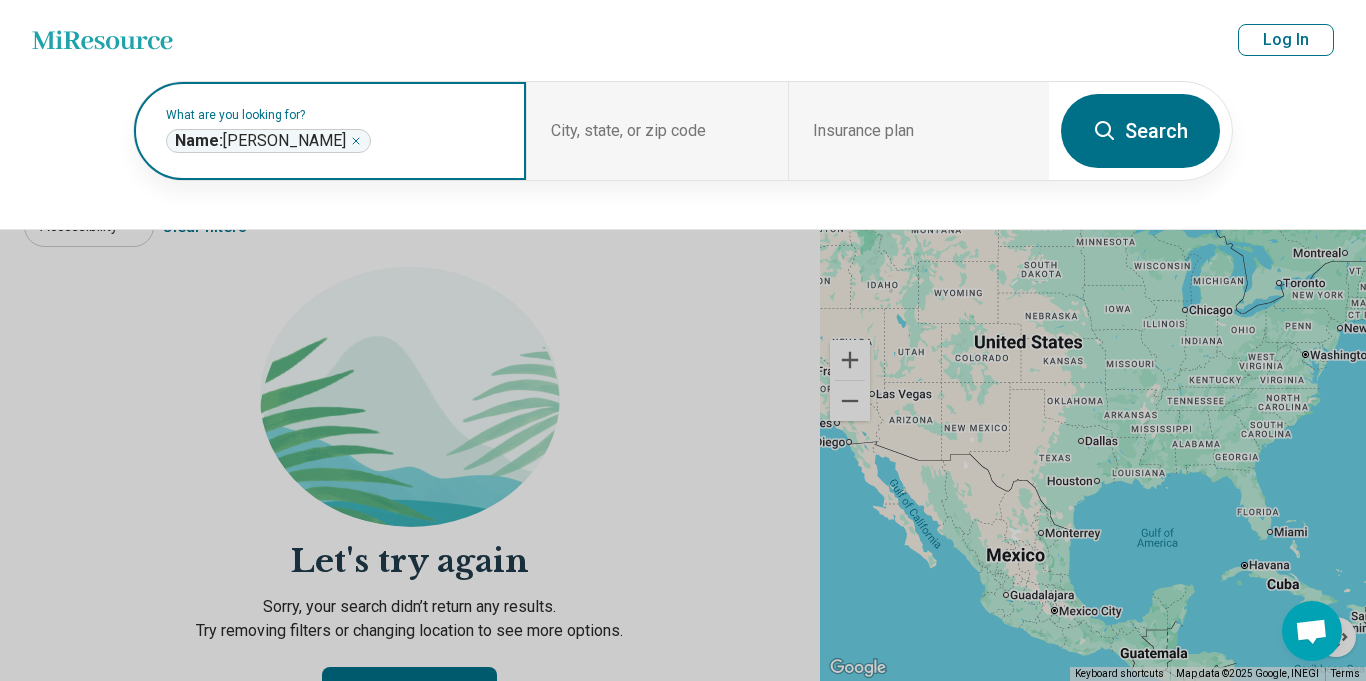click 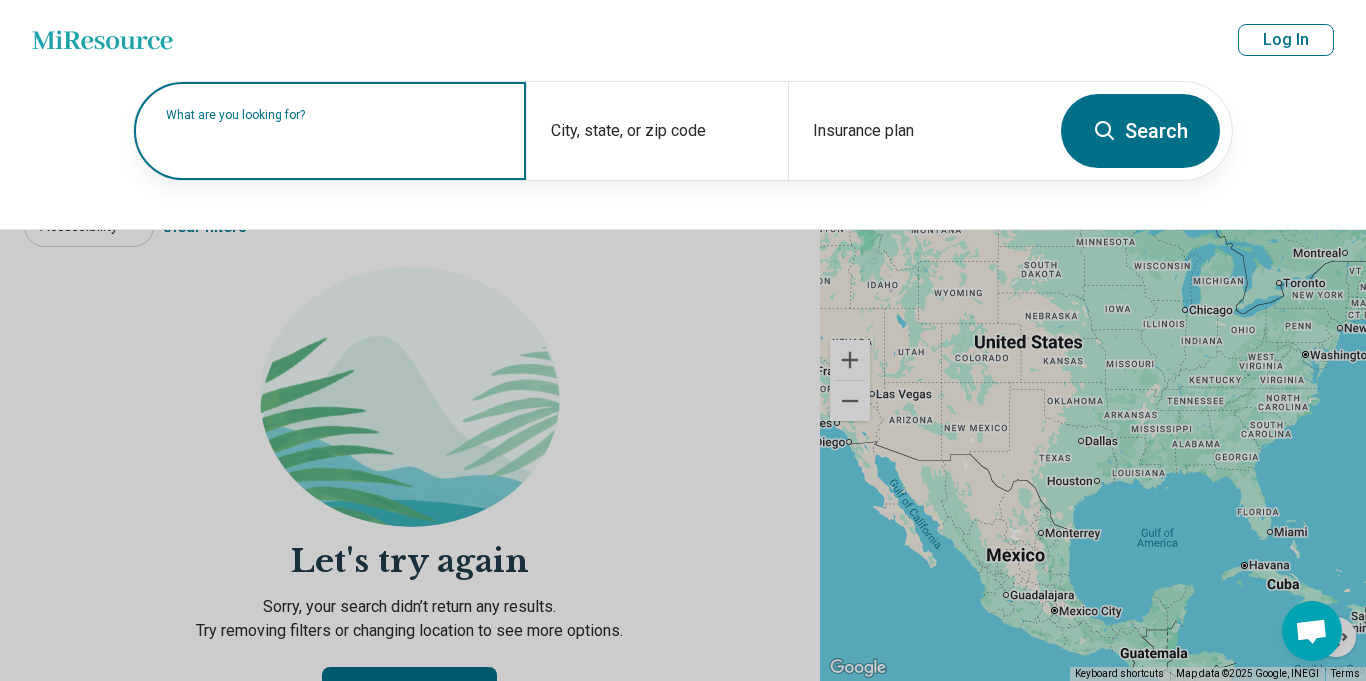 click on "What are you looking for?" at bounding box center (330, 131) 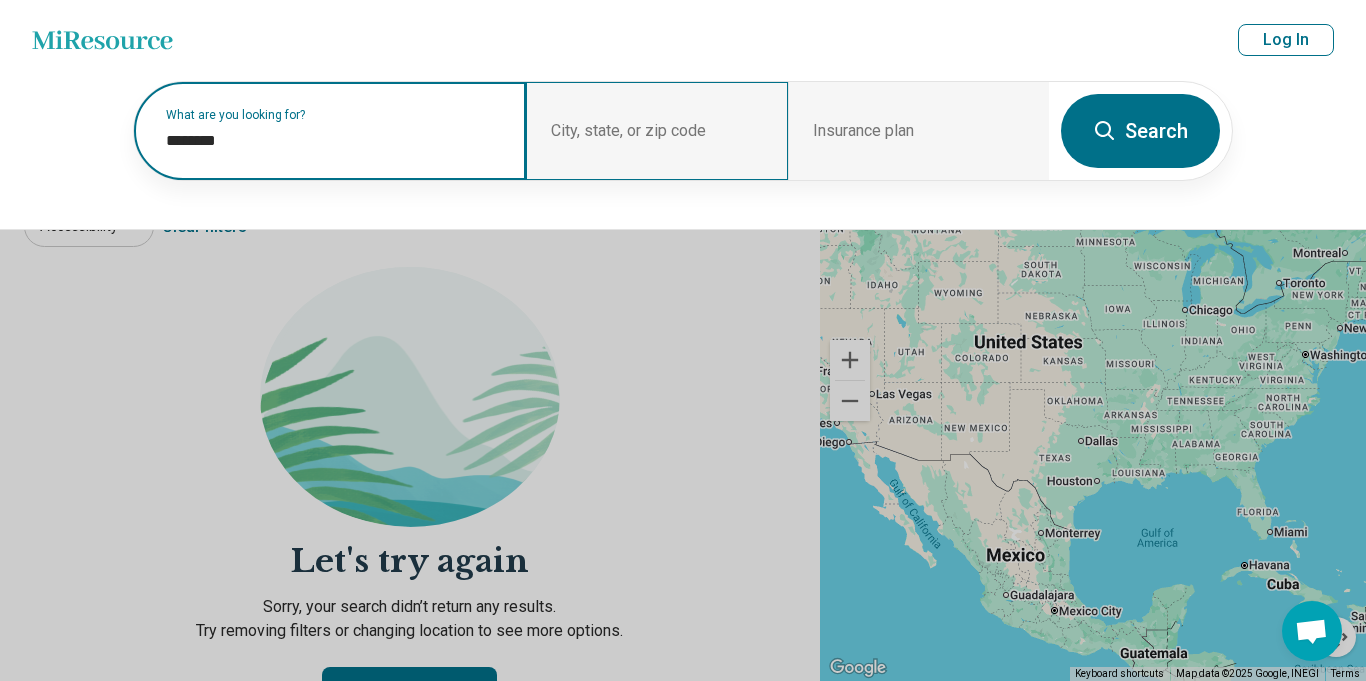 paste on "******" 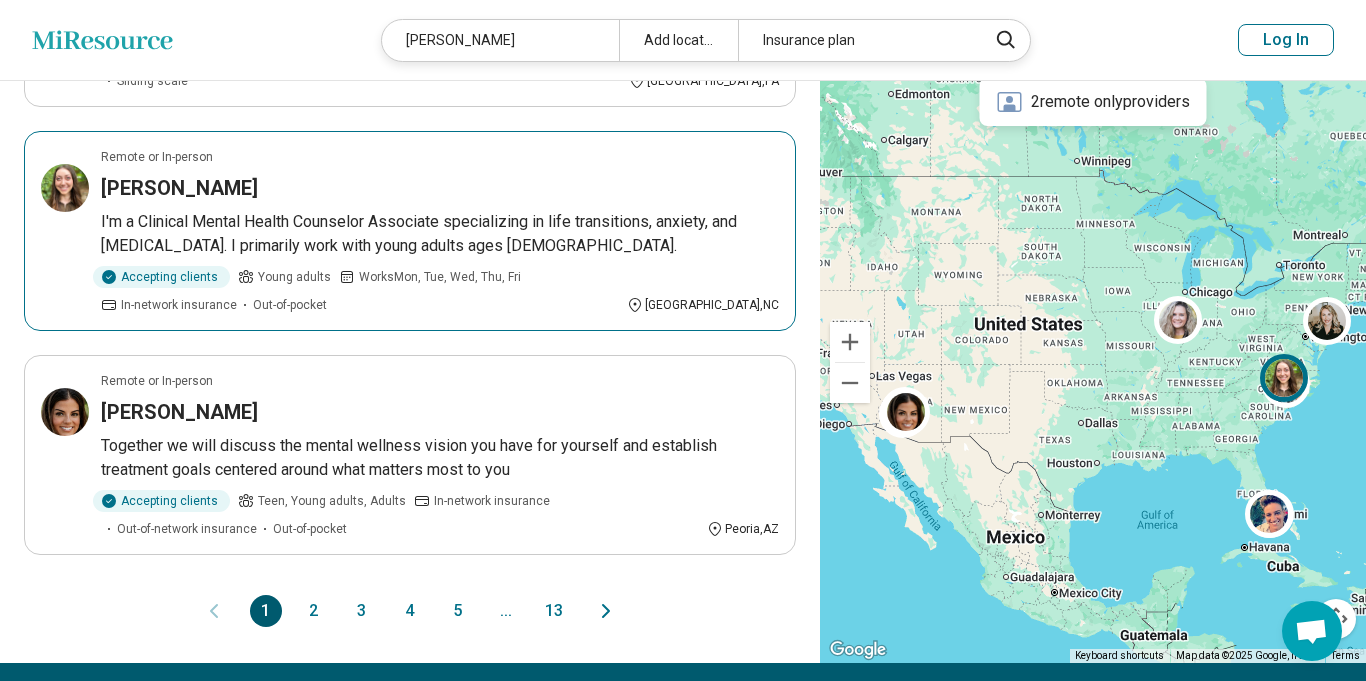scroll, scrollTop: 2017, scrollLeft: 0, axis: vertical 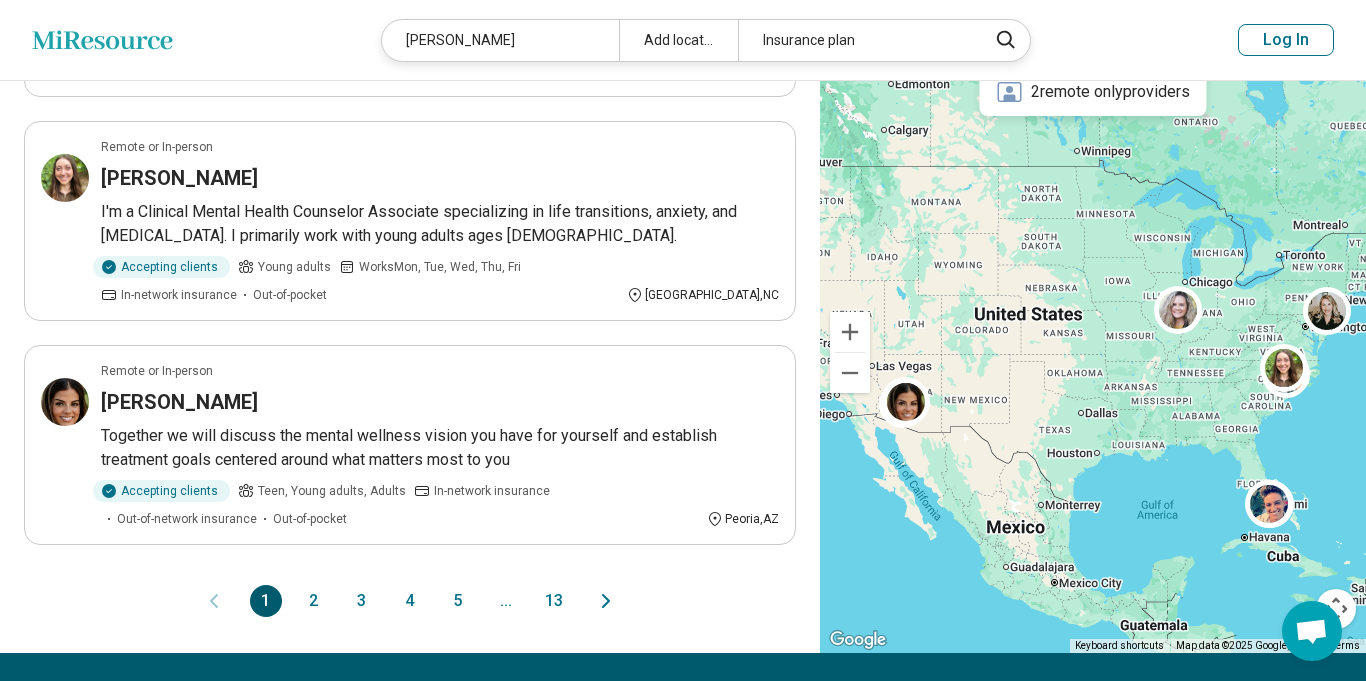 click on "2" at bounding box center (314, 601) 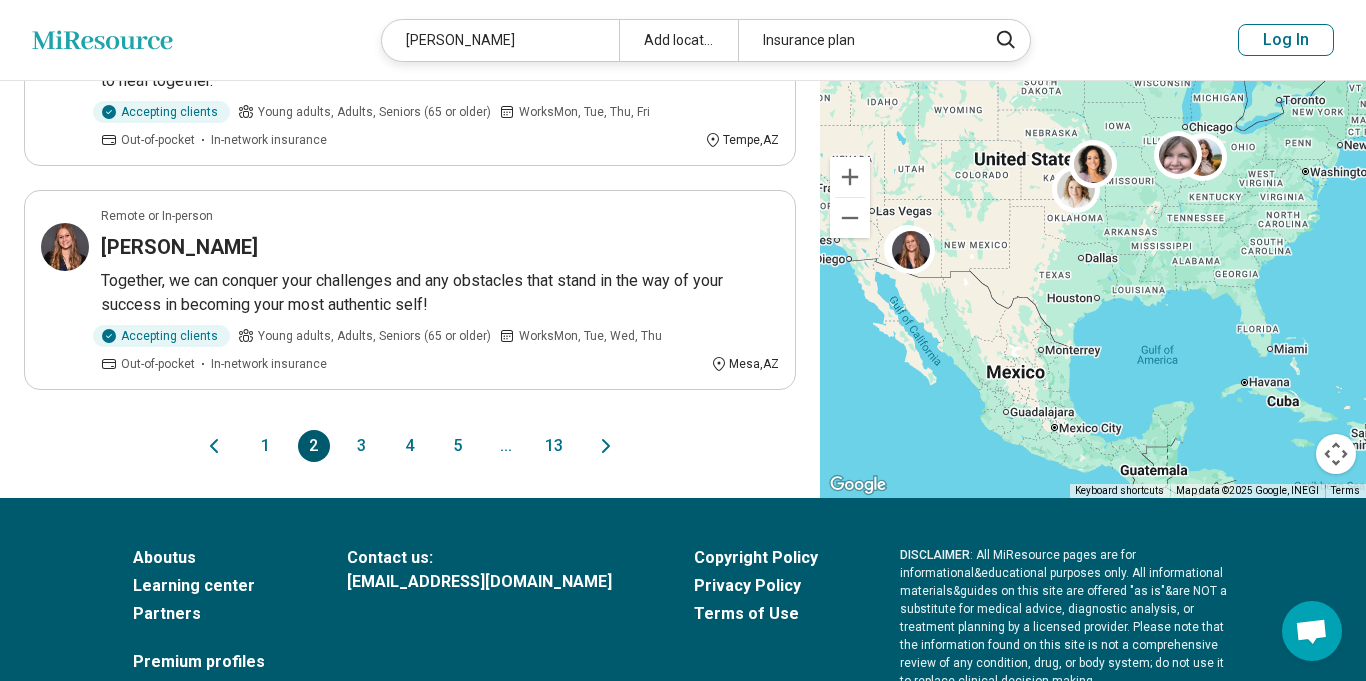 scroll, scrollTop: 1997, scrollLeft: 0, axis: vertical 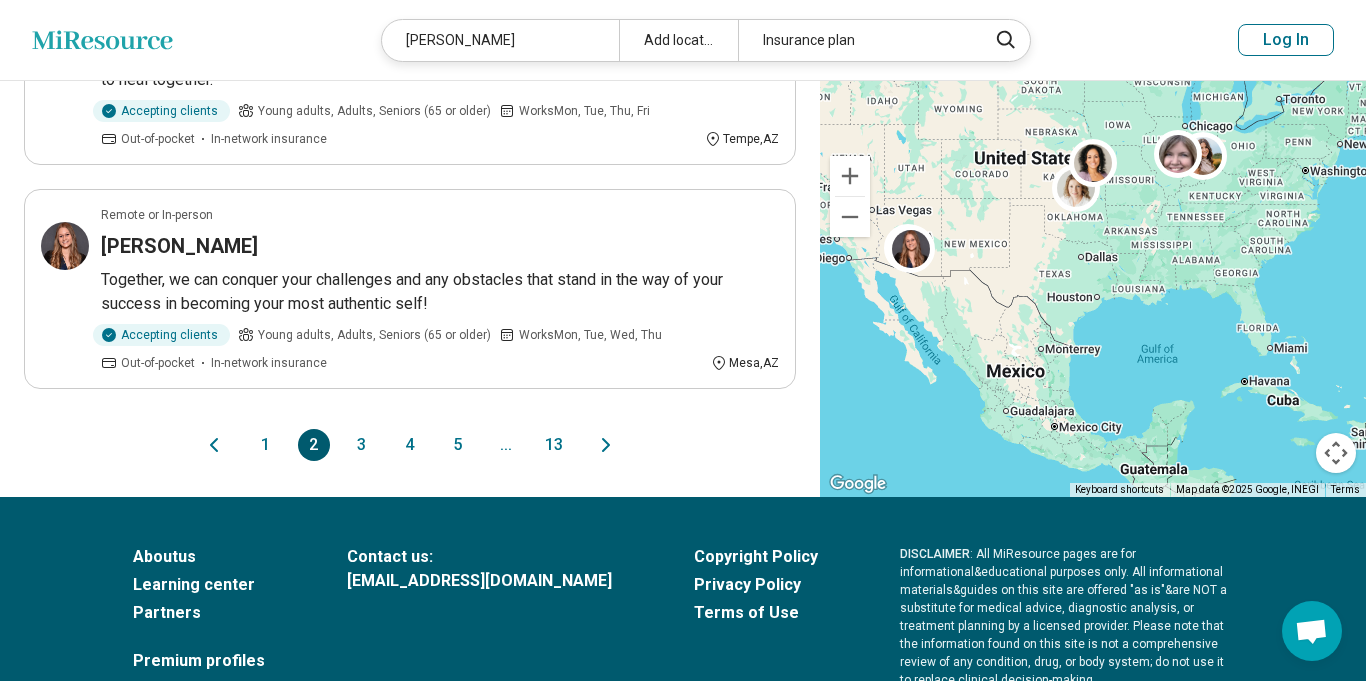 click on "3" at bounding box center (362, 445) 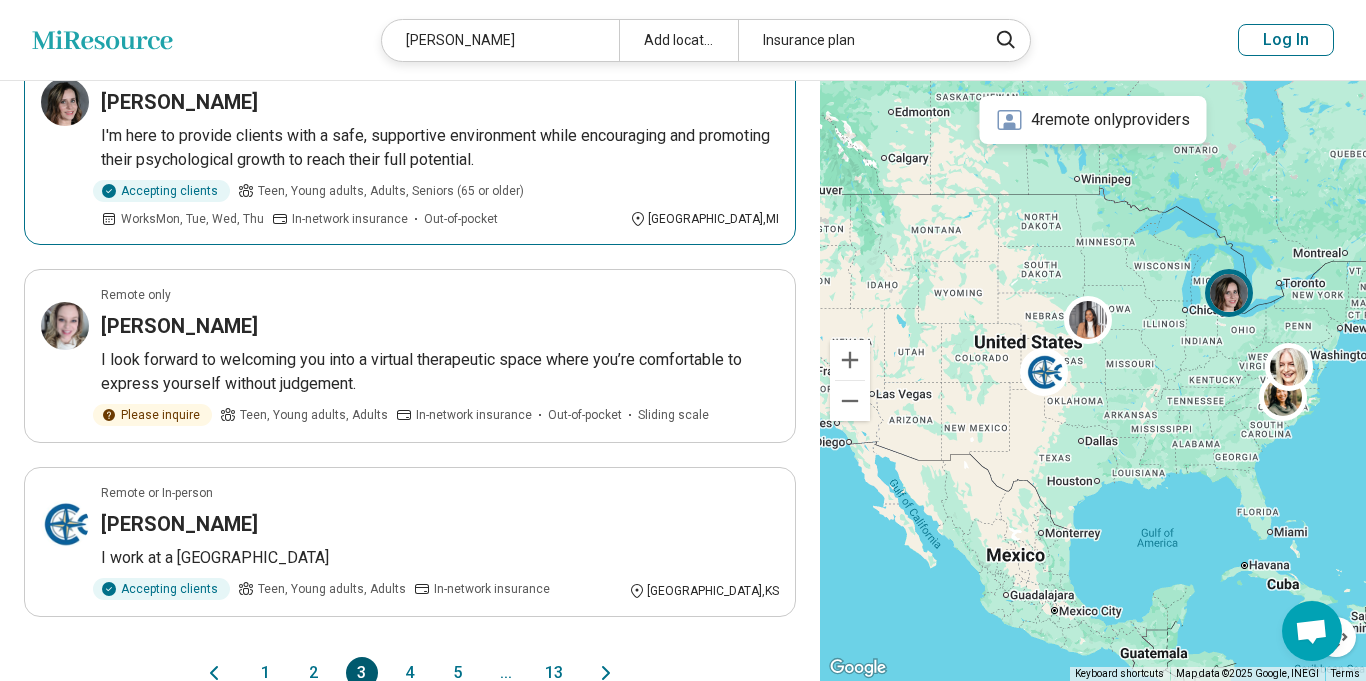 scroll, scrollTop: 1794, scrollLeft: 0, axis: vertical 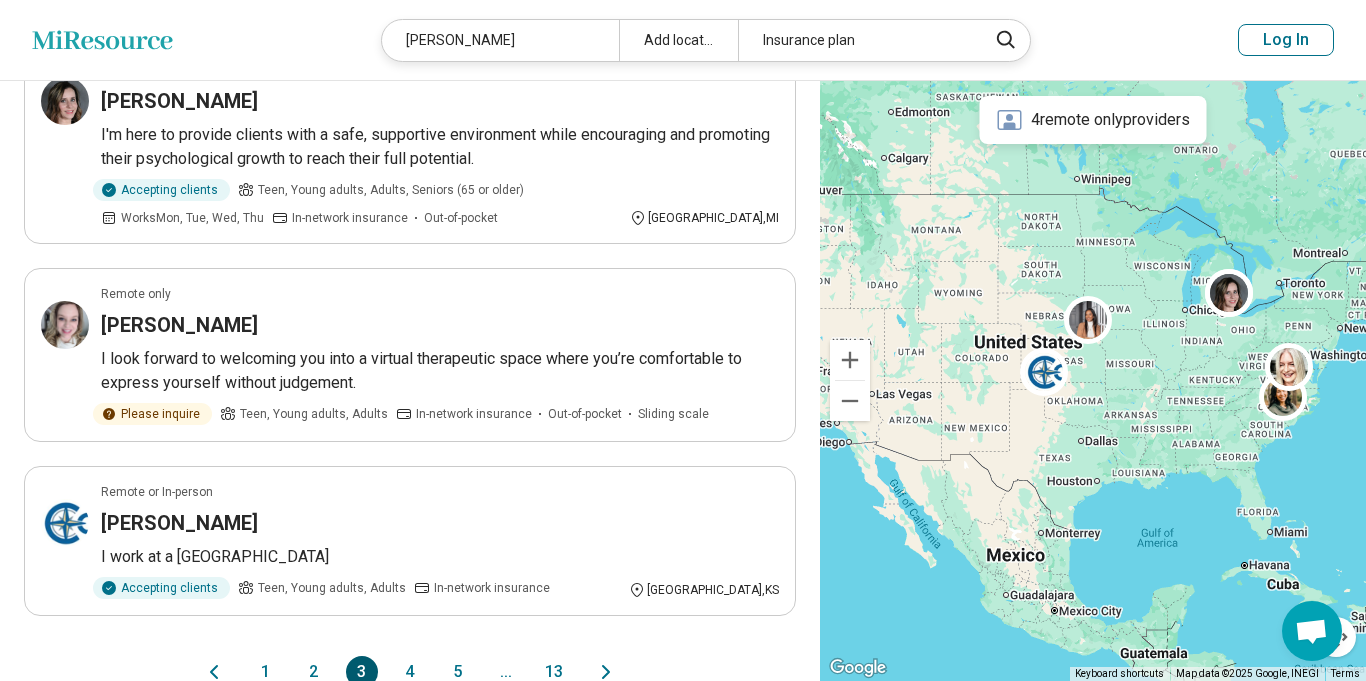 click on "4" at bounding box center [410, 672] 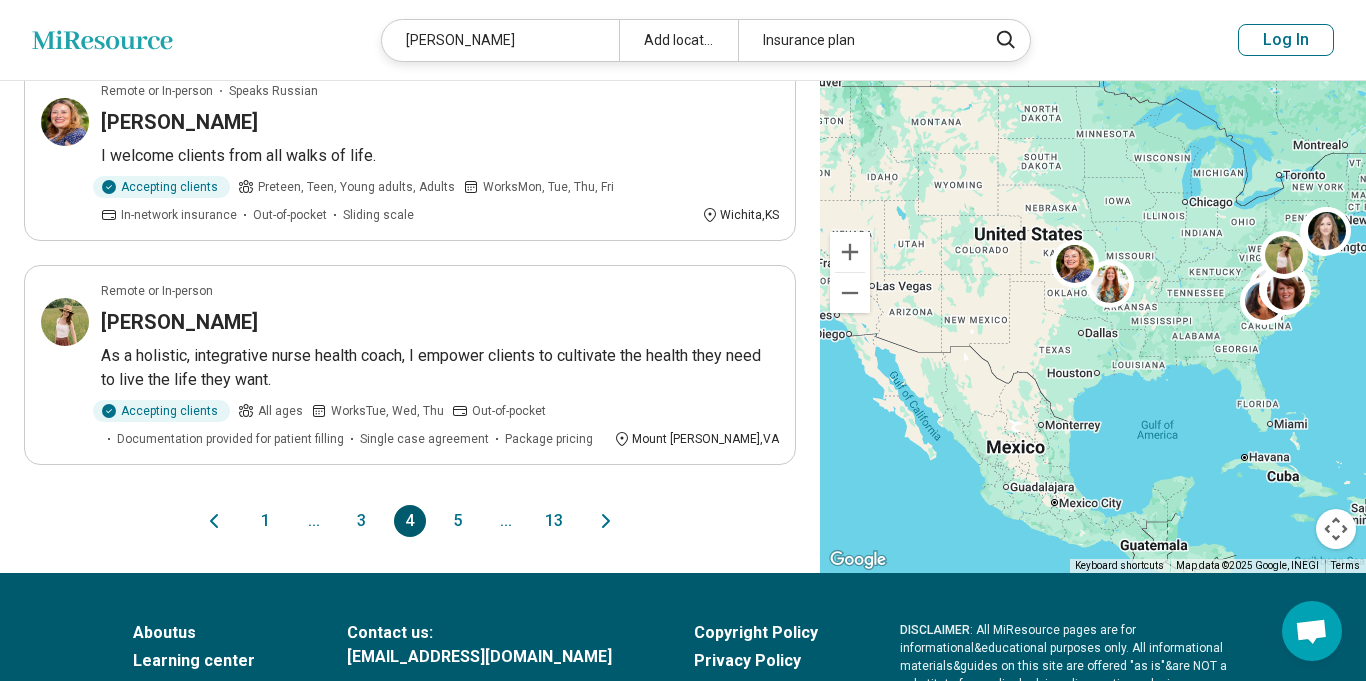 scroll, scrollTop: 1906, scrollLeft: 0, axis: vertical 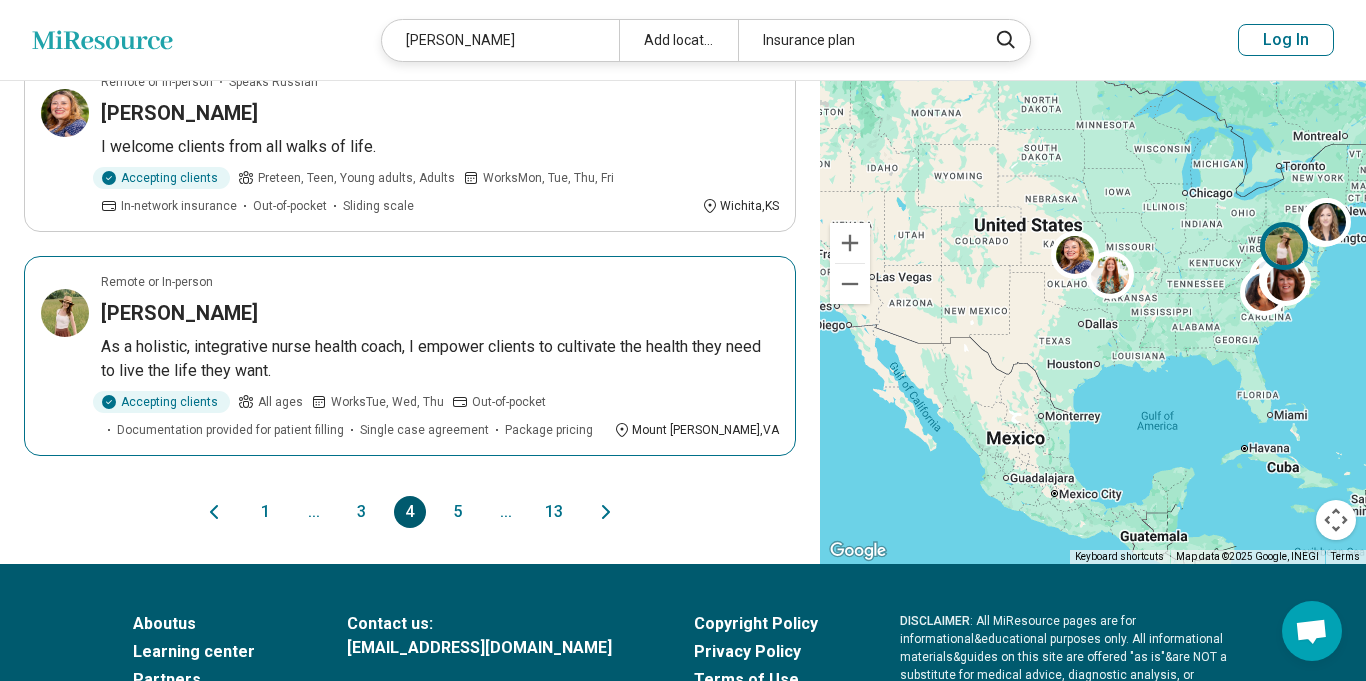 click on "Remote or In-person Jessica Clark As a holistic, integrative nurse health coach, I empower clients to cultivate the health they need to live the life they want. Accepting clients All ages Works  Tue, Wed, Thu Out-of-pocket Documentation provided for patient filling Single case agreement Package pricing Mount Crawford ,  VA" at bounding box center [410, 356] 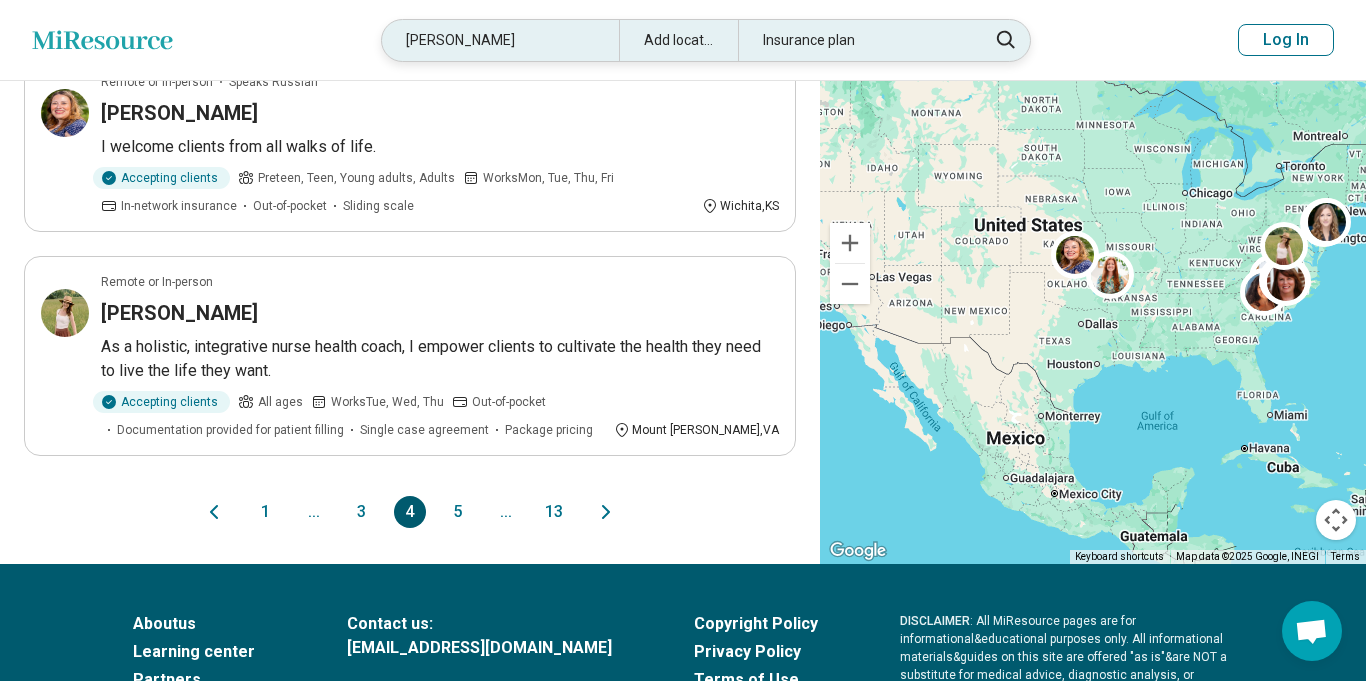 click on "Jessica Clark" at bounding box center (500, 40) 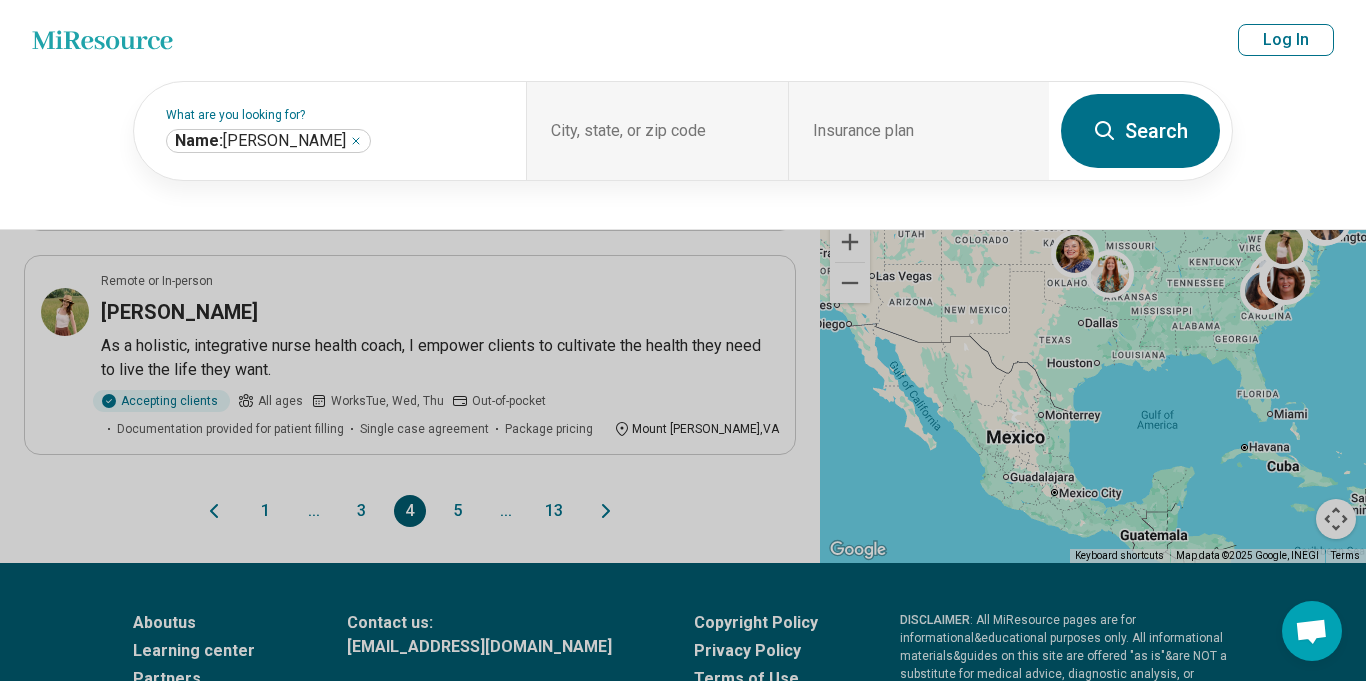 scroll, scrollTop: 1905, scrollLeft: 0, axis: vertical 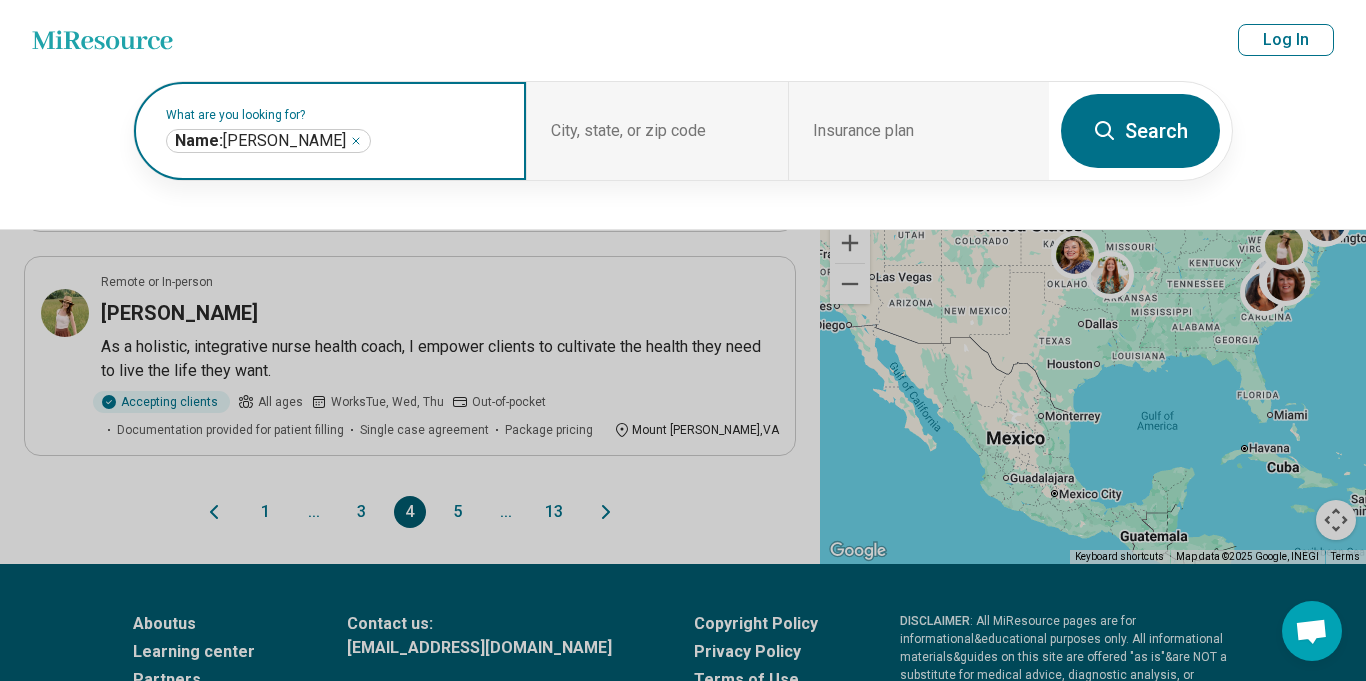 click 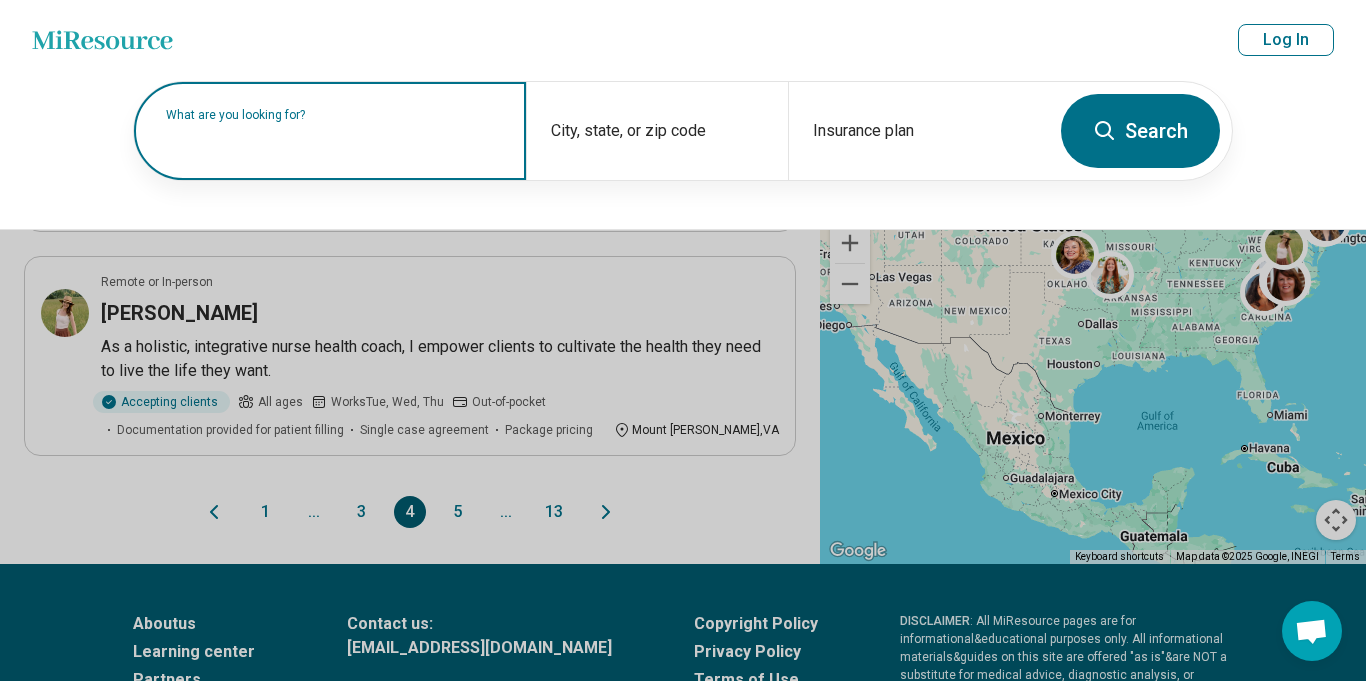 click at bounding box center [334, 141] 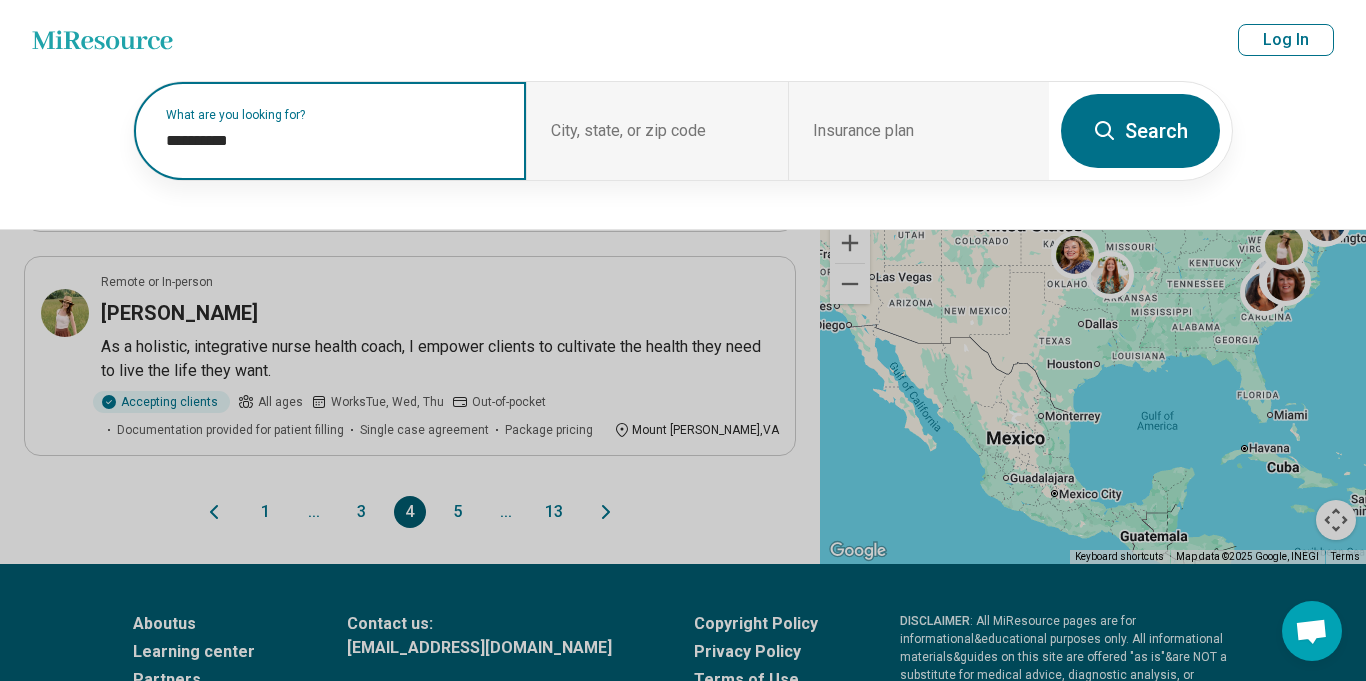 paste on "**********" 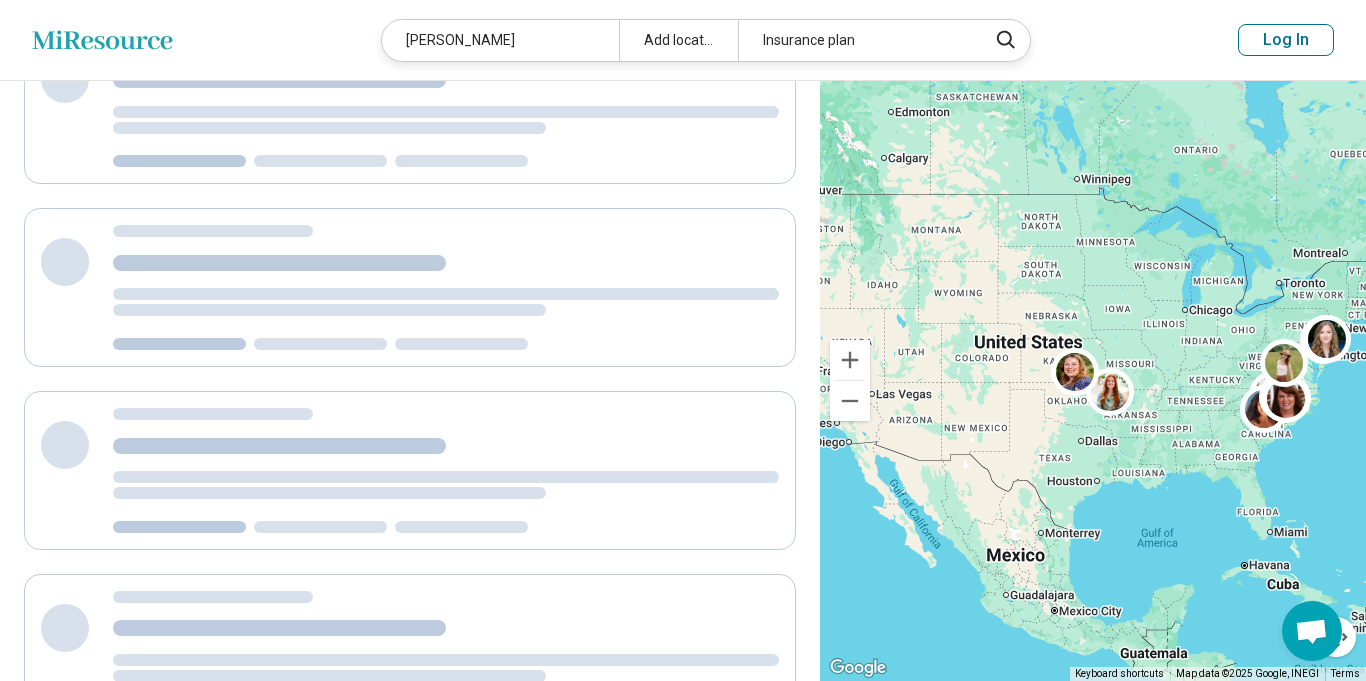 scroll, scrollTop: 1, scrollLeft: 0, axis: vertical 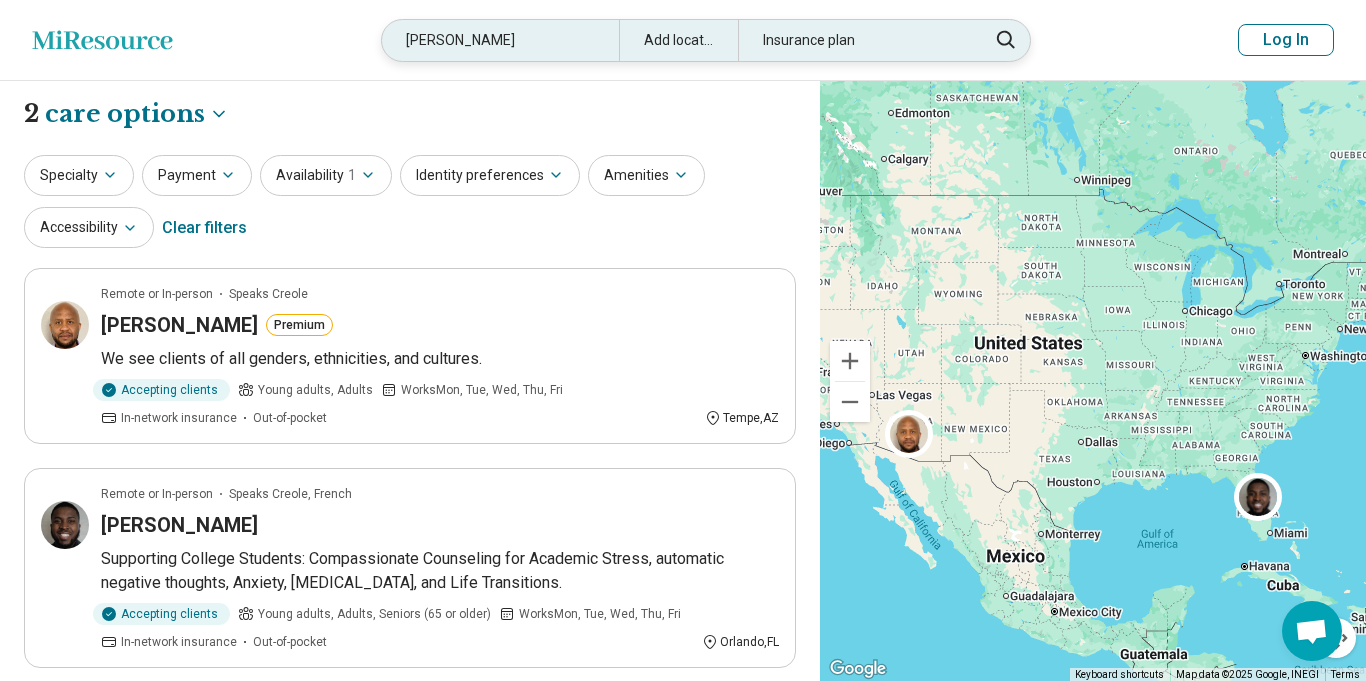 click on "Daphne A  Louissaint" at bounding box center [500, 40] 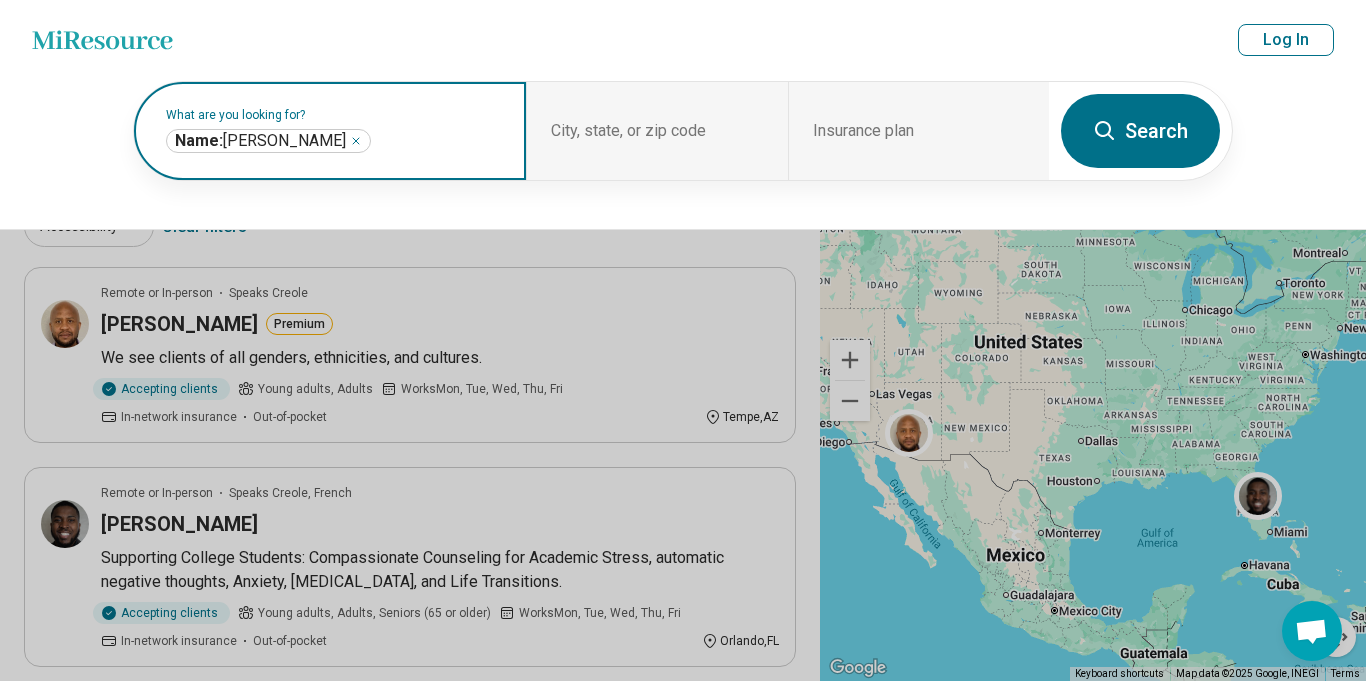 click on "**********" at bounding box center (268, 141) 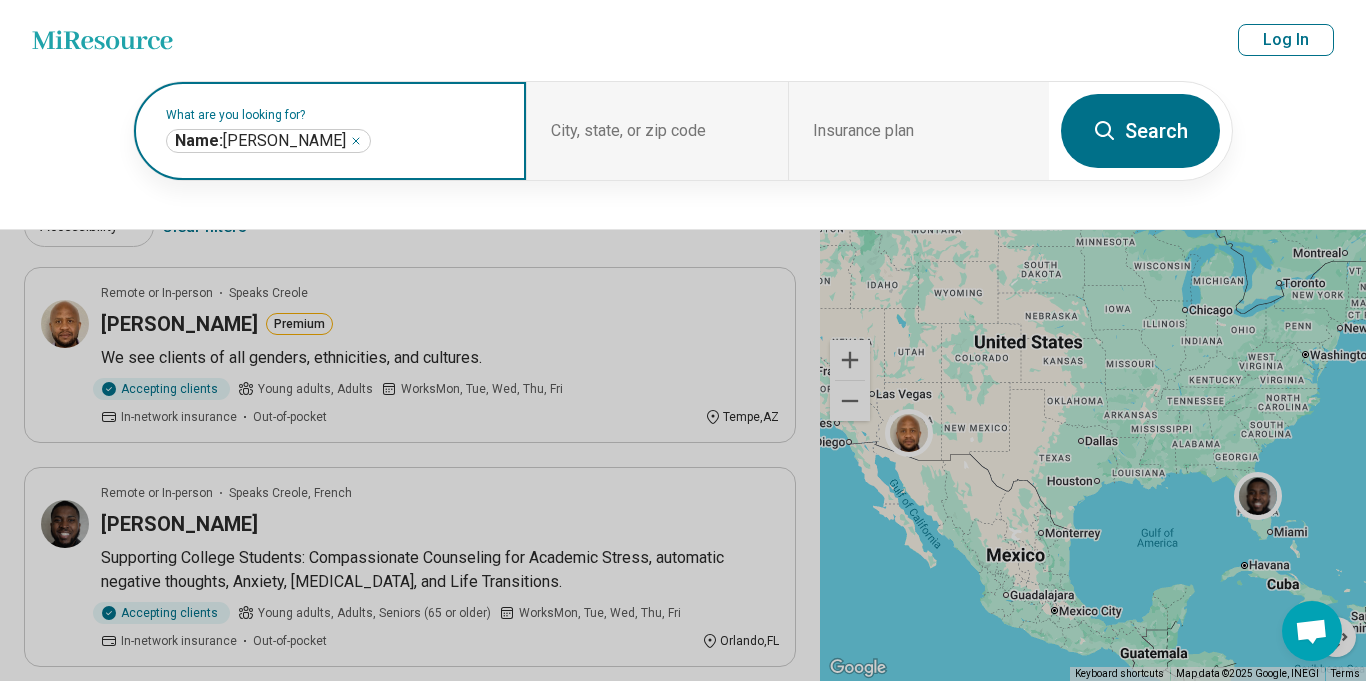 click 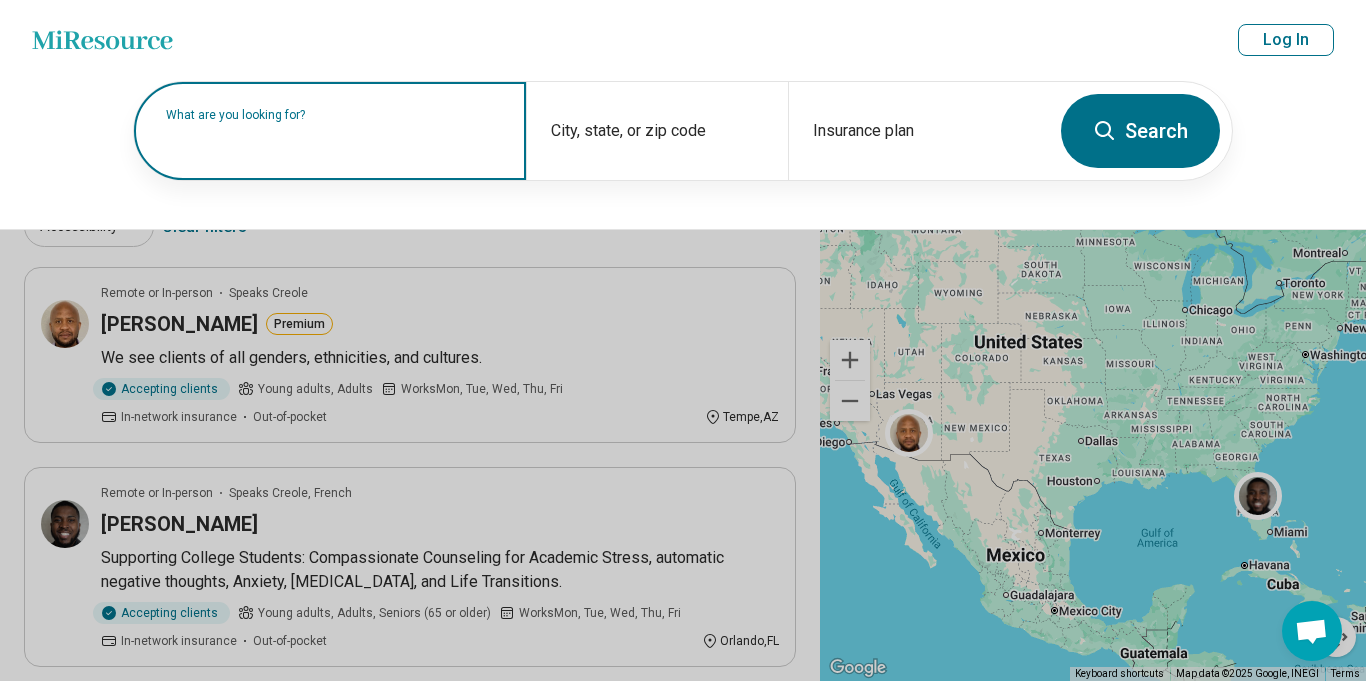 click at bounding box center [334, 141] 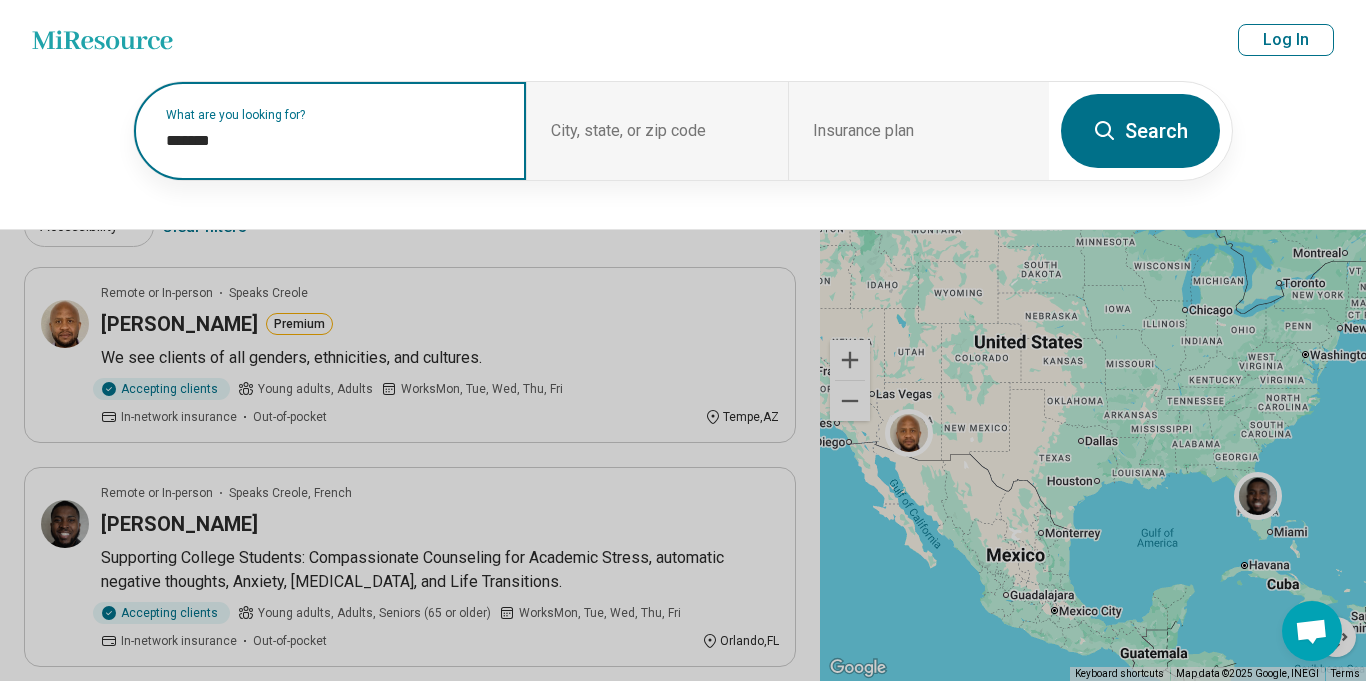 paste on "*******" 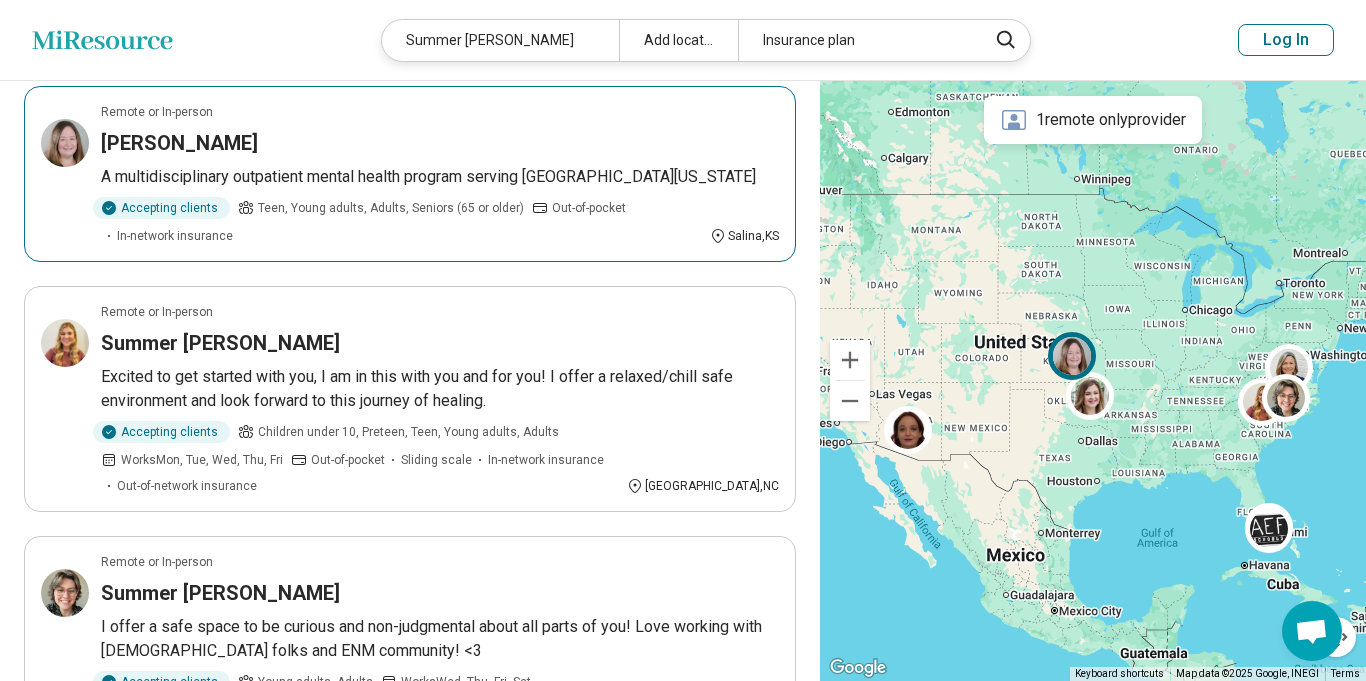 scroll, scrollTop: 651, scrollLeft: 0, axis: vertical 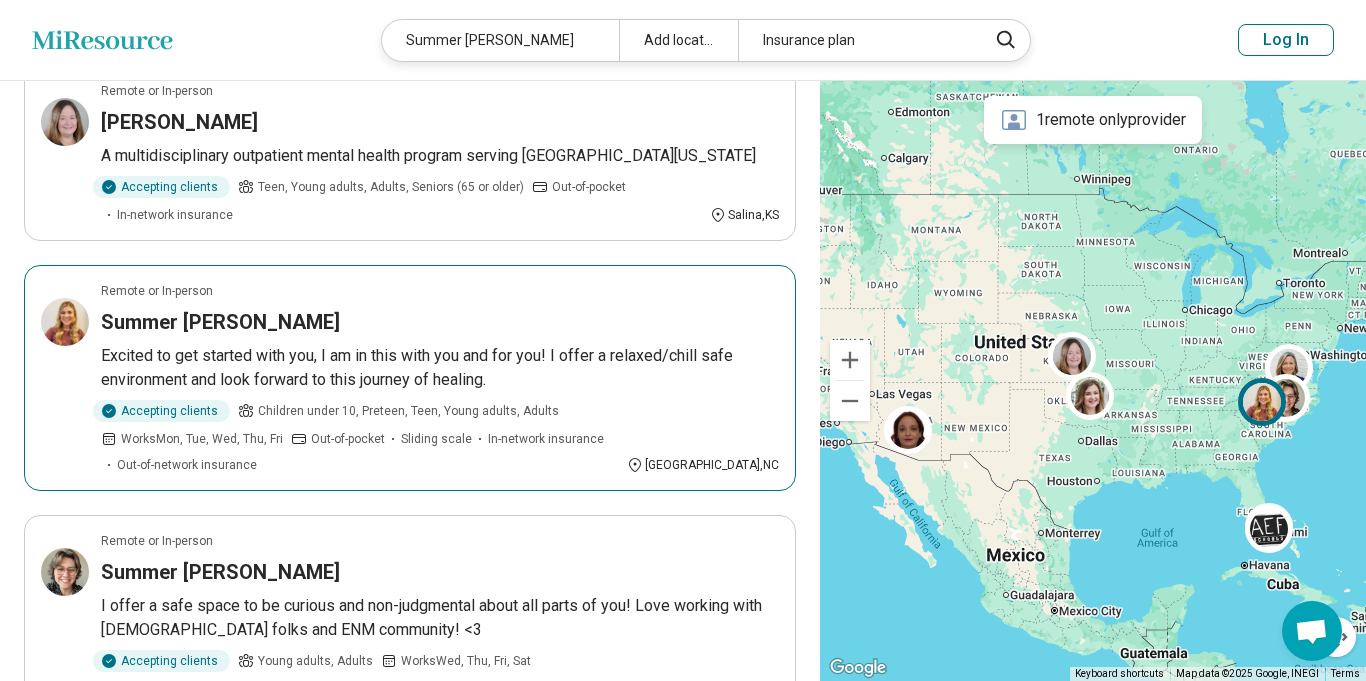 click on "Excited to get started with you, I am in this with you and for you! I offer a relaxed/chill safe environment and look forward to this journey of healing." at bounding box center (440, 368) 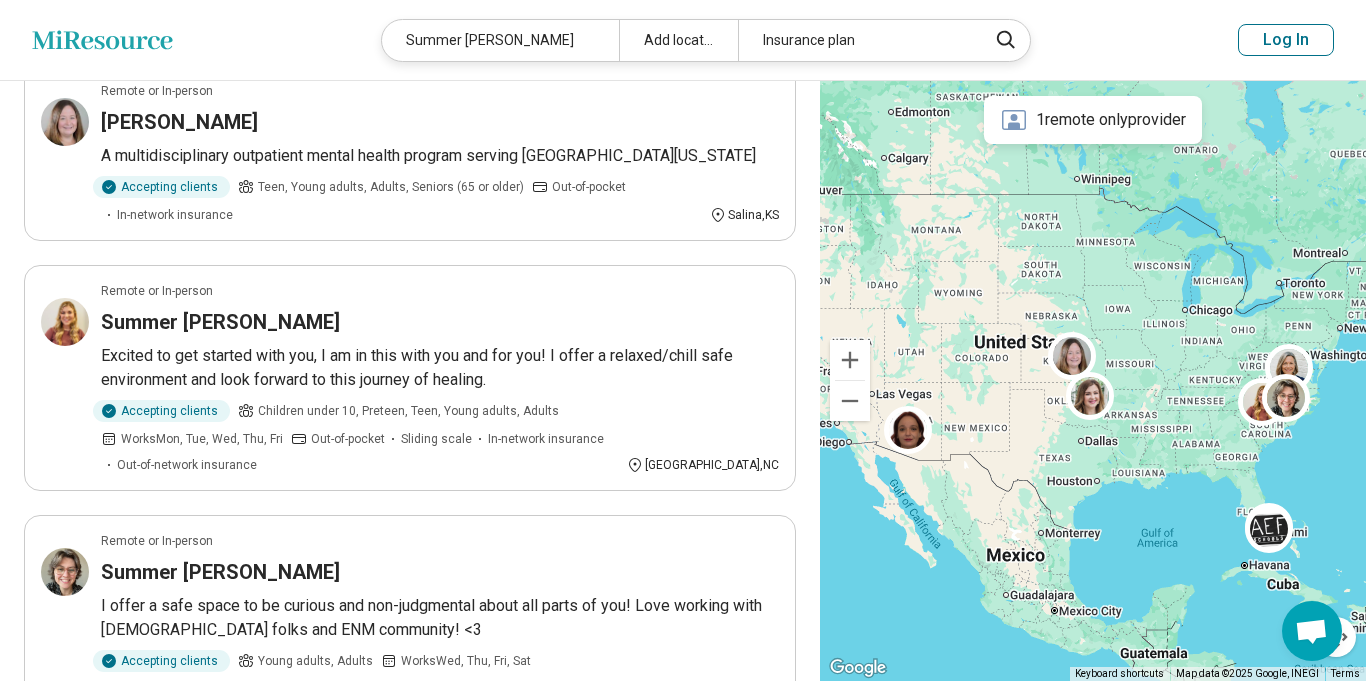 click on "Miresource logo Summer Mendez Add location Insurance plan Log In" at bounding box center (683, 40) 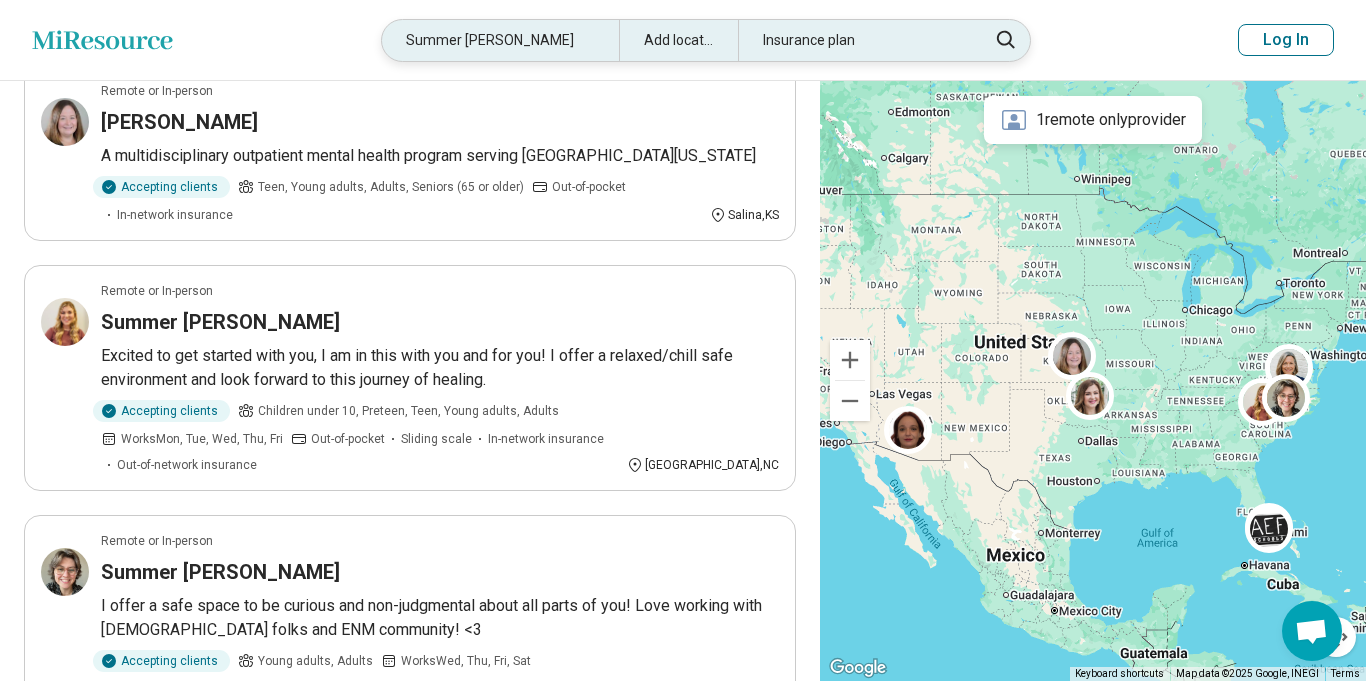 click on "Summer Mendez" at bounding box center (500, 40) 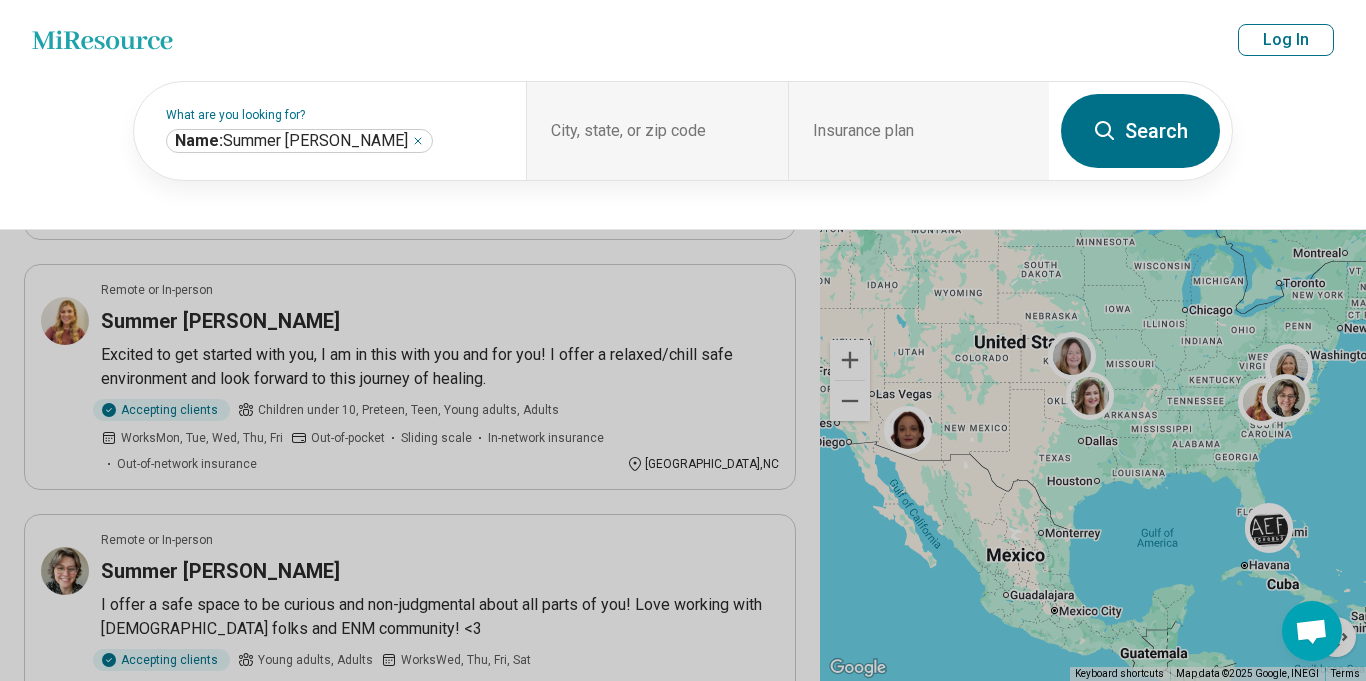 scroll, scrollTop: 650, scrollLeft: 0, axis: vertical 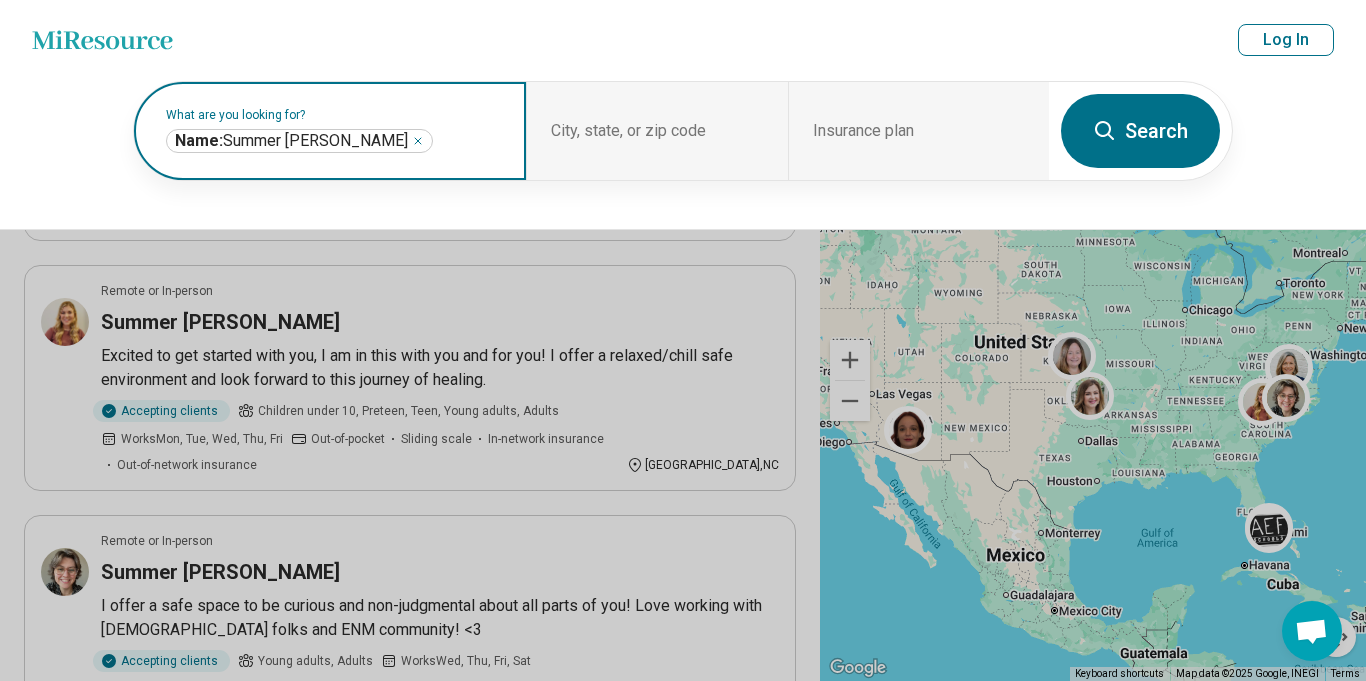 click 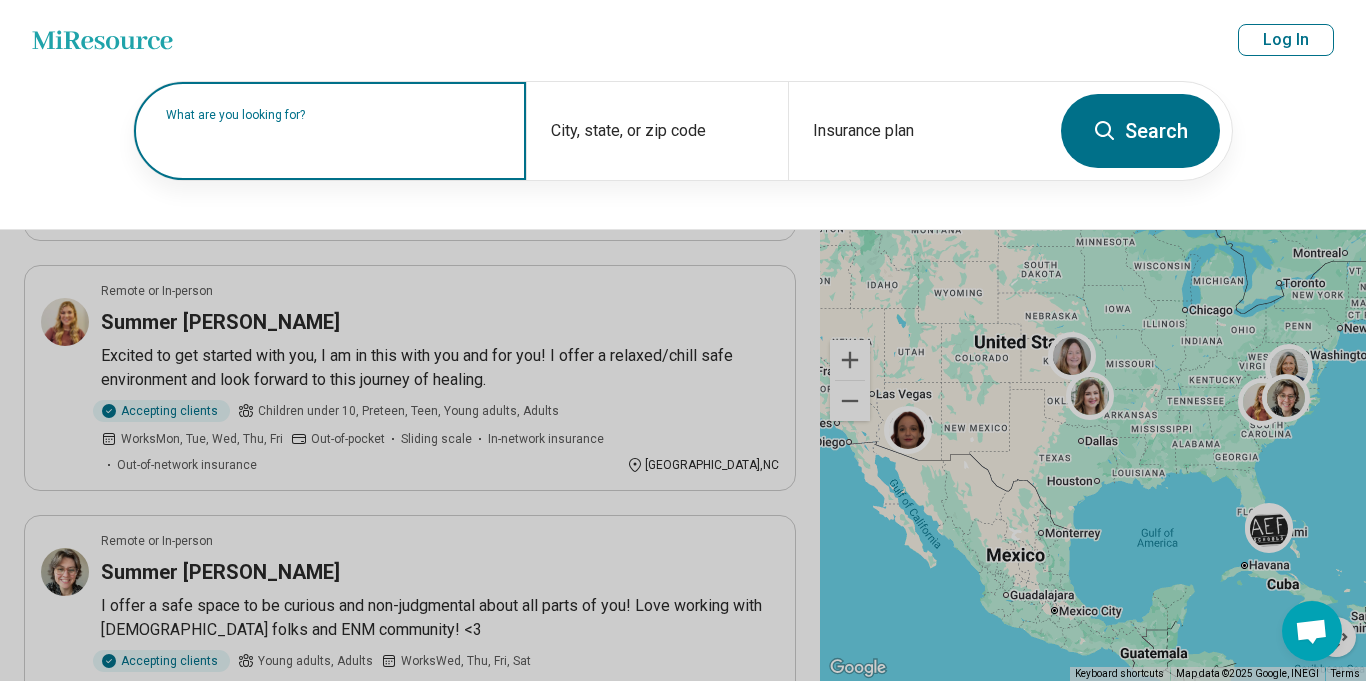 click at bounding box center [334, 141] 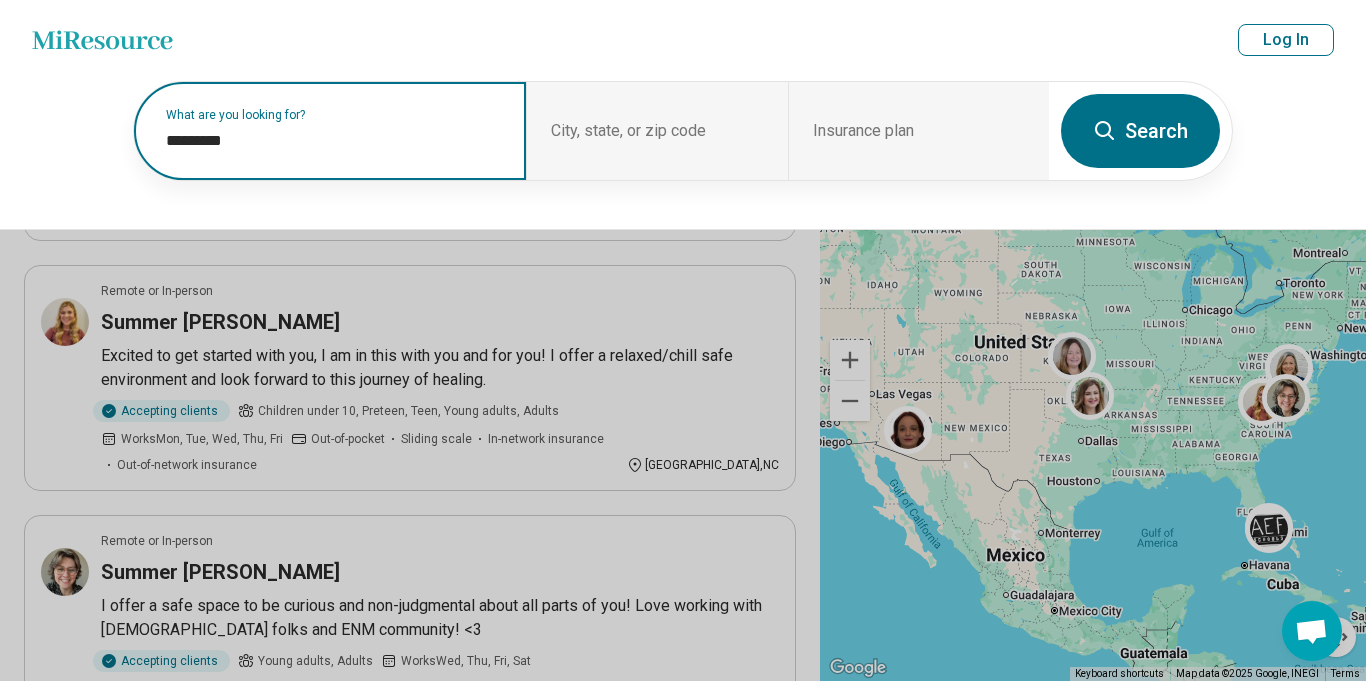 paste on "*******" 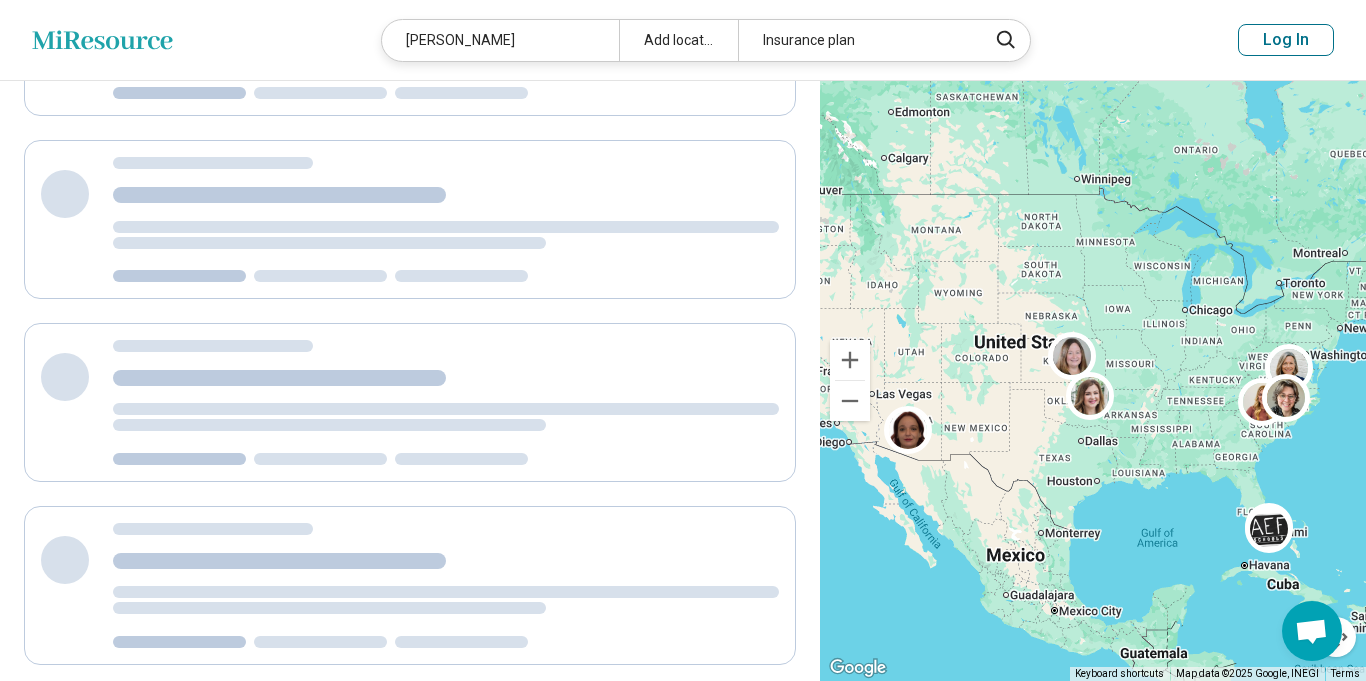 scroll, scrollTop: 0, scrollLeft: 0, axis: both 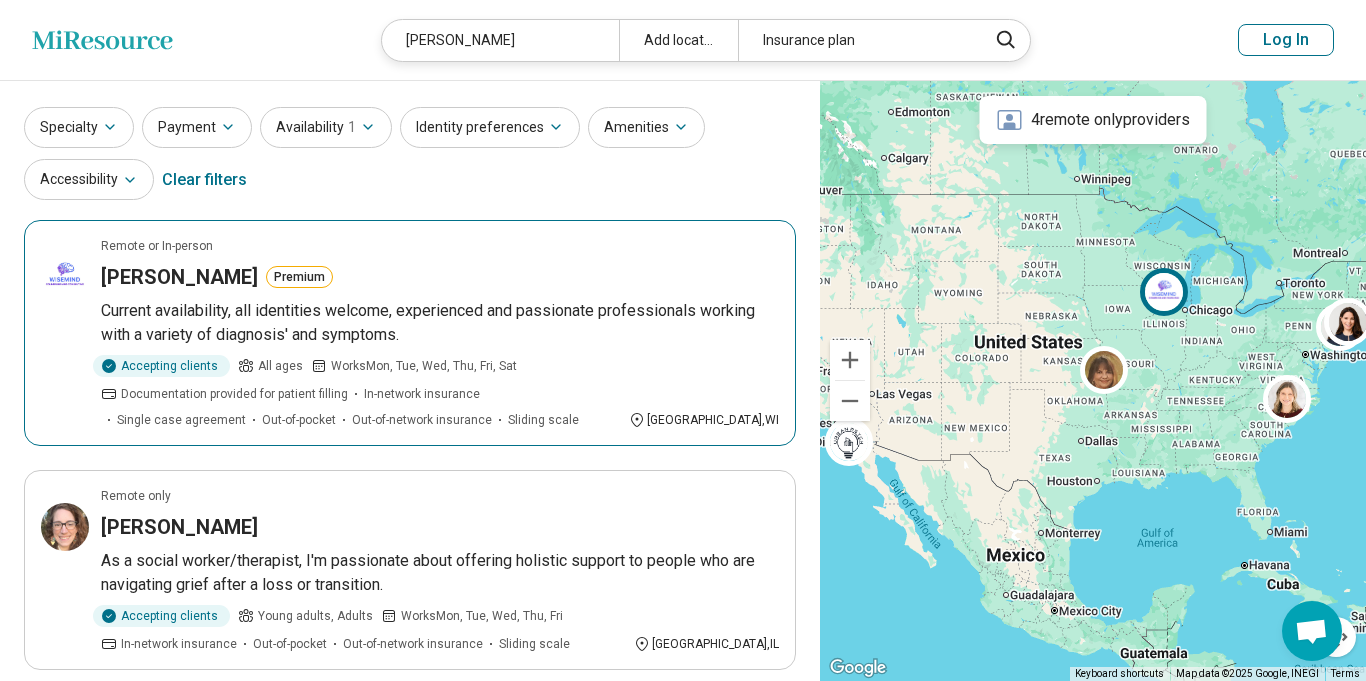 click on "Current availability, all identities welcome, experienced and passionate professionals working with a variety of diagnosis' and symptoms." at bounding box center (440, 323) 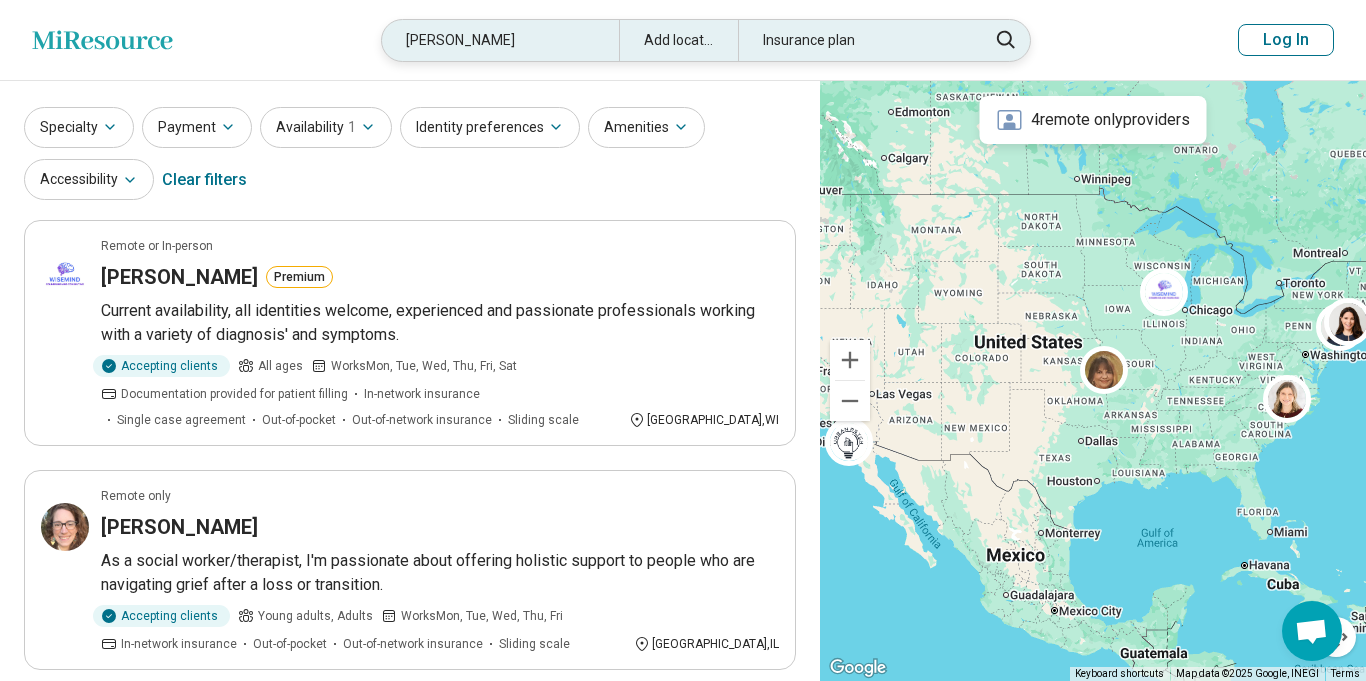 click on "Margaret Bester" at bounding box center (500, 40) 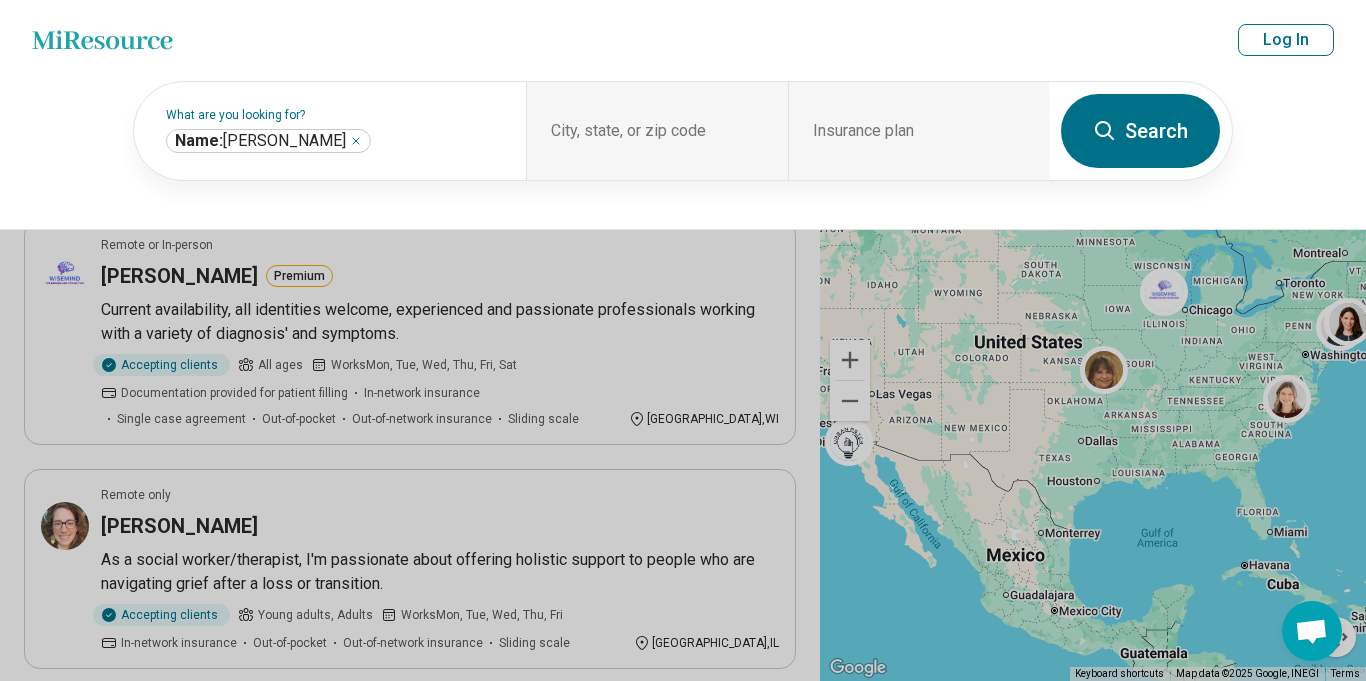 scroll, scrollTop: 47, scrollLeft: 0, axis: vertical 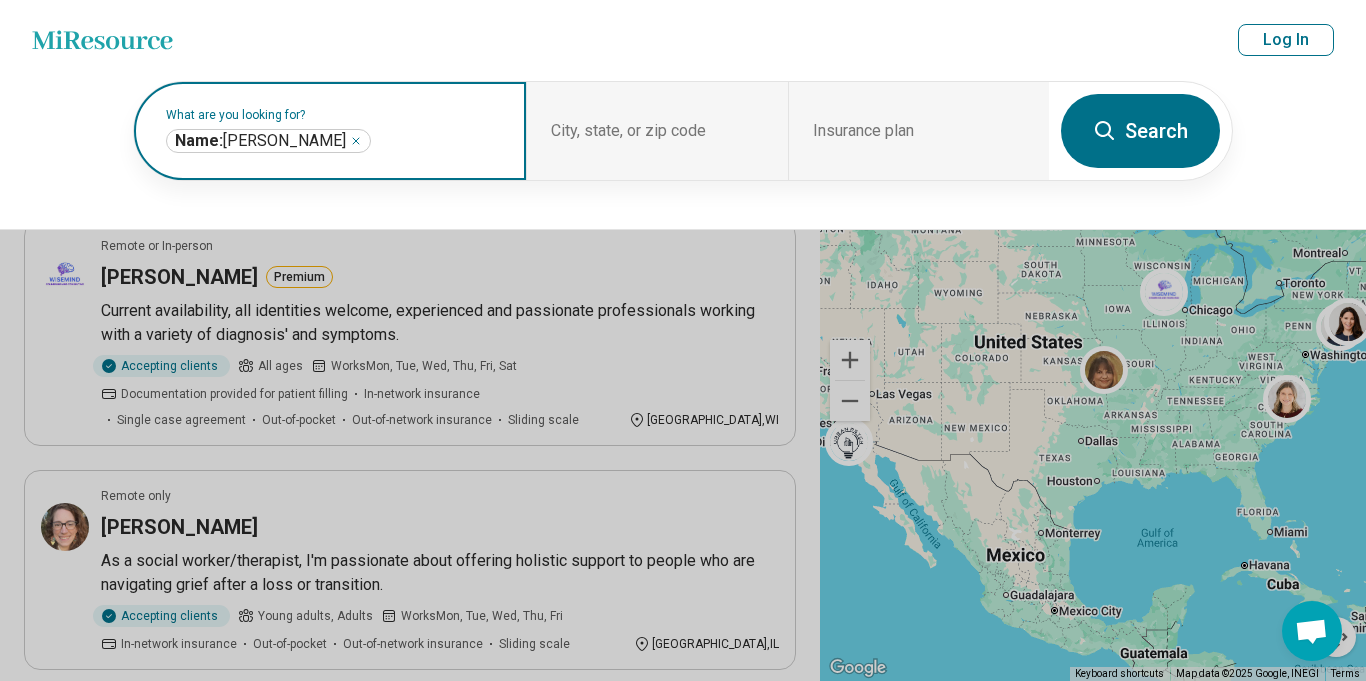 click 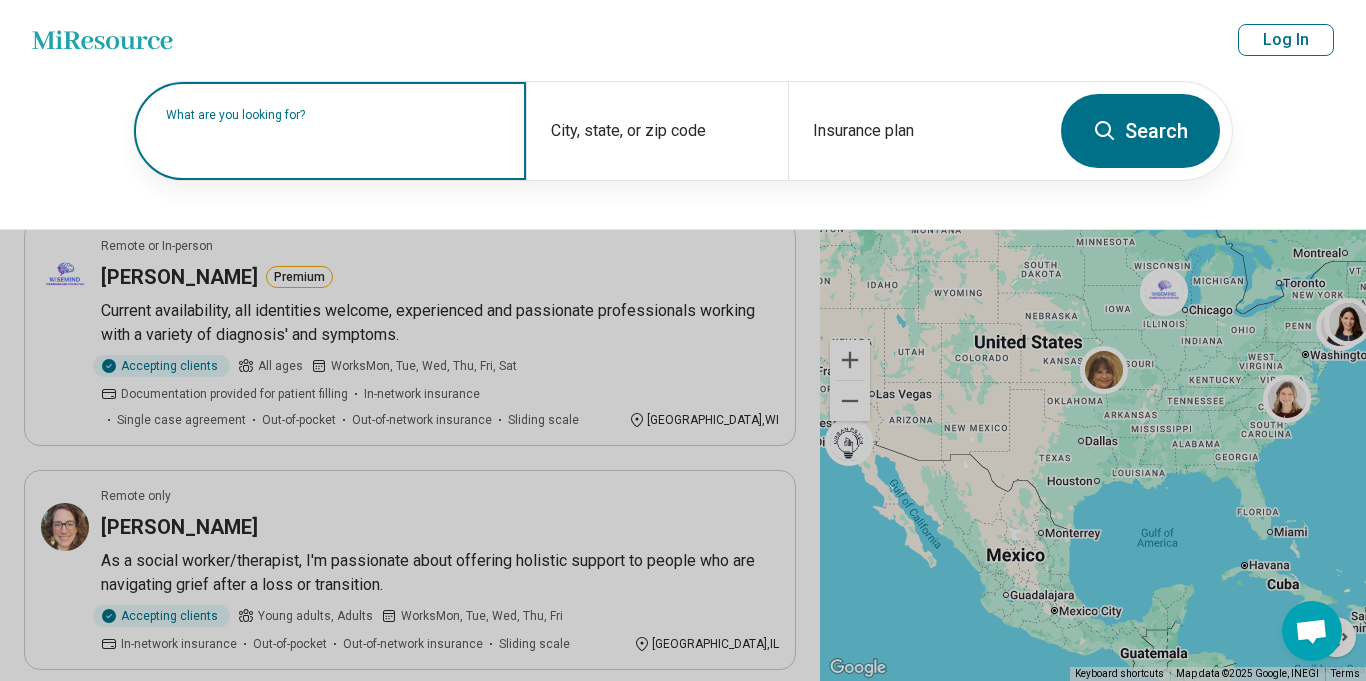 click at bounding box center [334, 141] 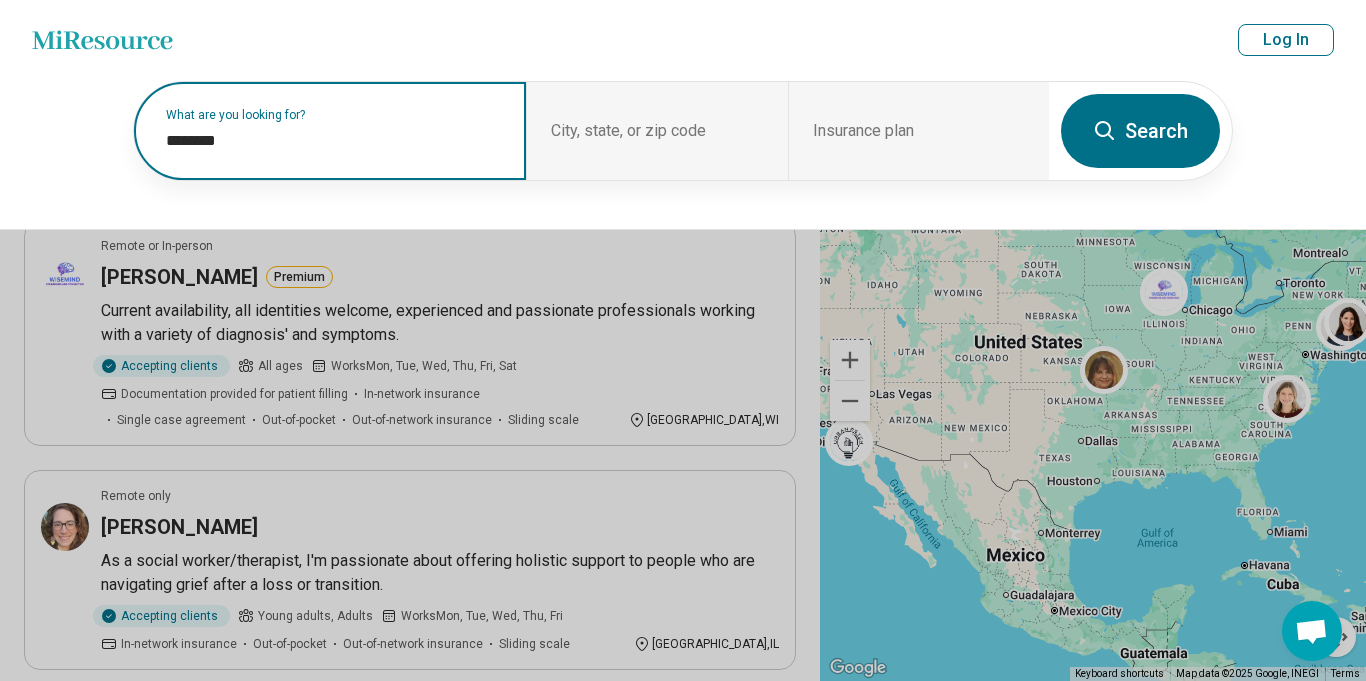 paste on "**********" 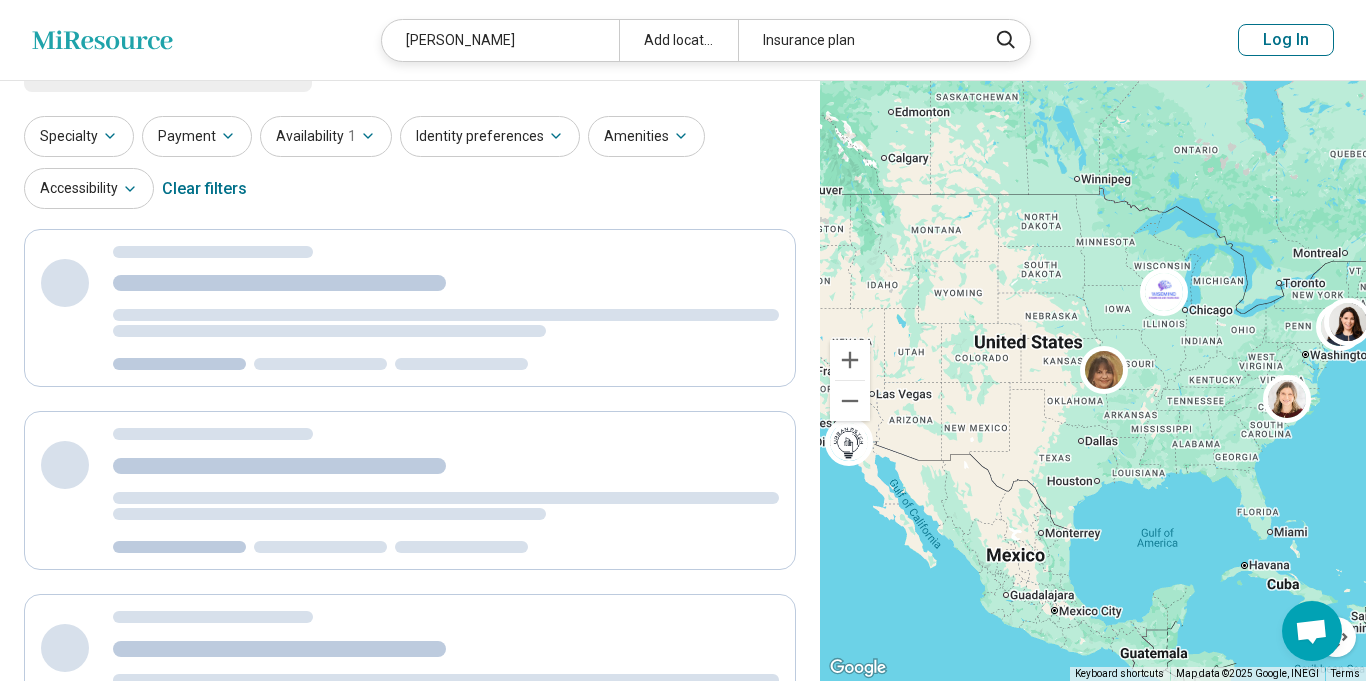scroll, scrollTop: 0, scrollLeft: 0, axis: both 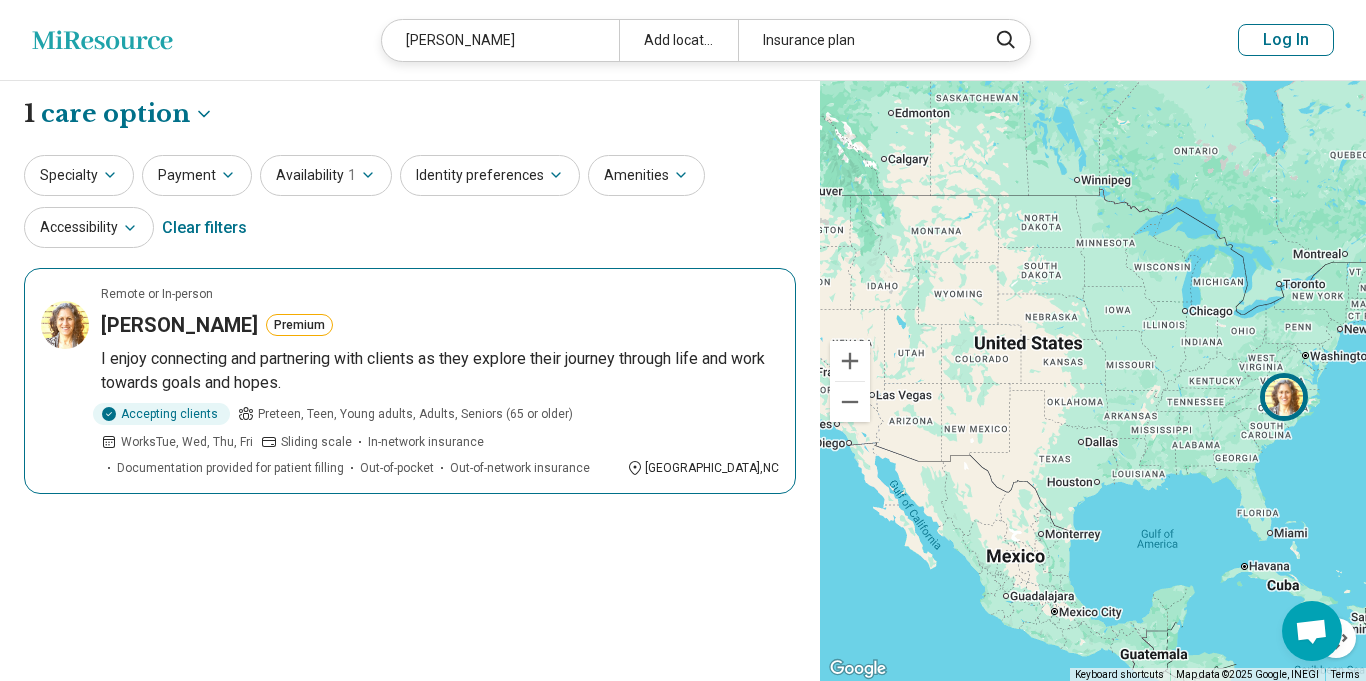 click on "I enjoy connecting and partnering with clients as they explore their journey through life and work towards goals and hopes." at bounding box center (440, 371) 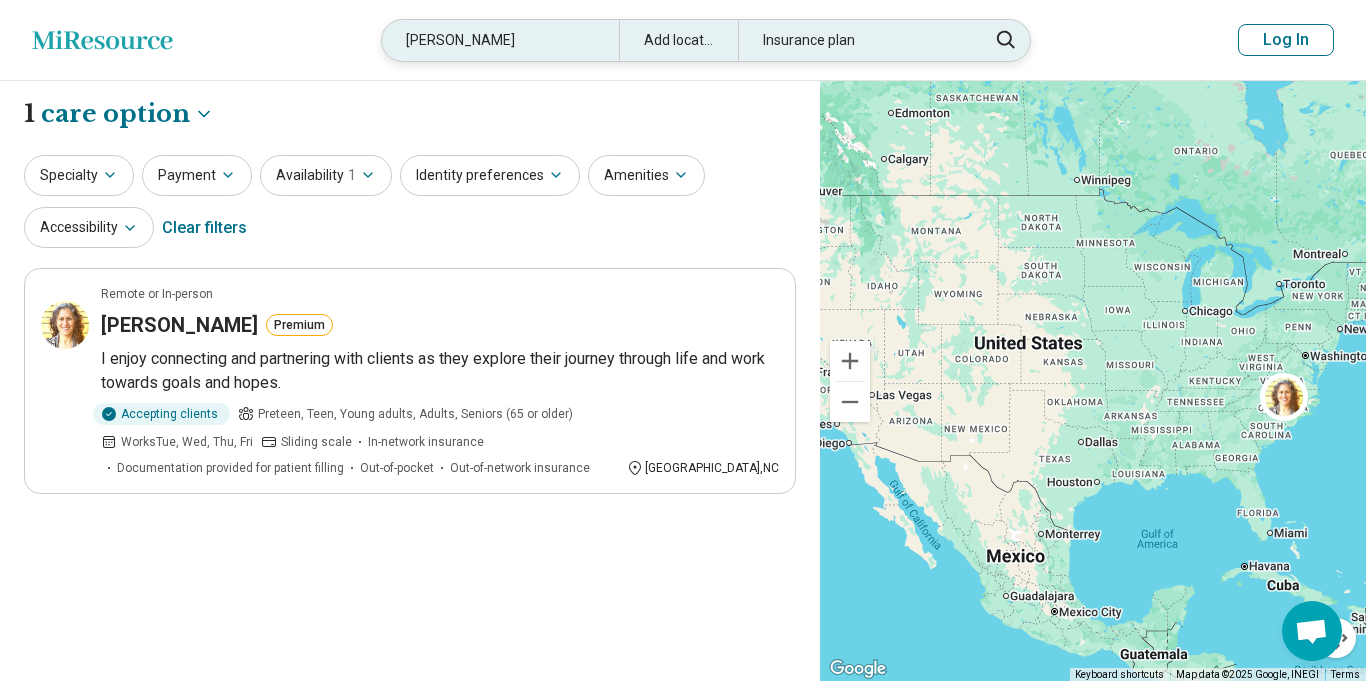 click on "Erika H Bloodworth" at bounding box center (500, 40) 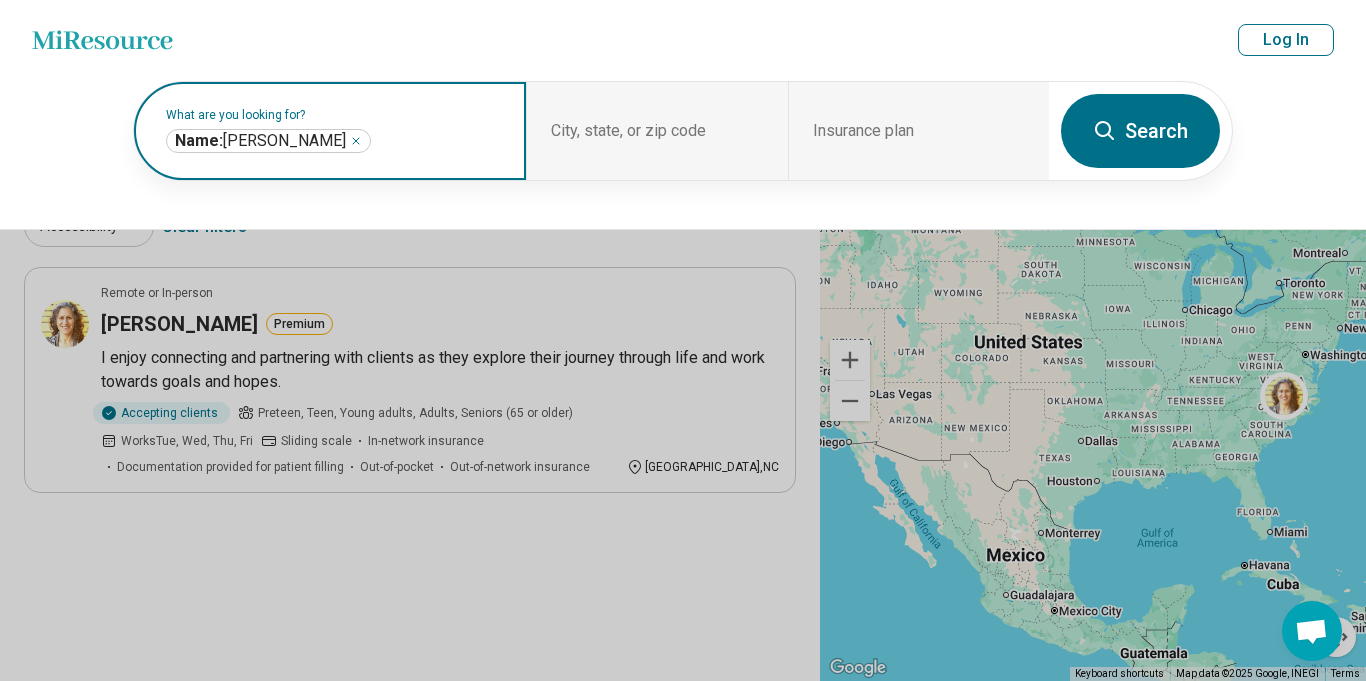 click 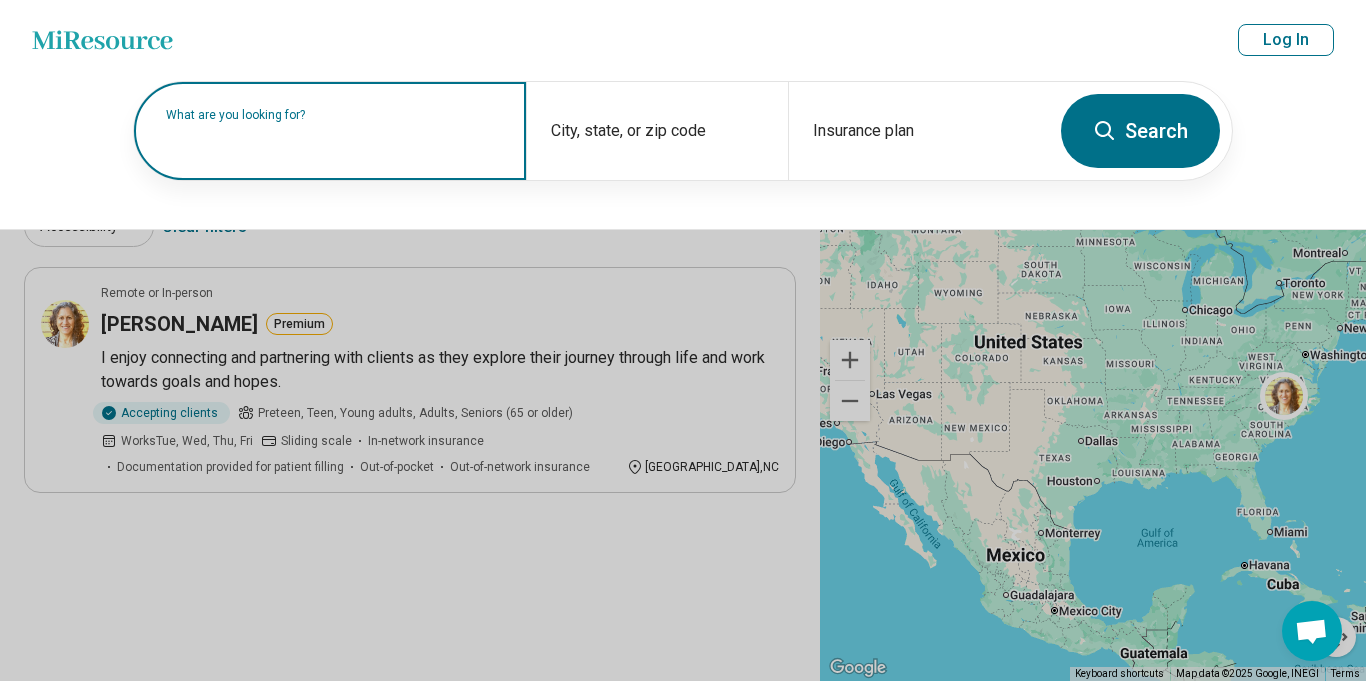 click at bounding box center (334, 141) 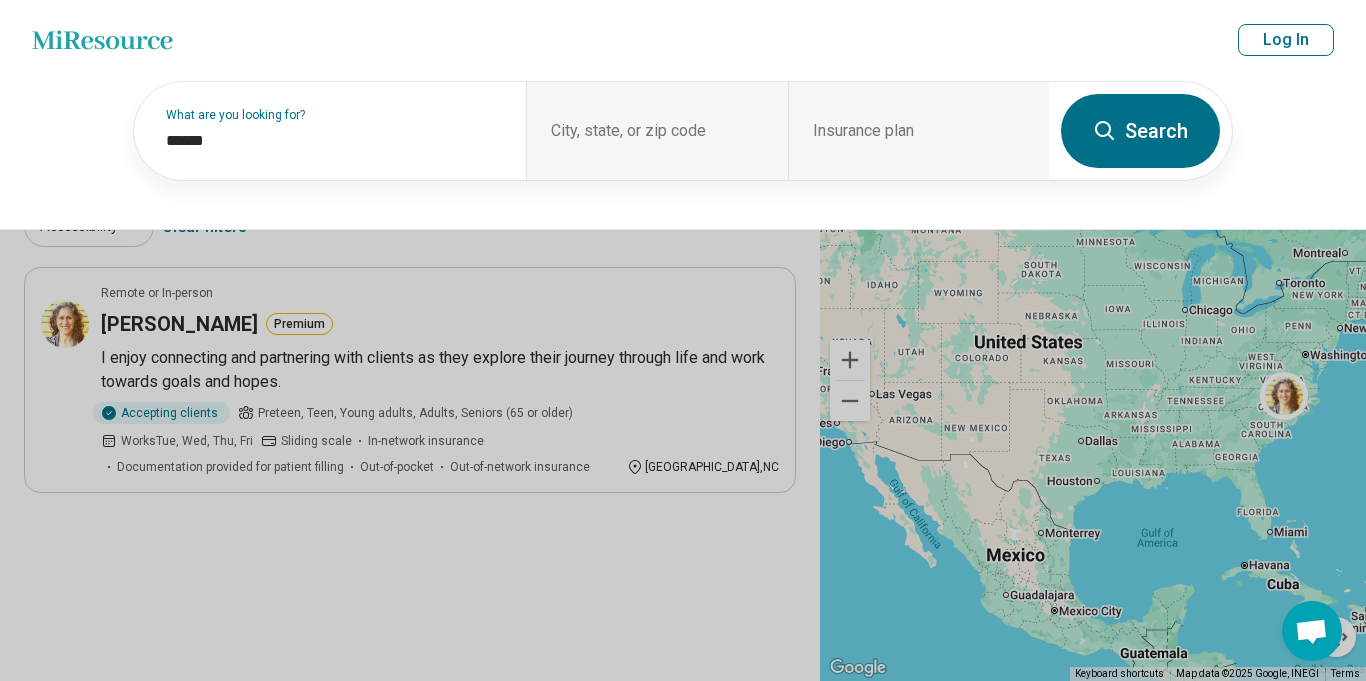click on "Miresource logo Erika H Bloodworth Add location Insurance plan Log In" at bounding box center [683, 40] 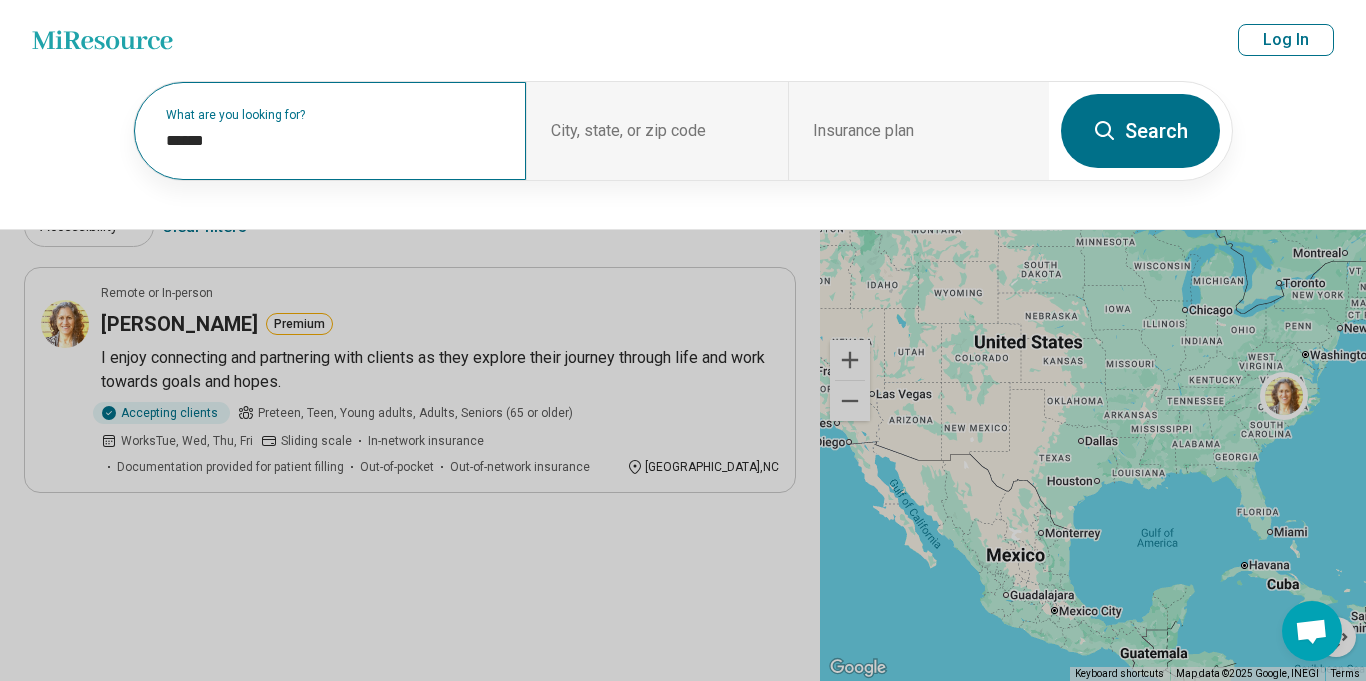 click on "What are you looking for? *****" at bounding box center (330, 131) 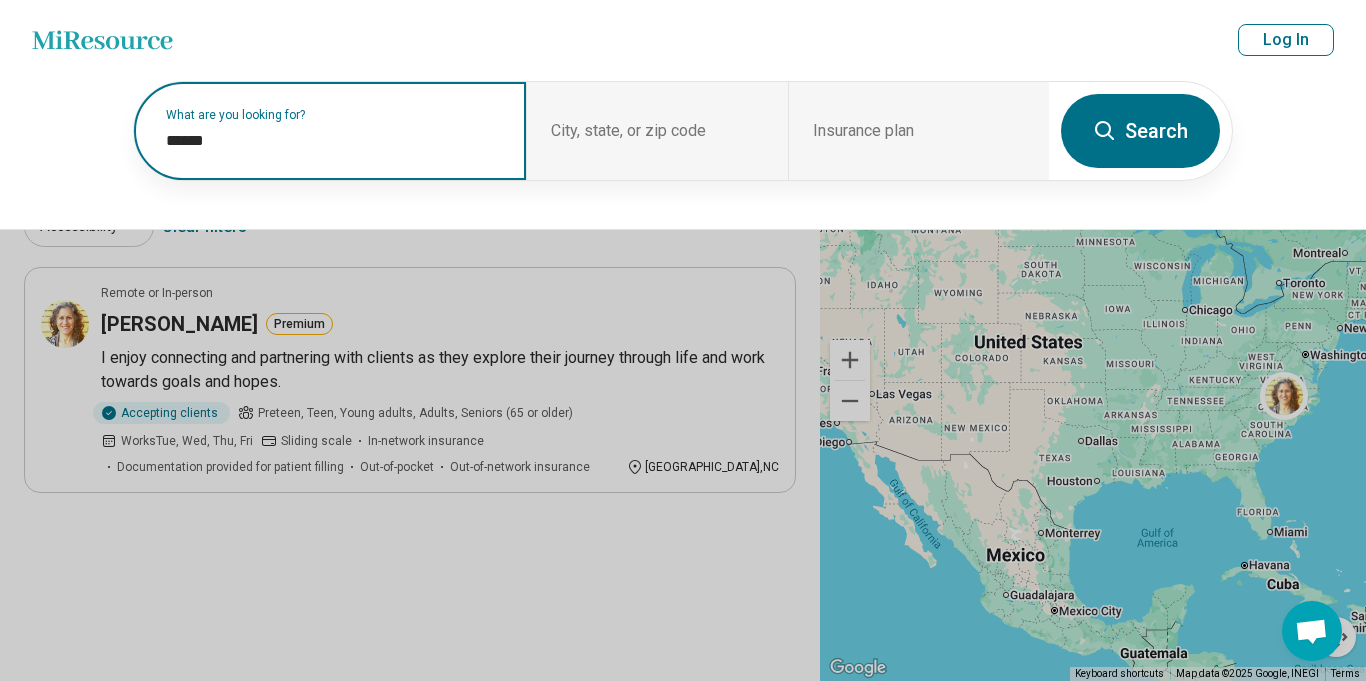 paste on "**********" 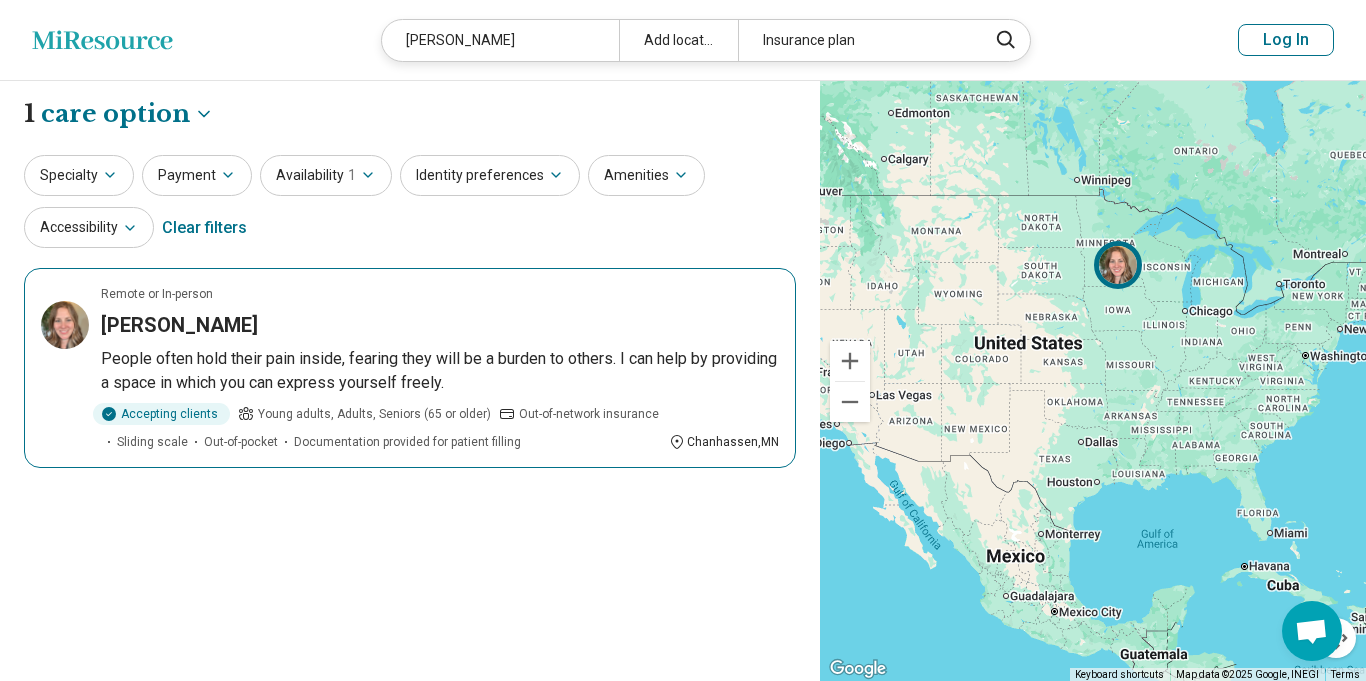 click on "People often hold their pain inside, fearing they will be a burden to others. I can help by providing a space in which you can express yourself freely." at bounding box center [440, 371] 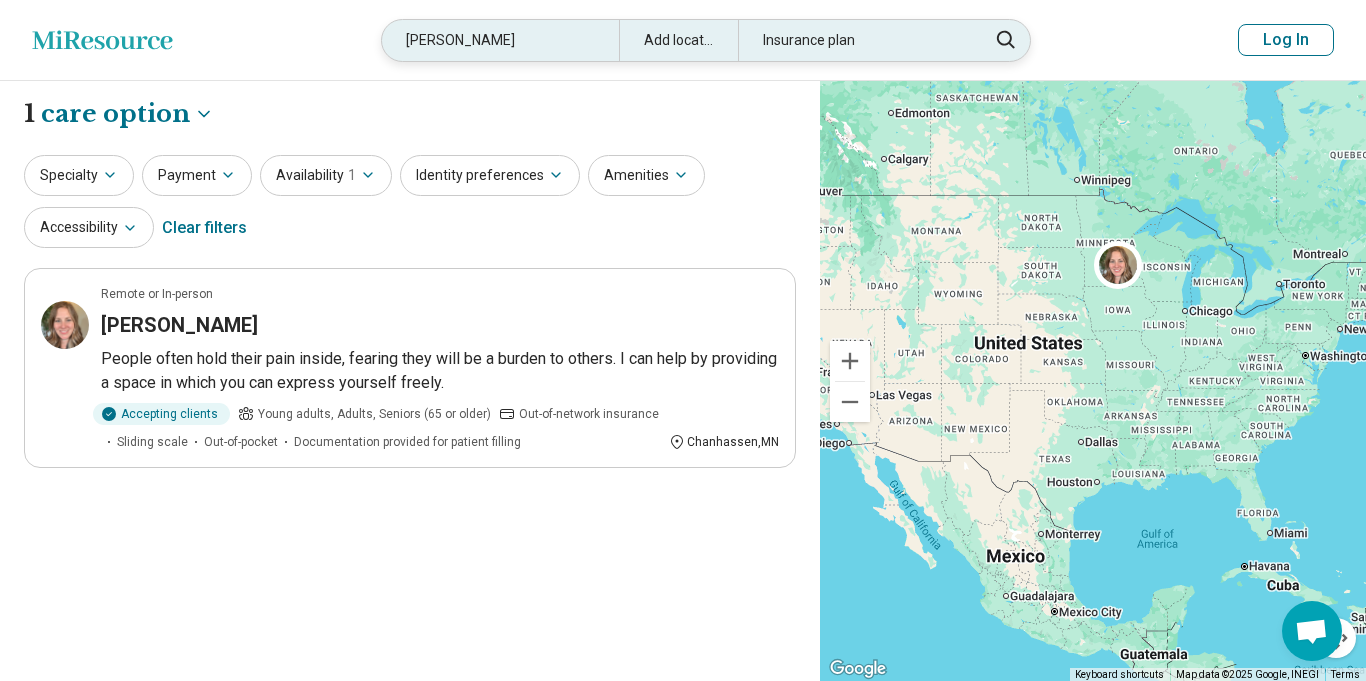 click on "Sarah Cherwien Hoel" at bounding box center [500, 40] 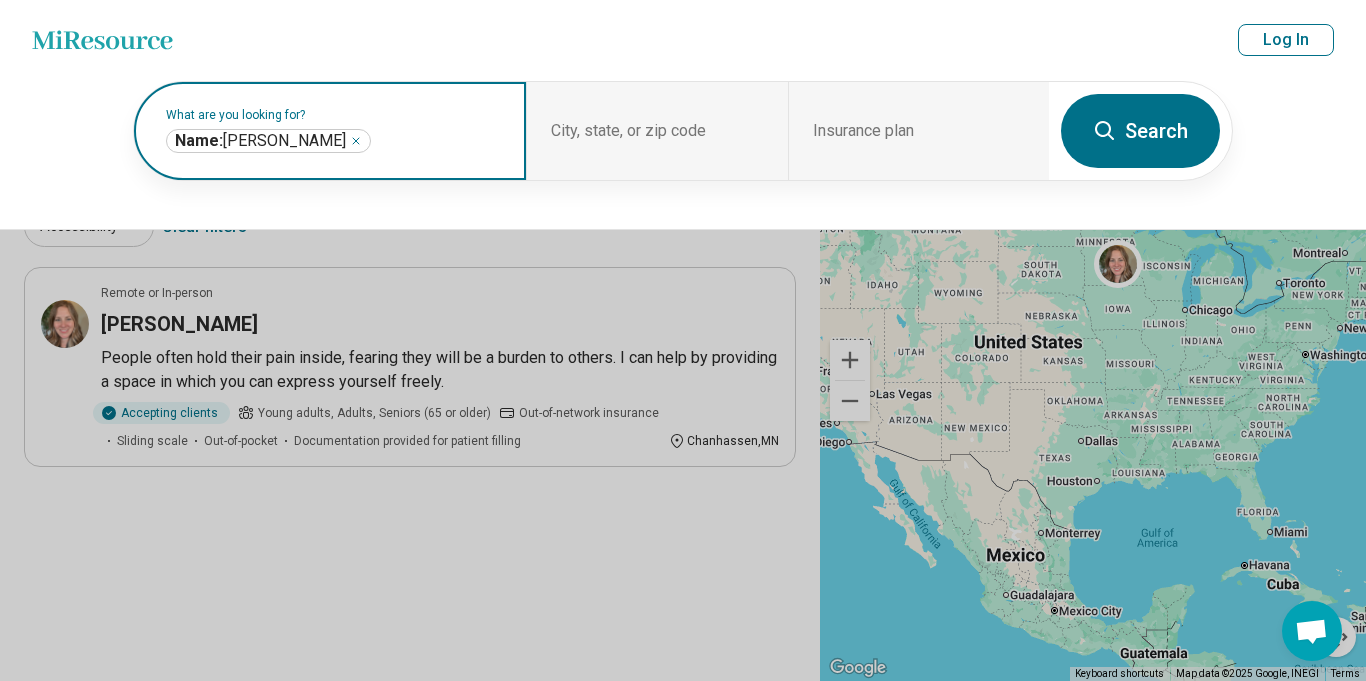 click on "**********" at bounding box center (268, 141) 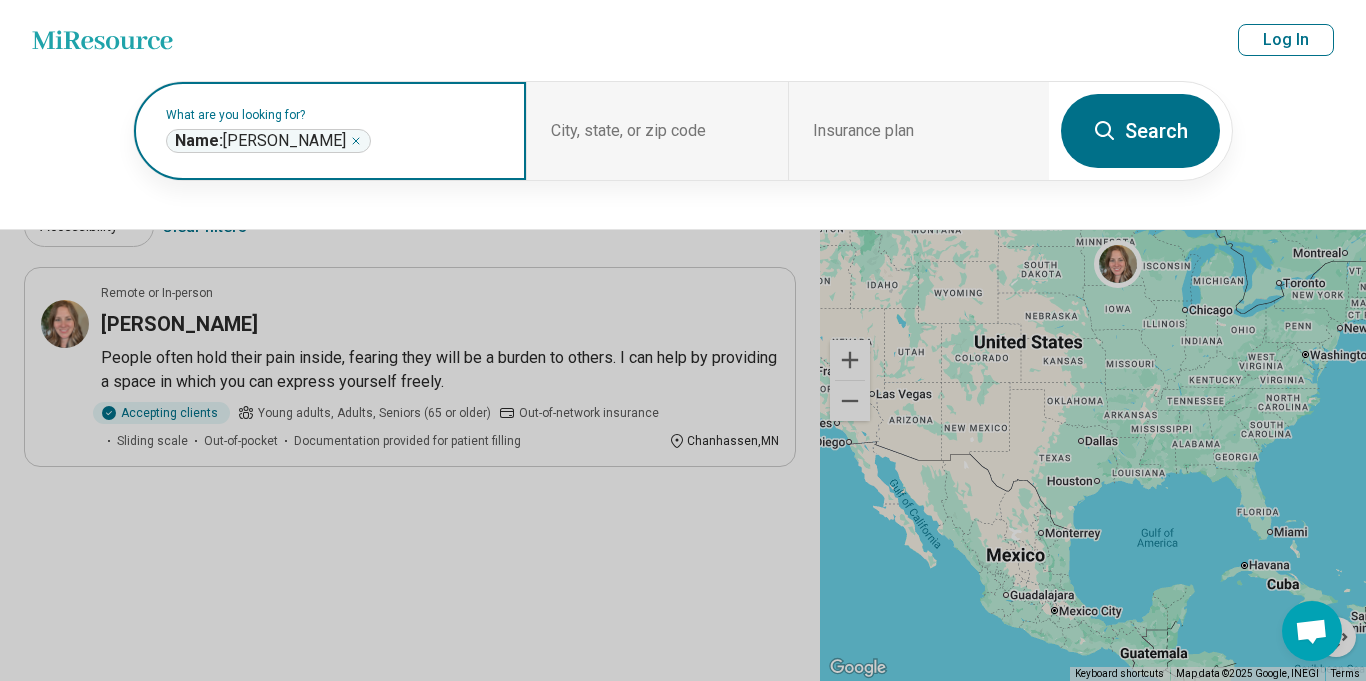 click 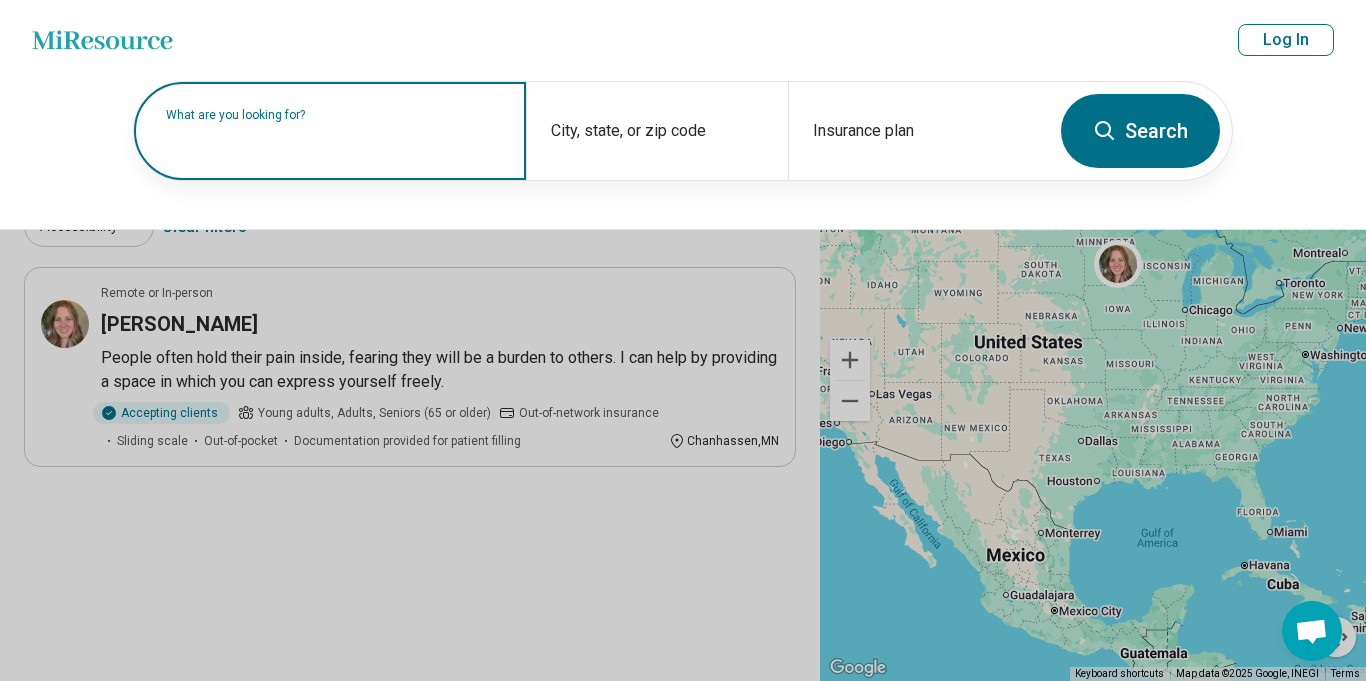 click at bounding box center (334, 141) 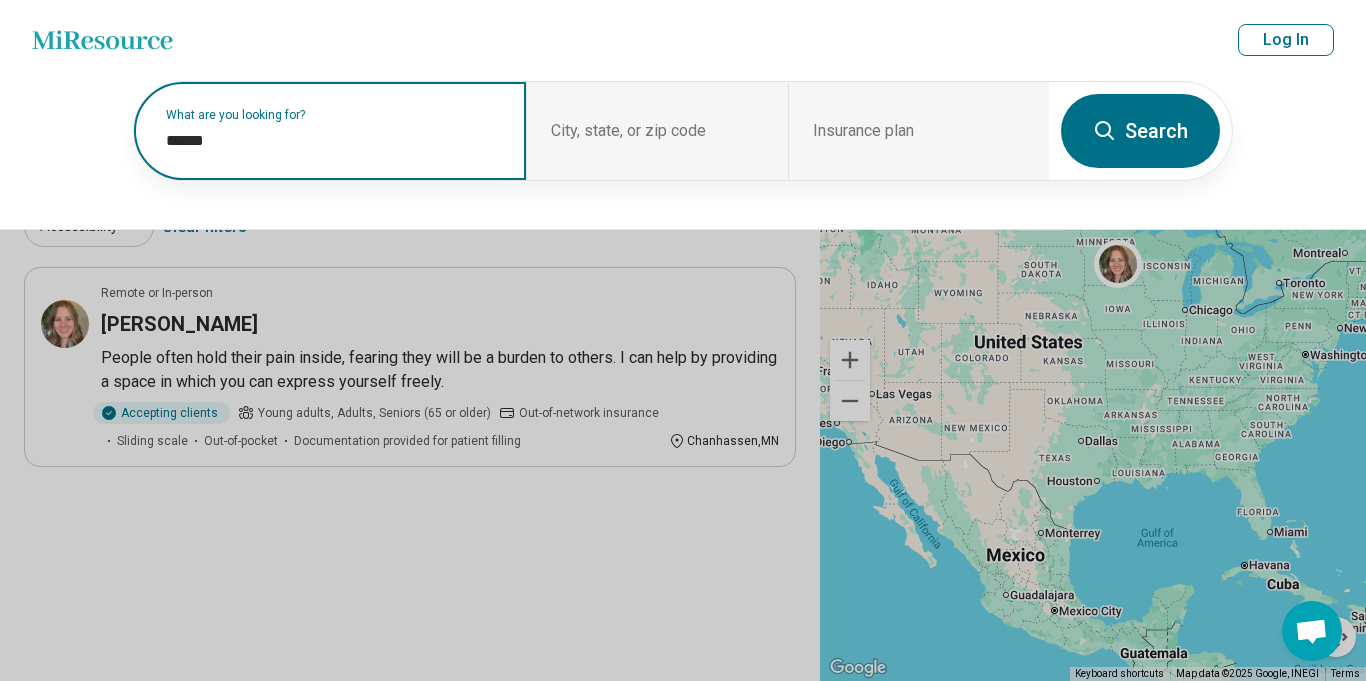 paste on "*******" 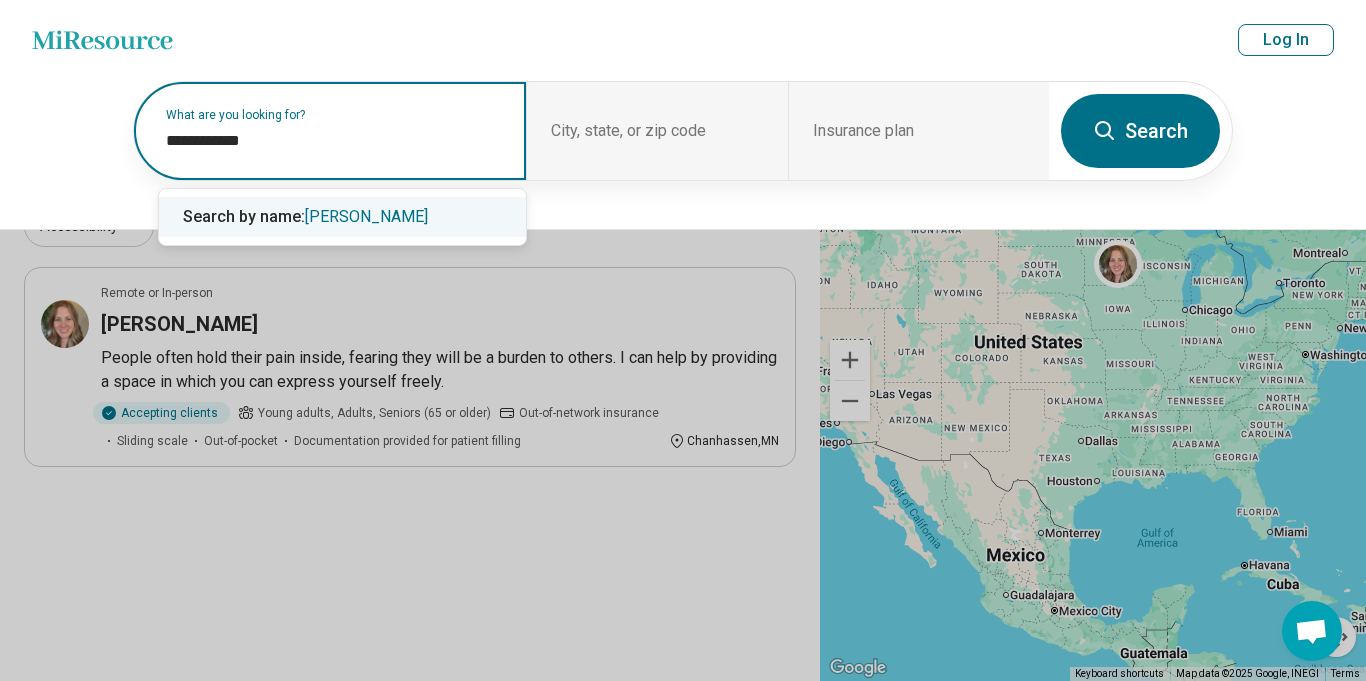 type 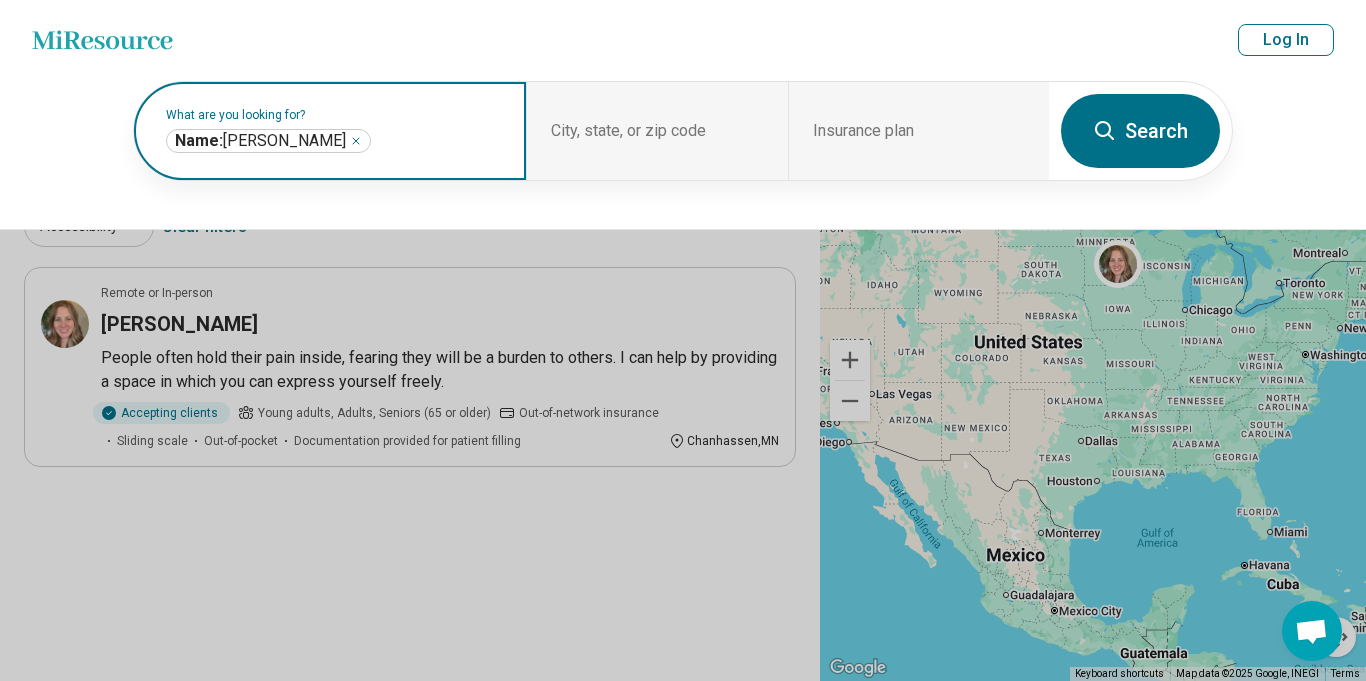 click on "Search" at bounding box center [1140, 131] 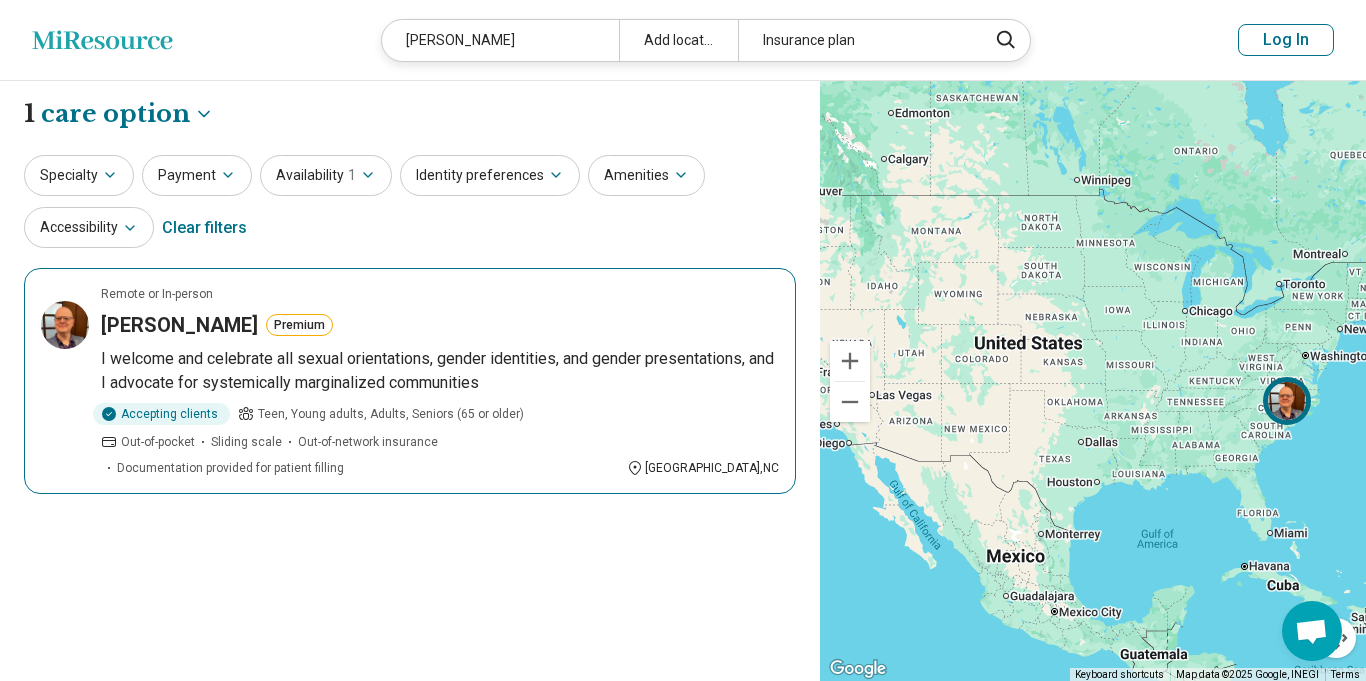click on "Remote or In-person Karim Nassar Premium I welcome and celebrate all sexual orientations, gender identities, and gender presentations, and I advocate for systemically marginalized communities Accepting clients Teen, Young adults, Adults, Seniors (65 or older) Out-of-pocket Sliding scale Out-of-network insurance Documentation provided for patient filling Raleigh ,  NC" at bounding box center (410, 381) 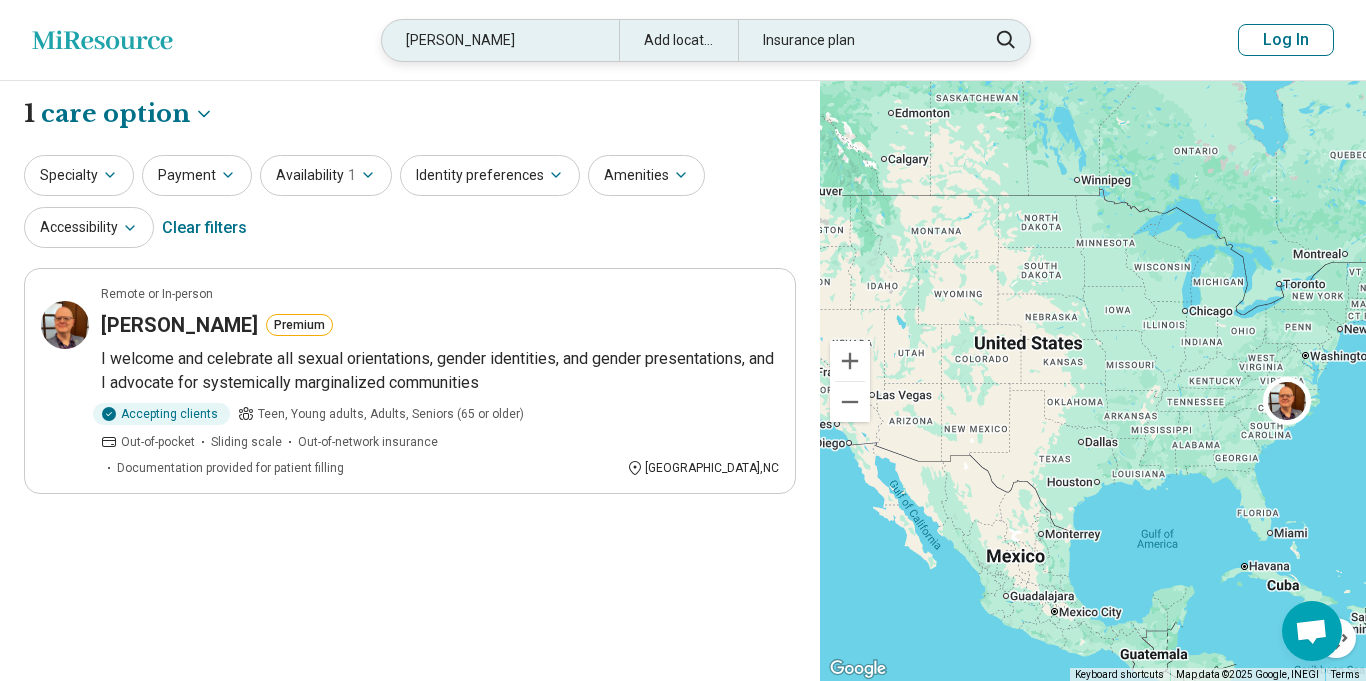 click on "Karim Nassar" at bounding box center [500, 40] 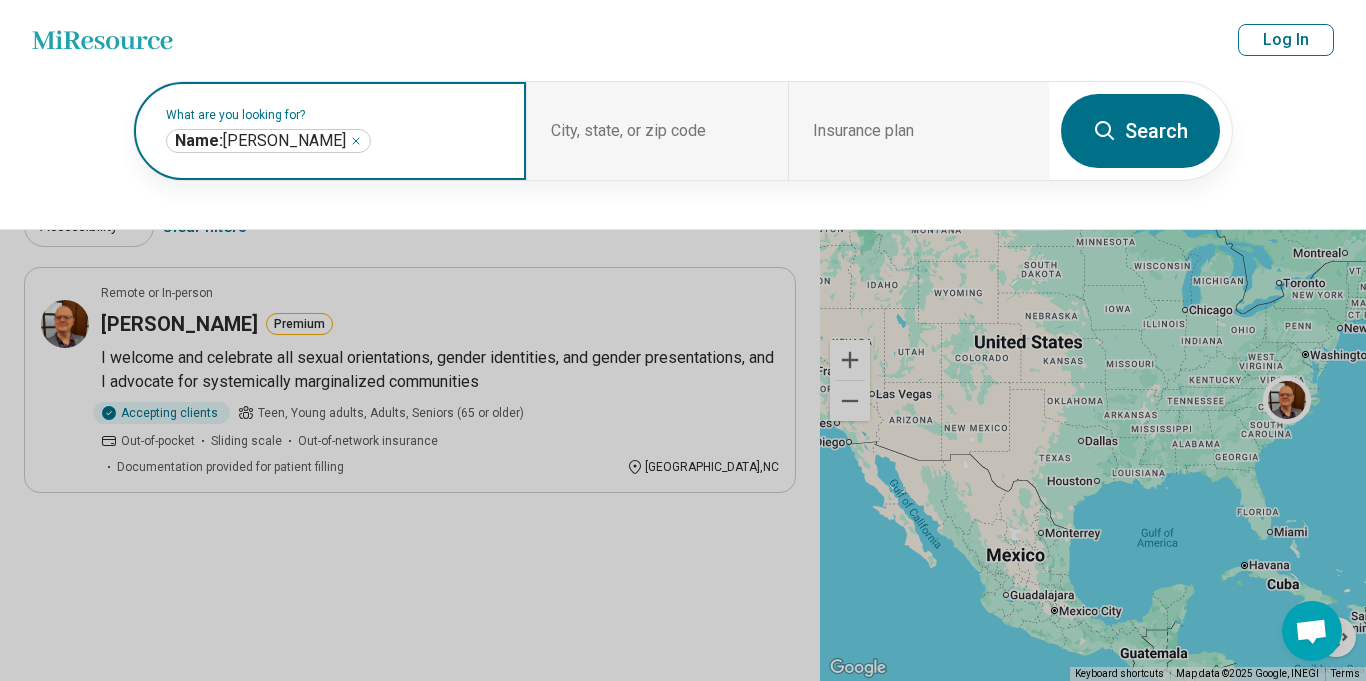 click on "**********" at bounding box center [268, 141] 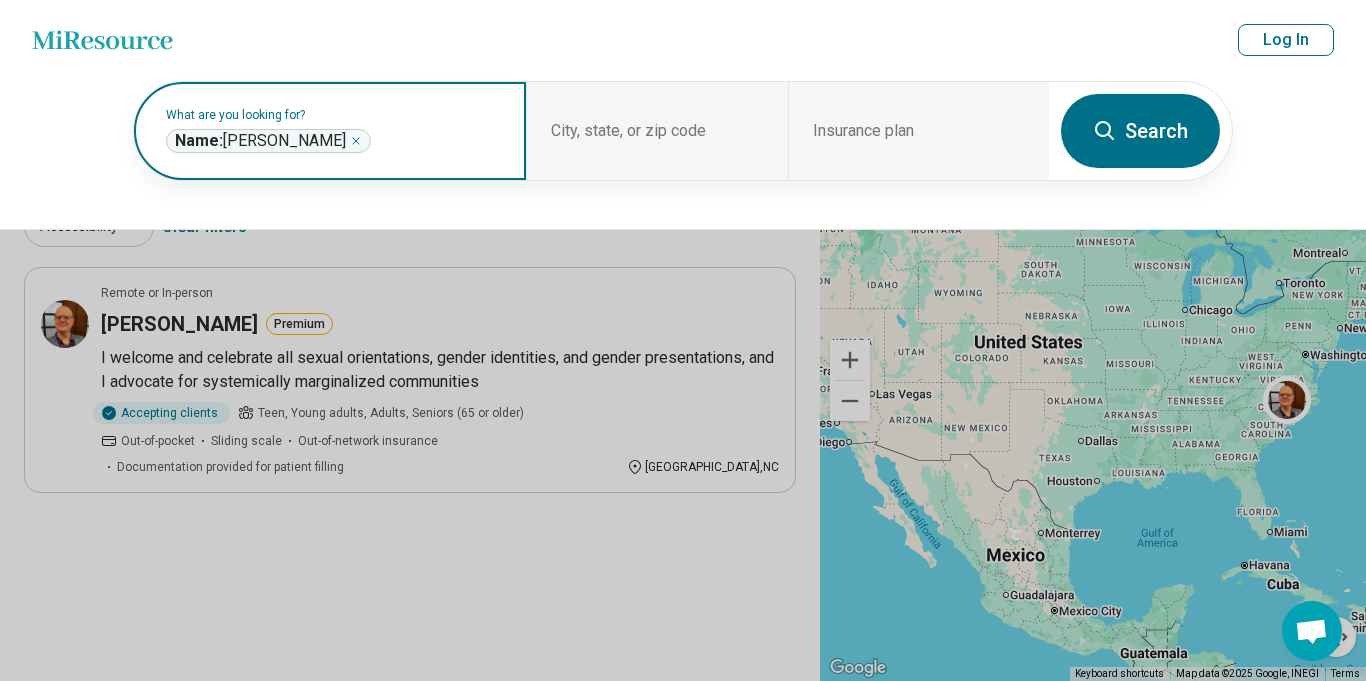 click 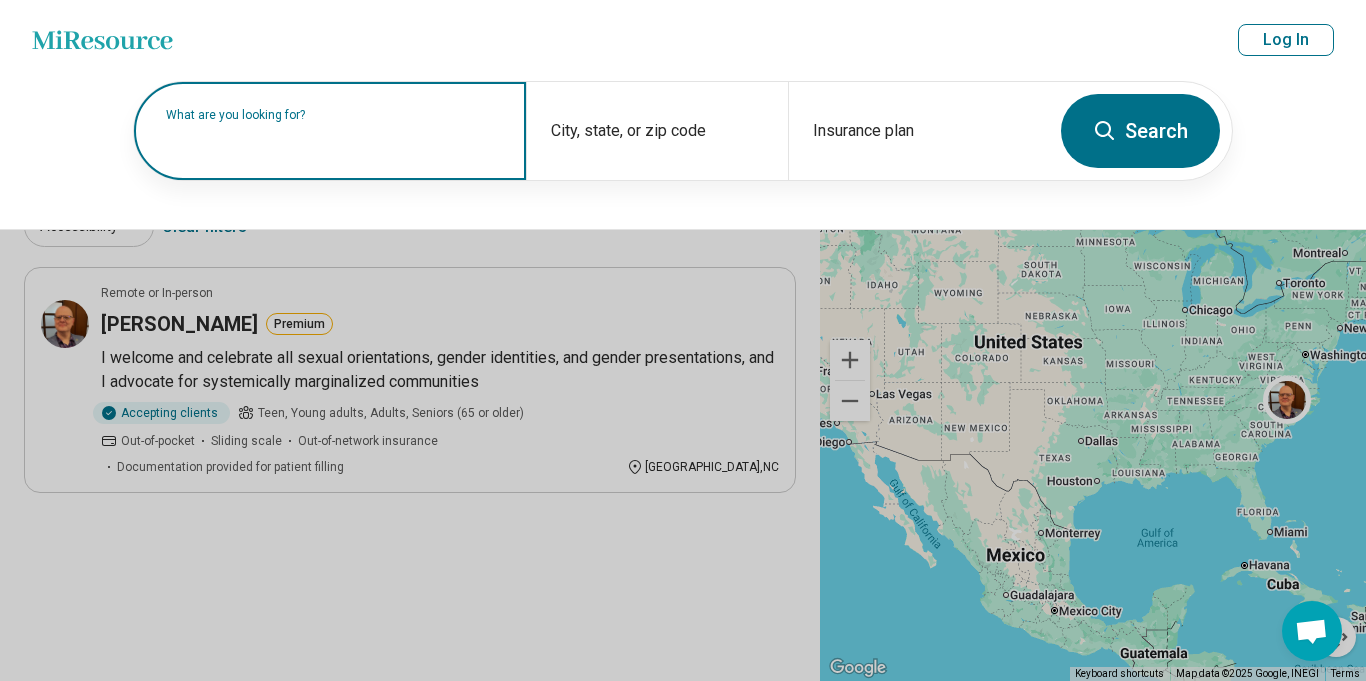 click at bounding box center (334, 141) 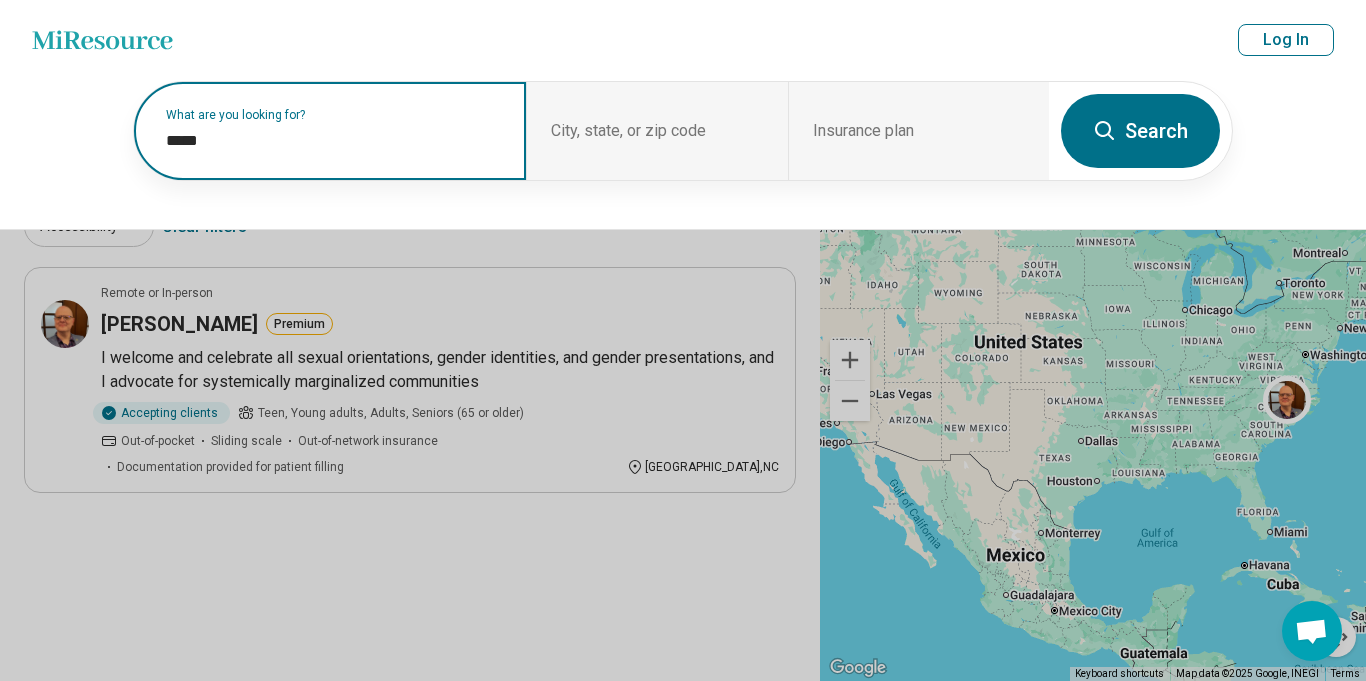 paste on "**********" 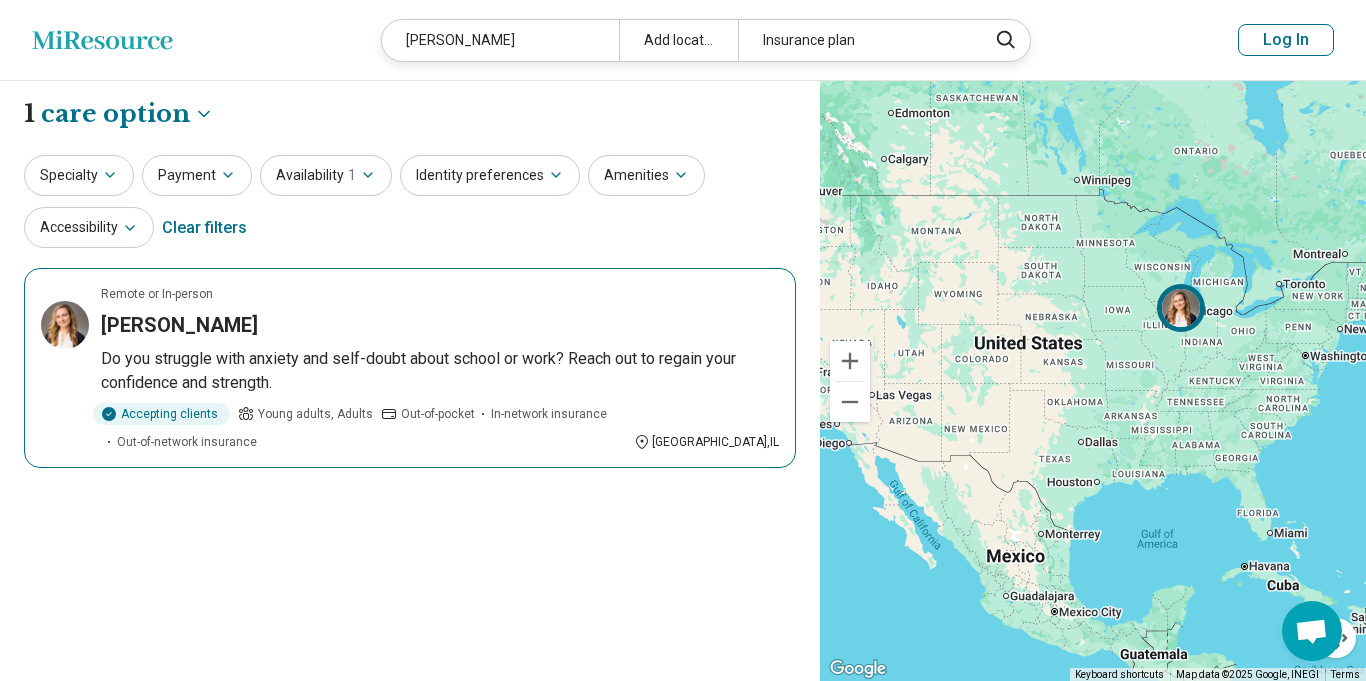 click on "Kris Kirilova" at bounding box center [440, 325] 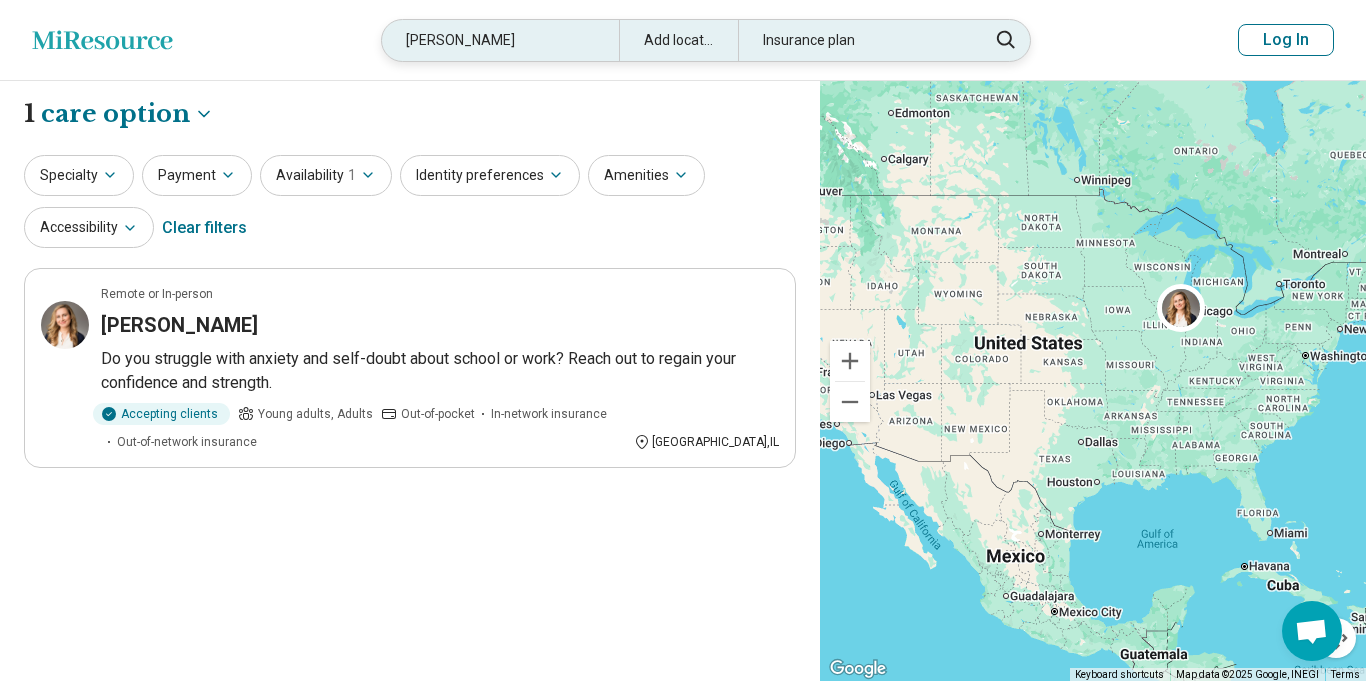 click on "Kris  Kirilova" at bounding box center (500, 40) 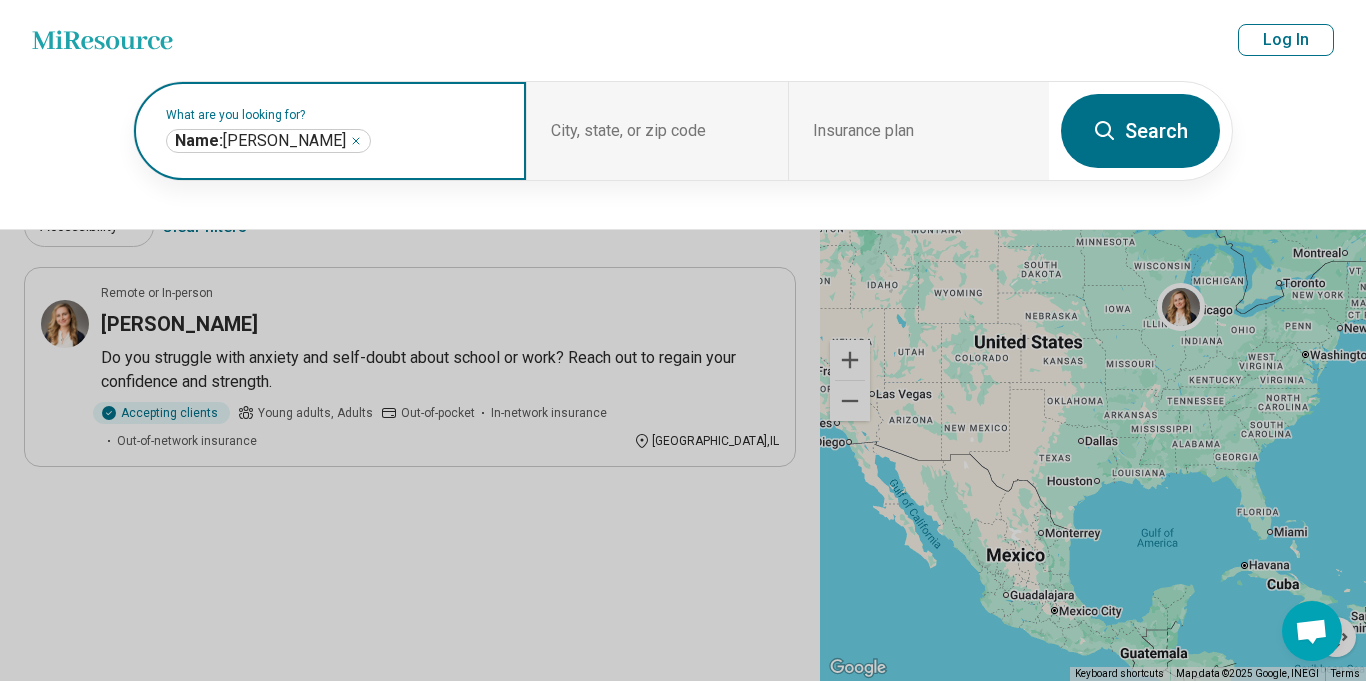 click 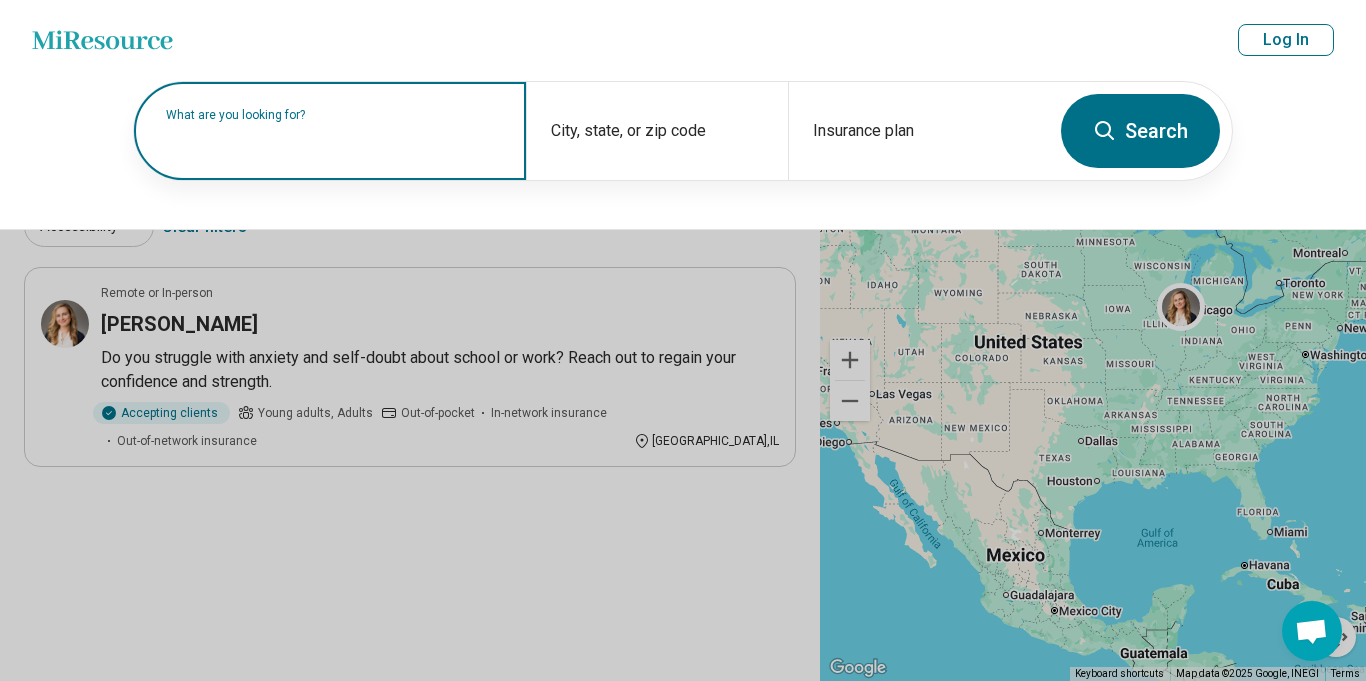 click at bounding box center (334, 141) 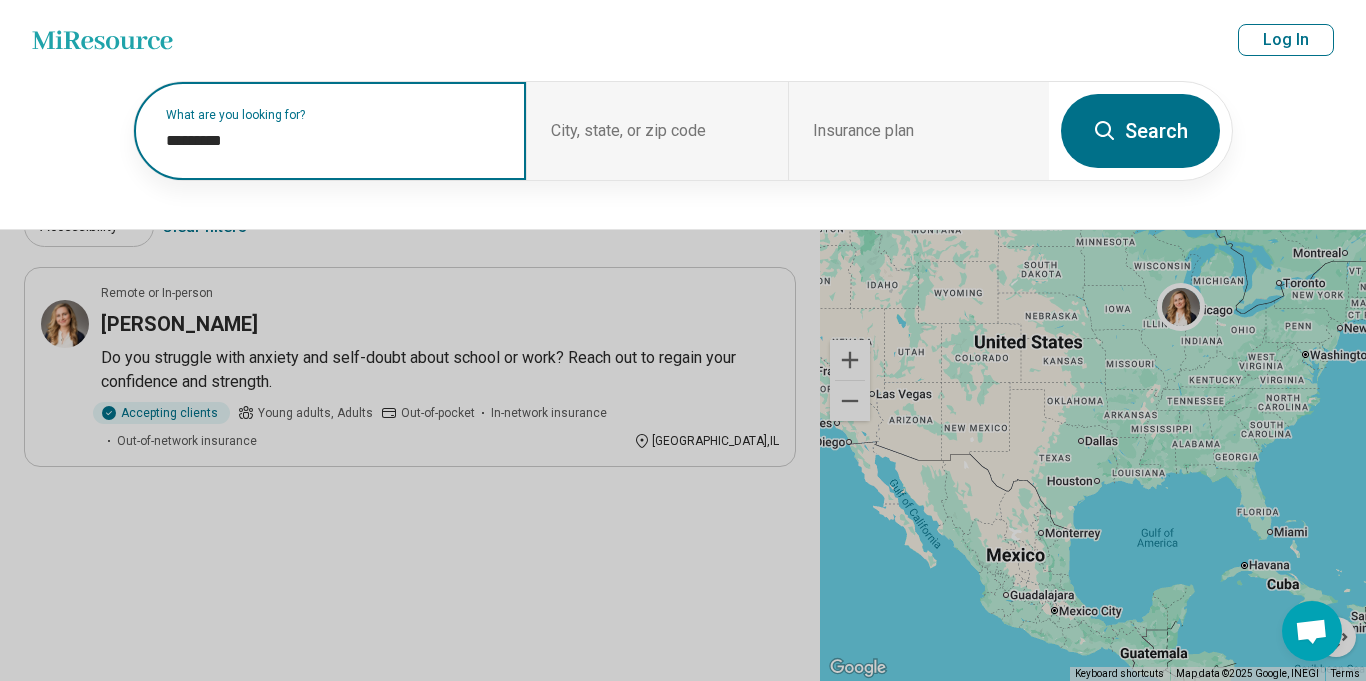 paste on "******" 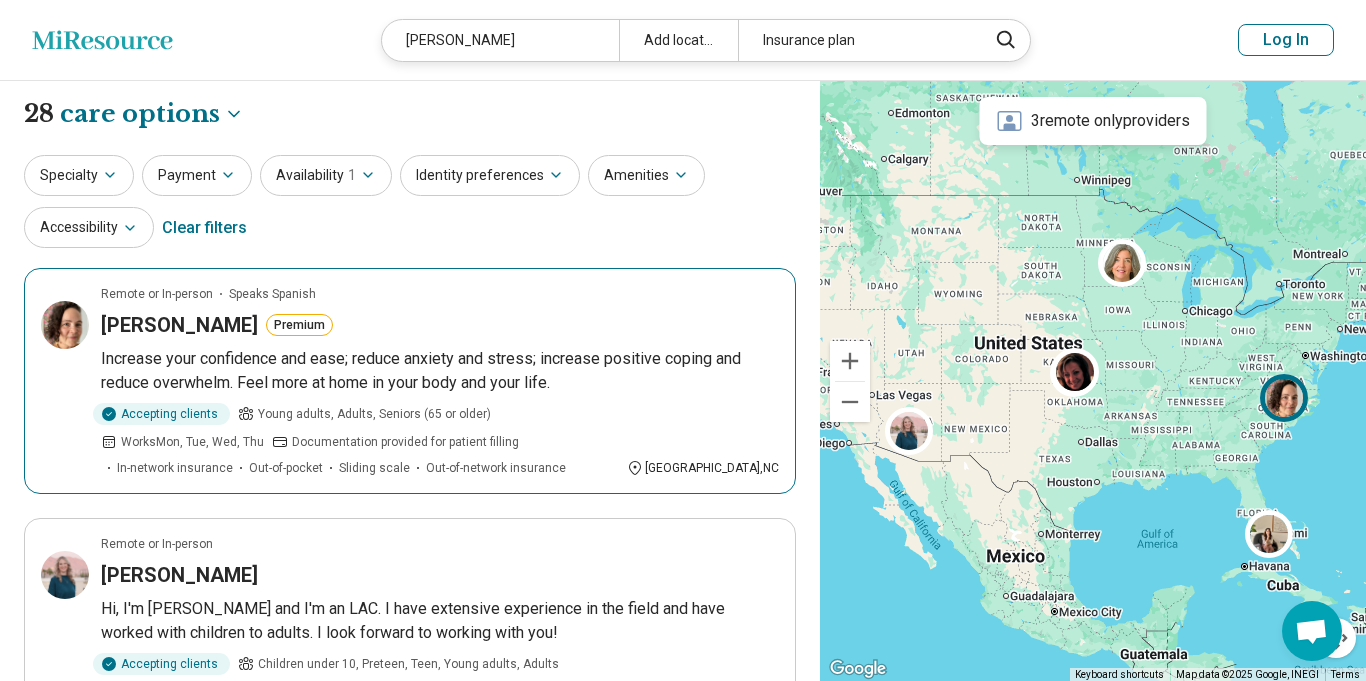 click on "Increase your confidence and ease; reduce anxiety and stress; increase positive coping and reduce overwhelm. Feel more at home in your body and your life." at bounding box center (440, 371) 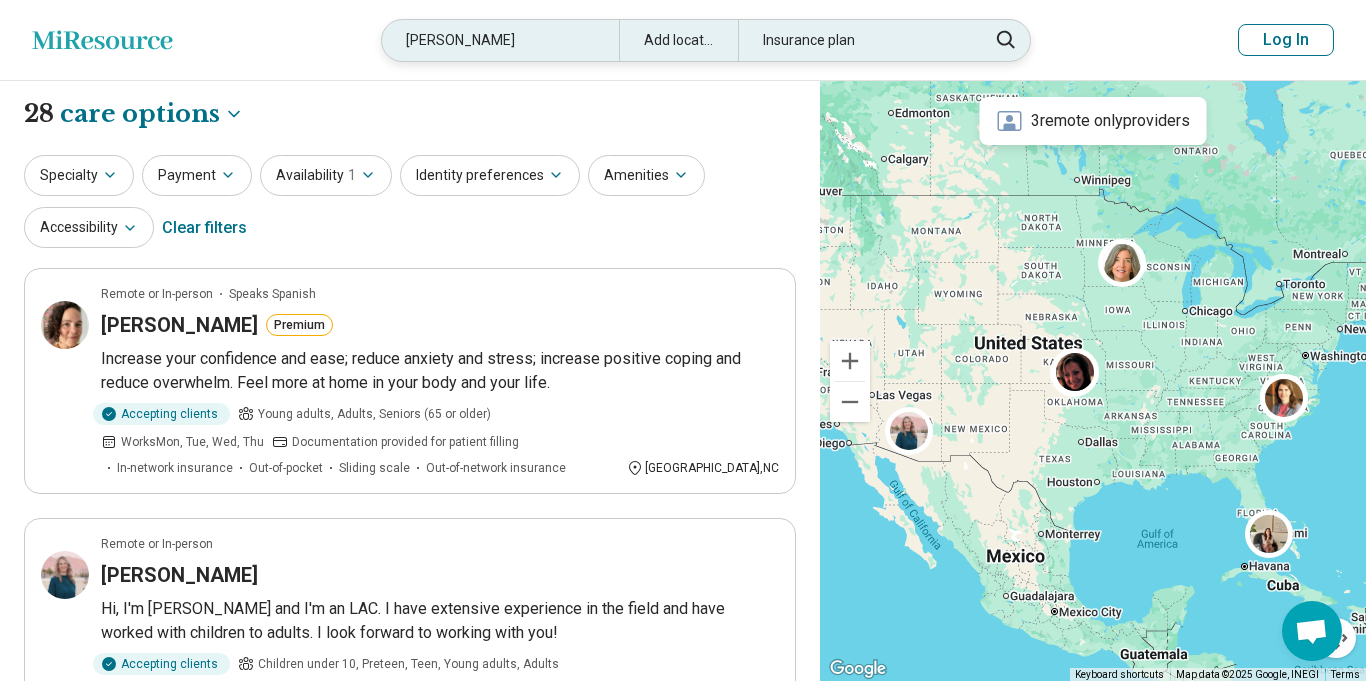 click on "Patricia Adams" at bounding box center [500, 40] 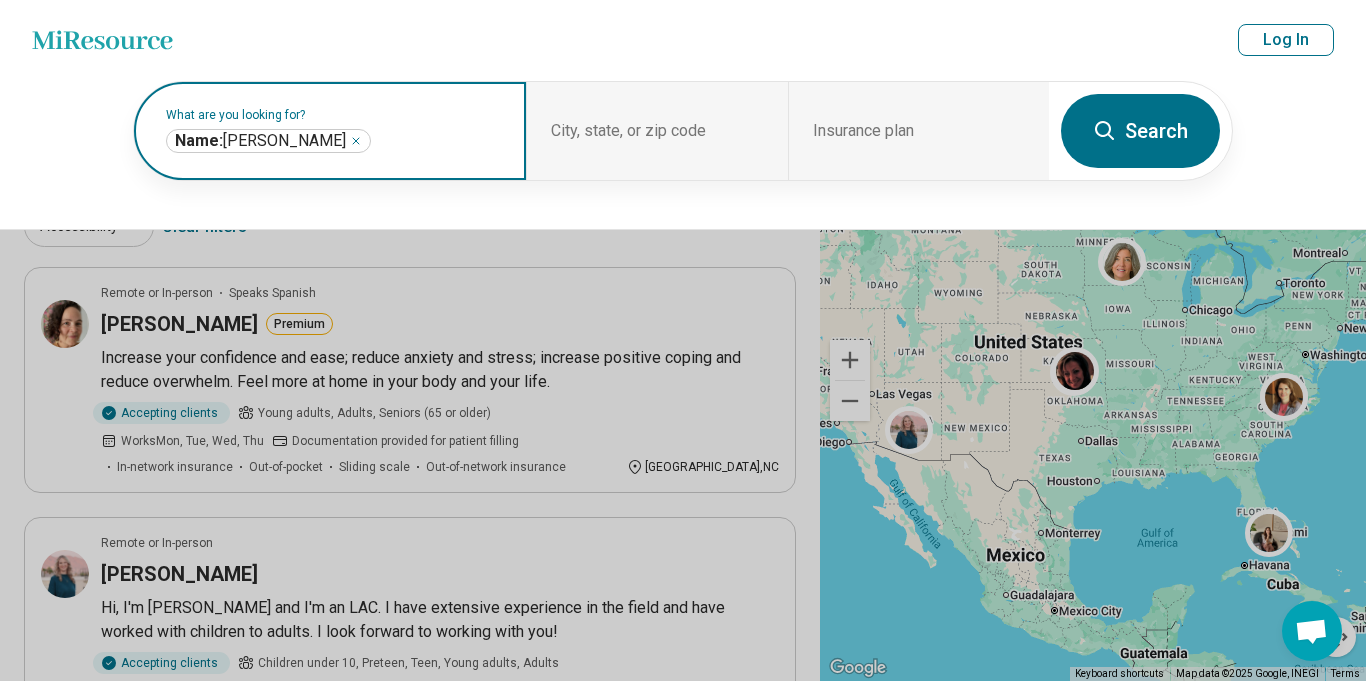 click 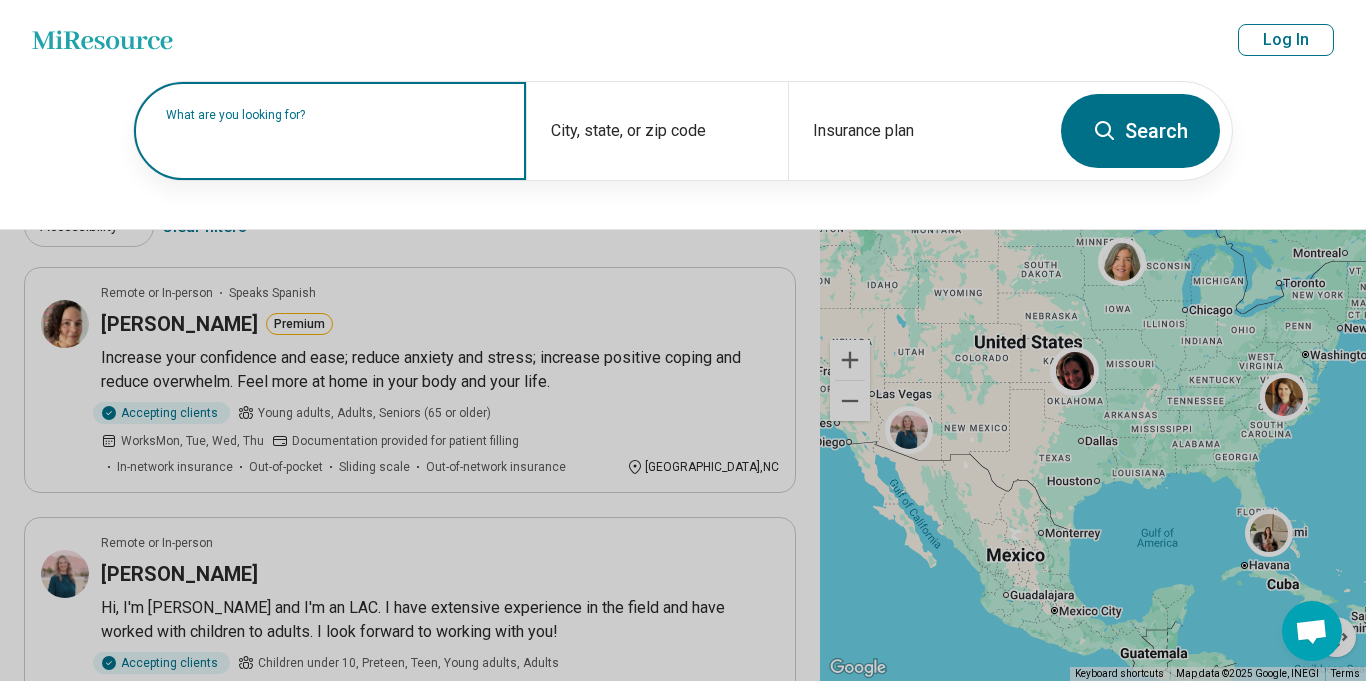 click on "What are you looking for?" at bounding box center [330, 131] 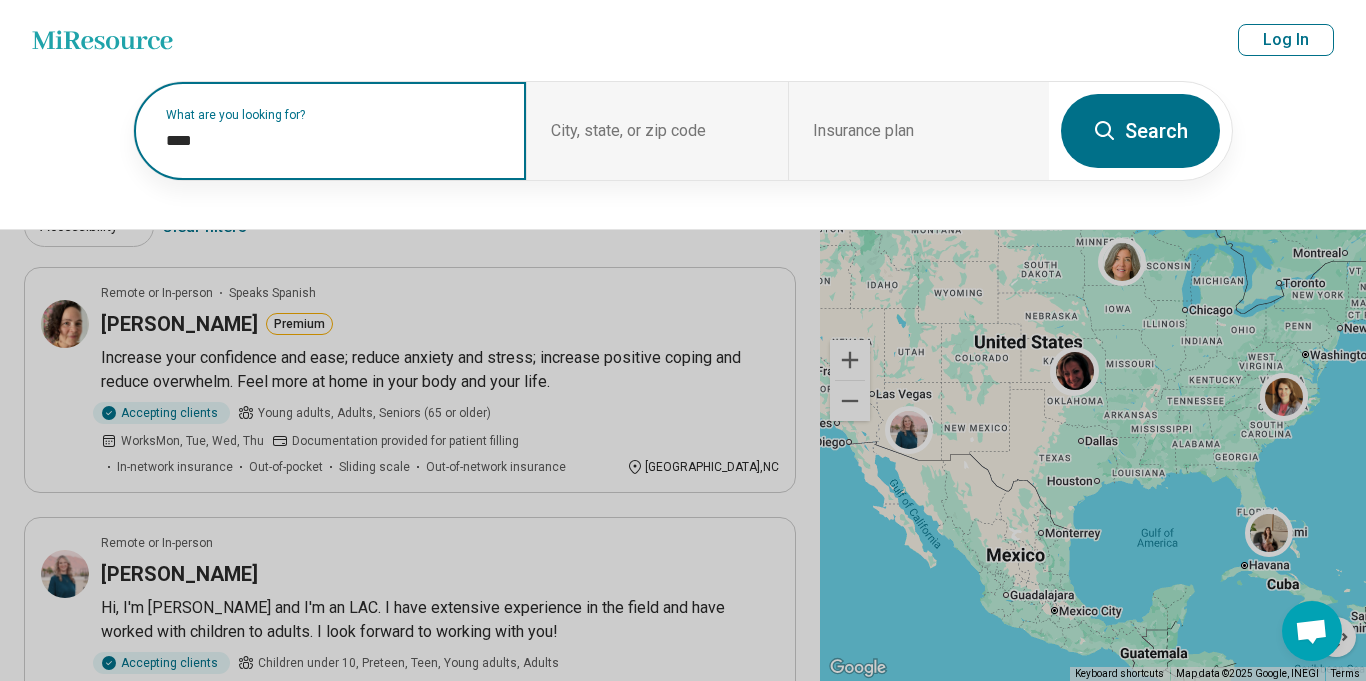 paste on "*****" 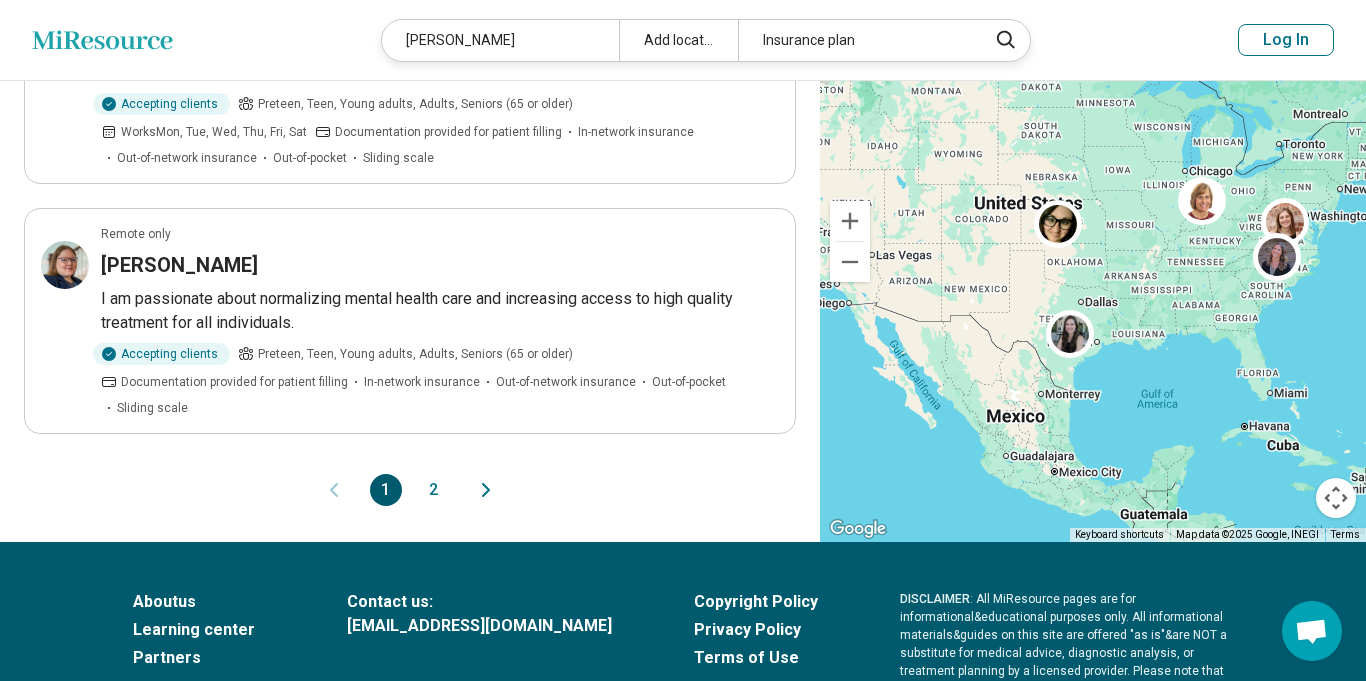 click on "2" at bounding box center (434, 490) 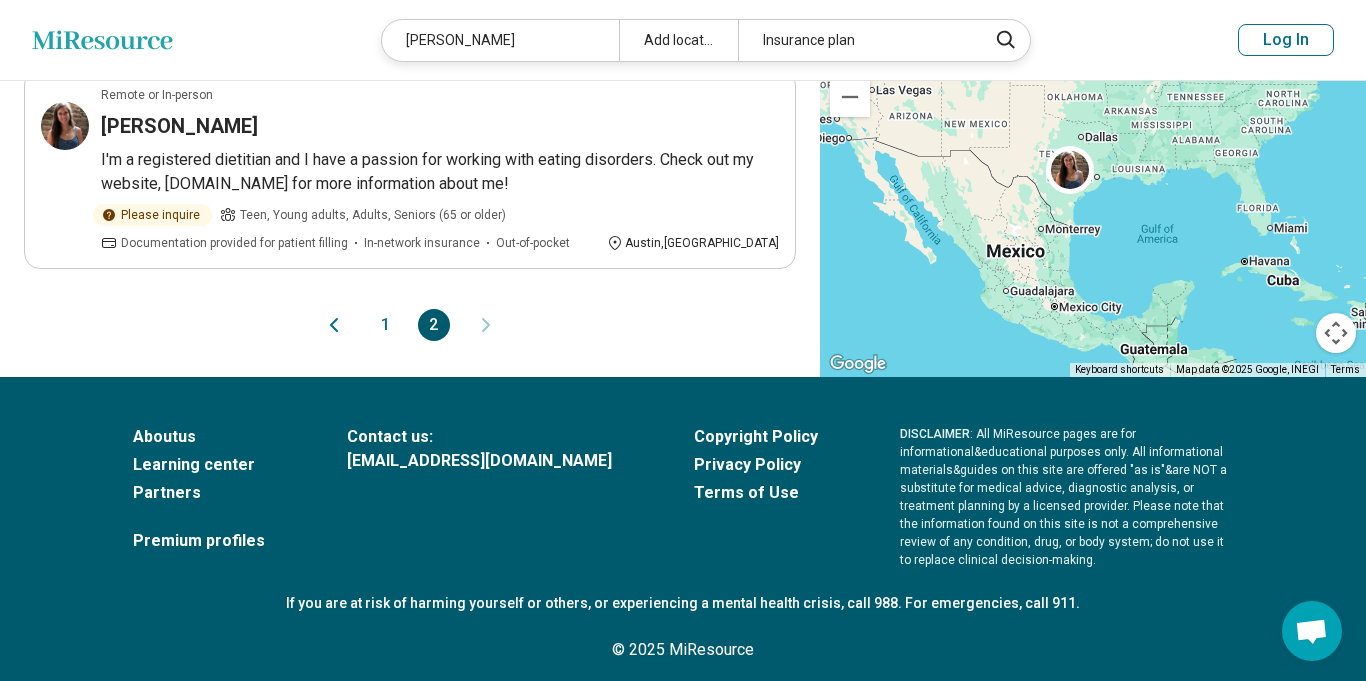 scroll, scrollTop: 428, scrollLeft: 0, axis: vertical 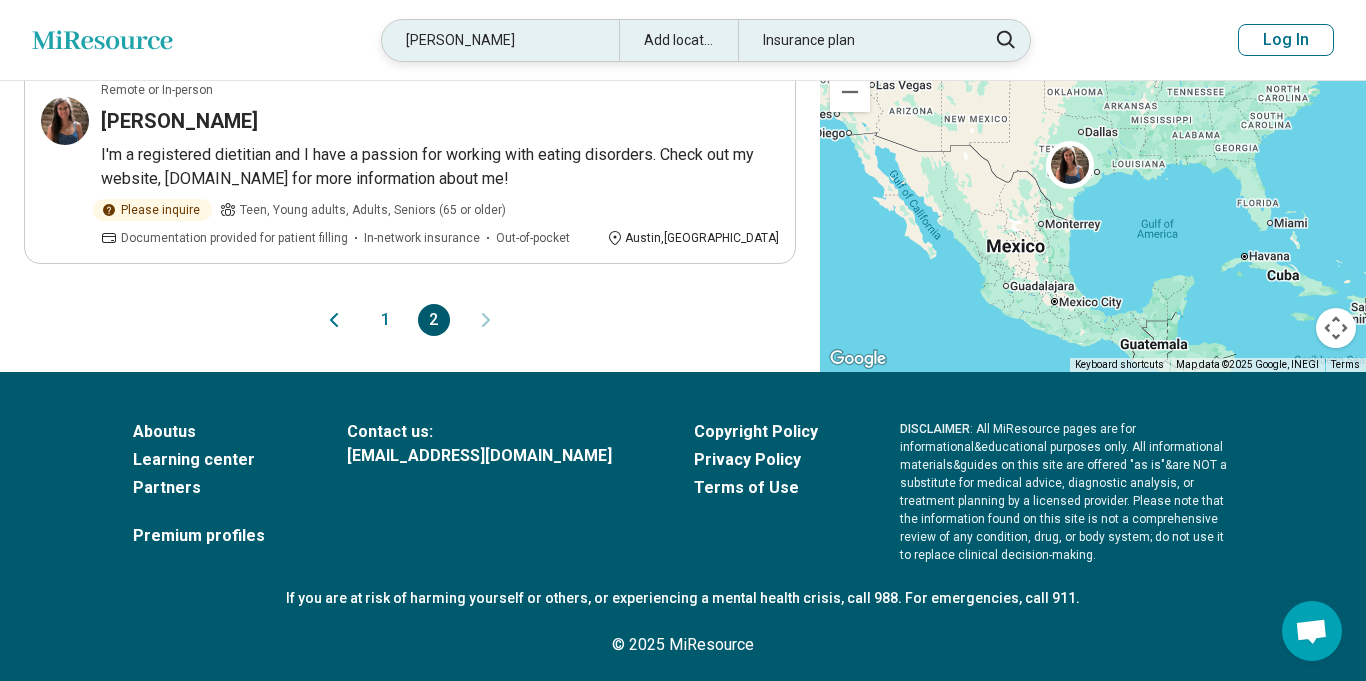 click on "Joy Long" at bounding box center [500, 40] 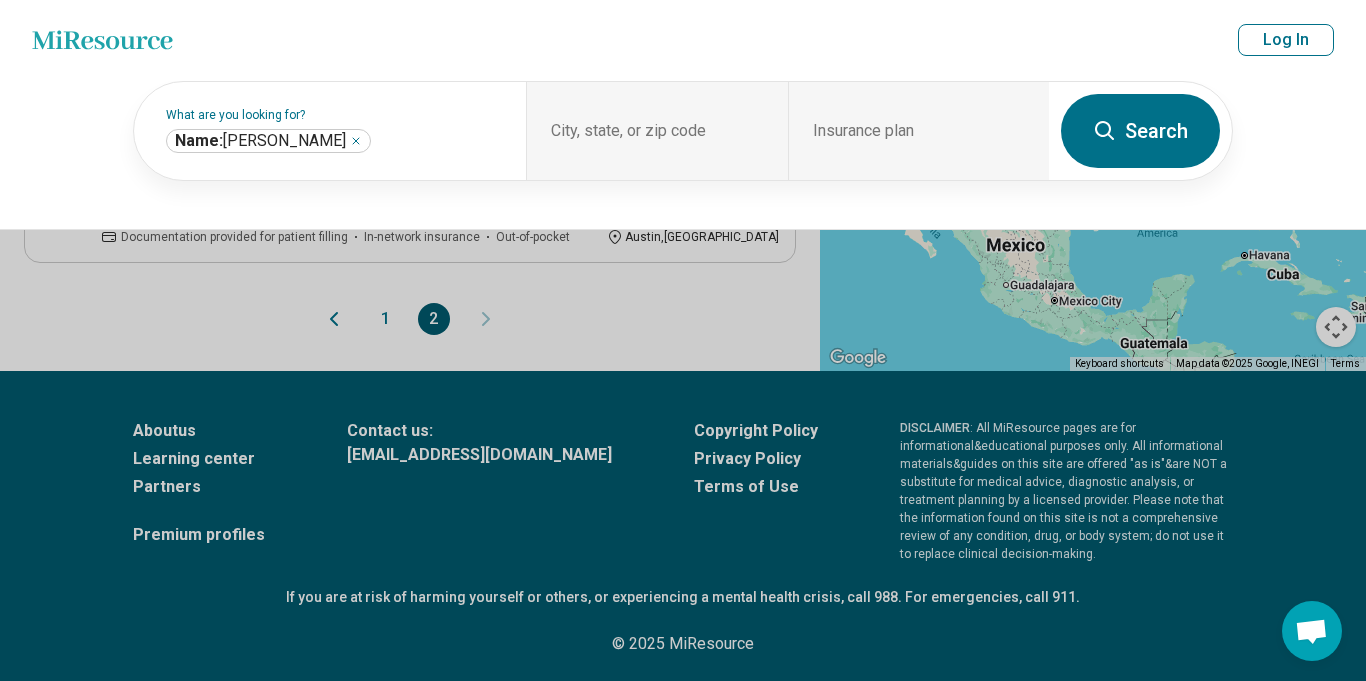scroll, scrollTop: 427, scrollLeft: 0, axis: vertical 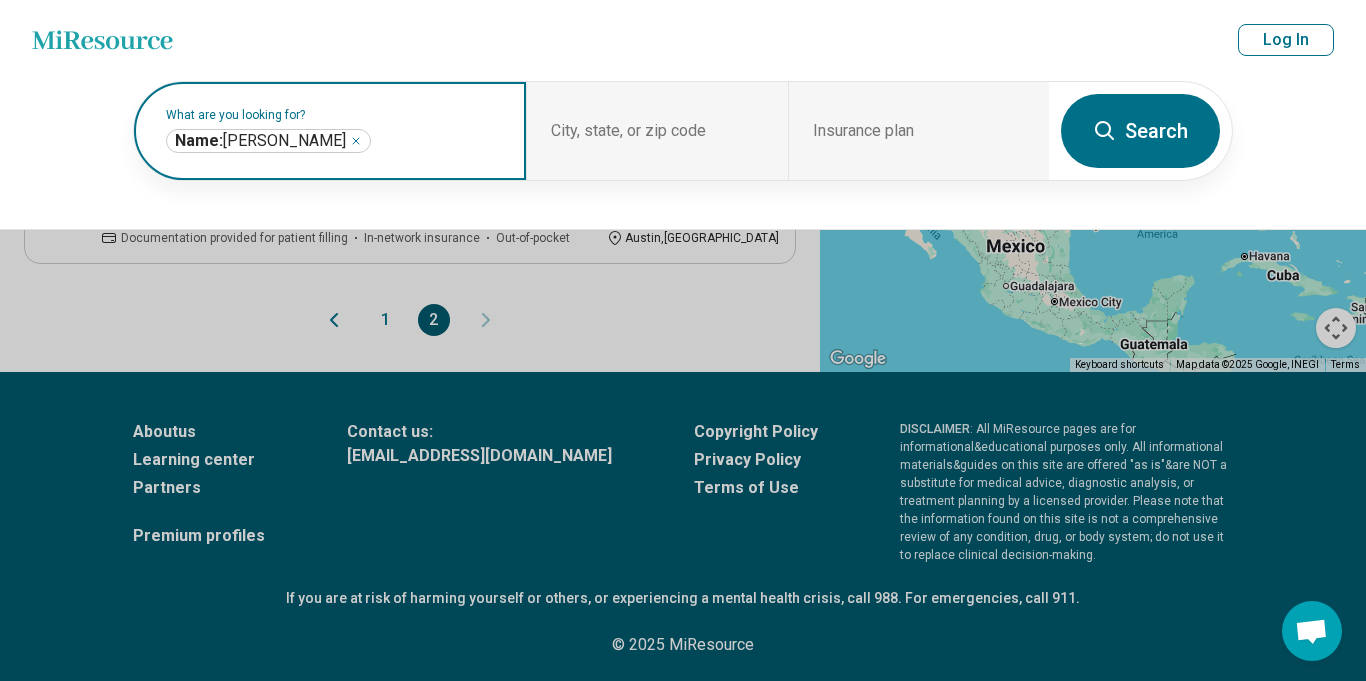click on "Name:  Joy Long ********" at bounding box center (268, 141) 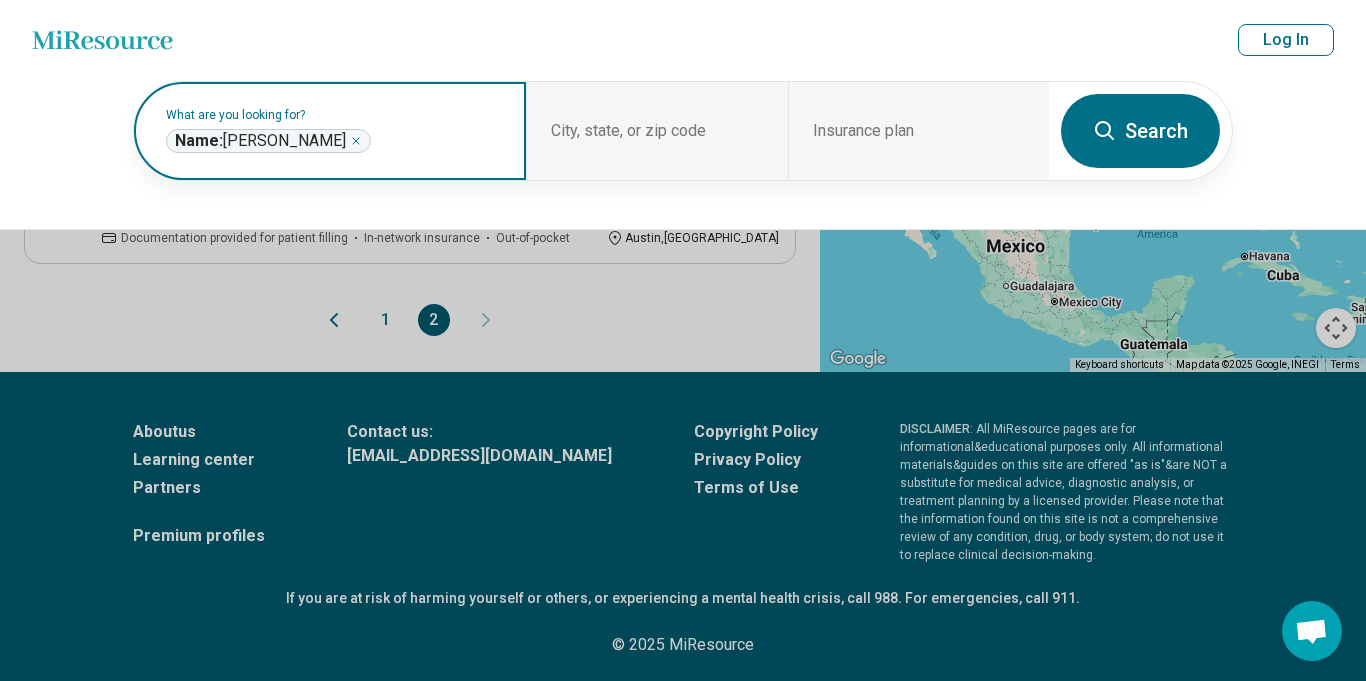 click 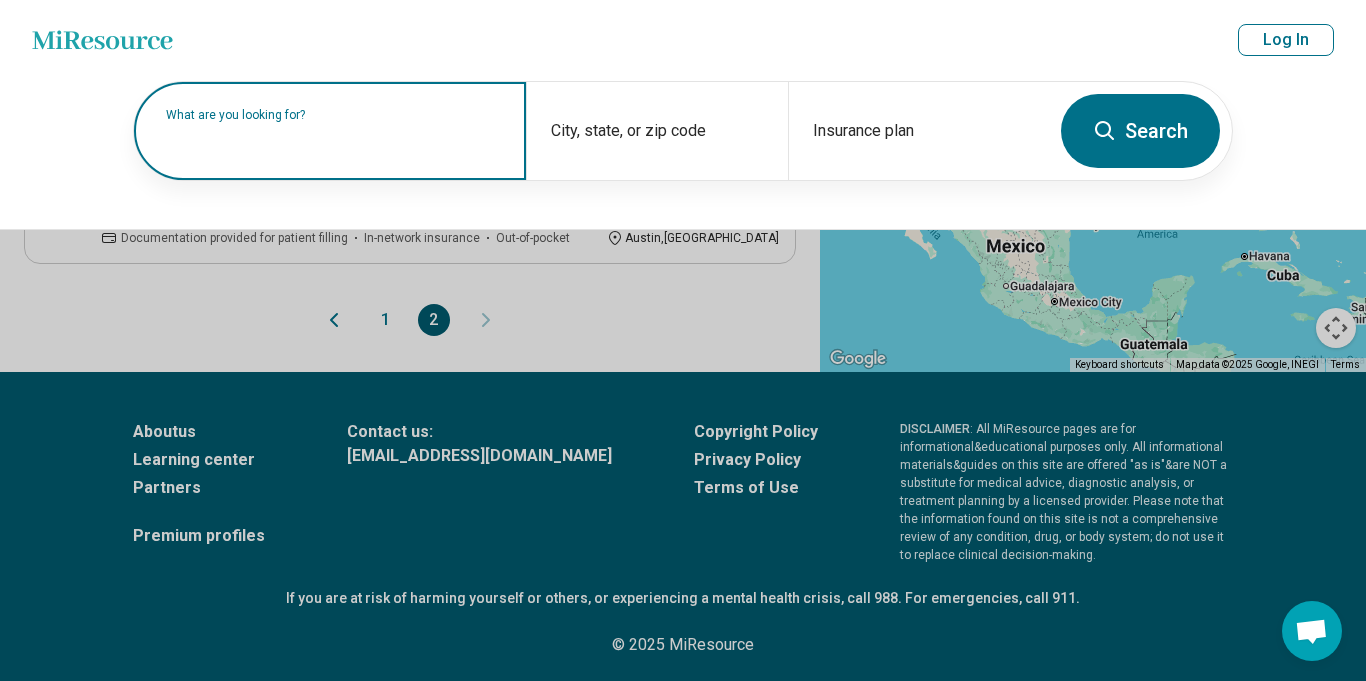 click on "What are you looking for?" at bounding box center (334, 115) 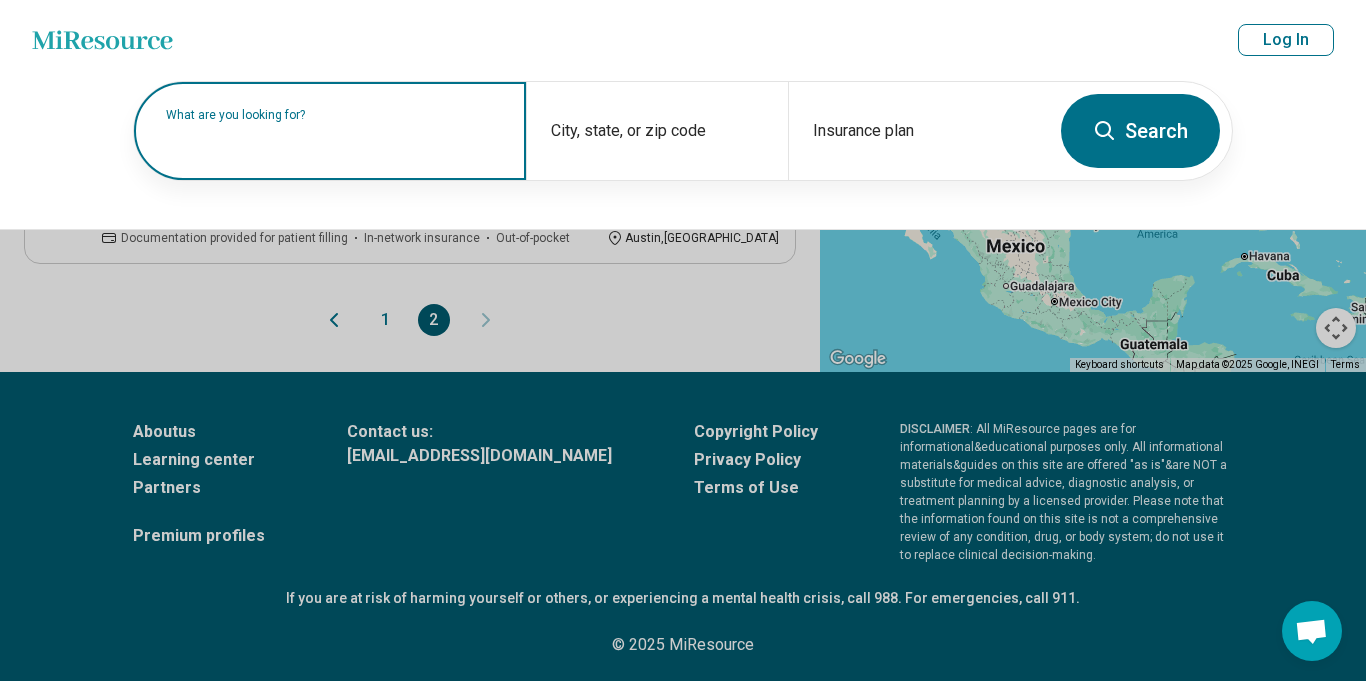 paste on "*********" 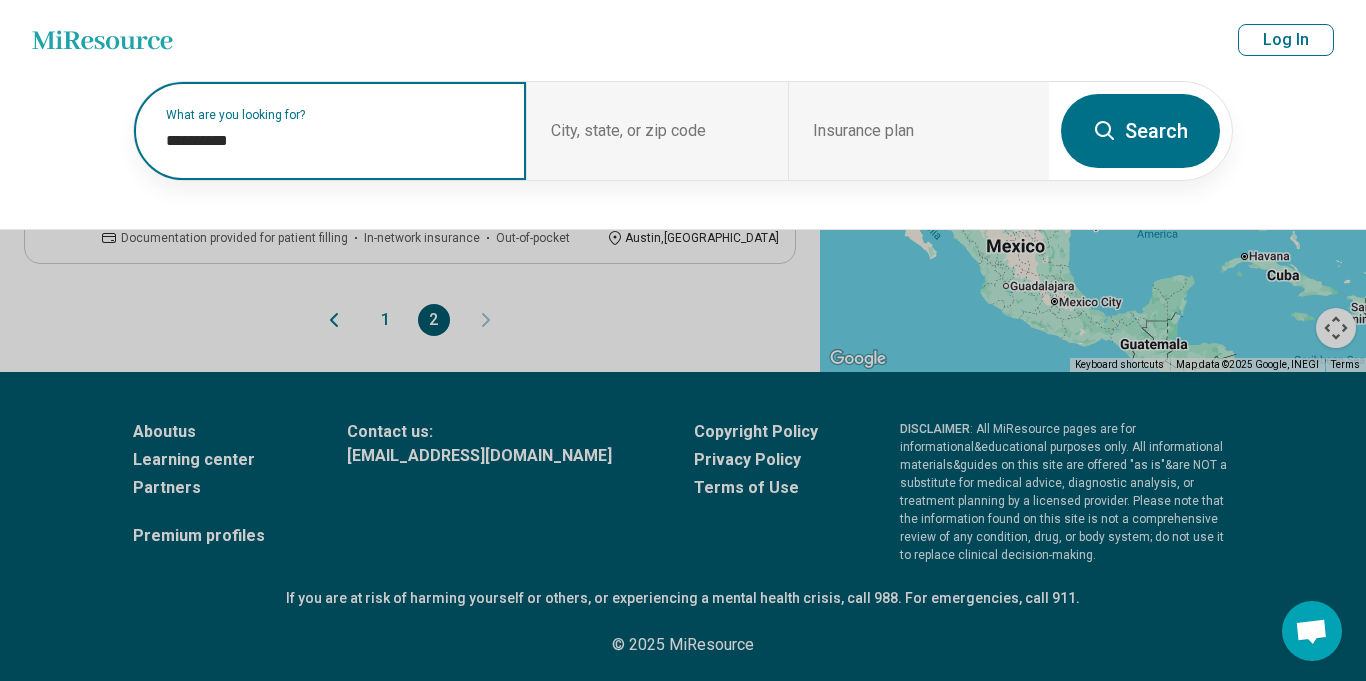 paste on "**********" 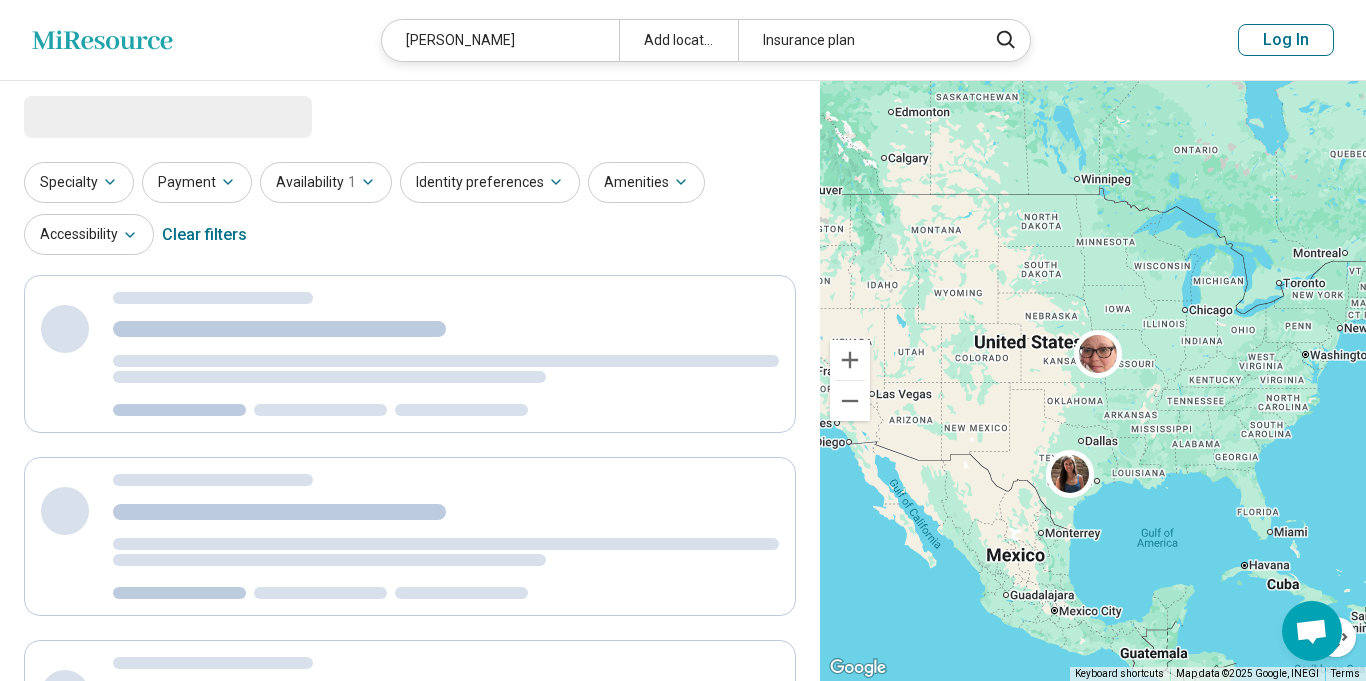 scroll, scrollTop: 0, scrollLeft: 0, axis: both 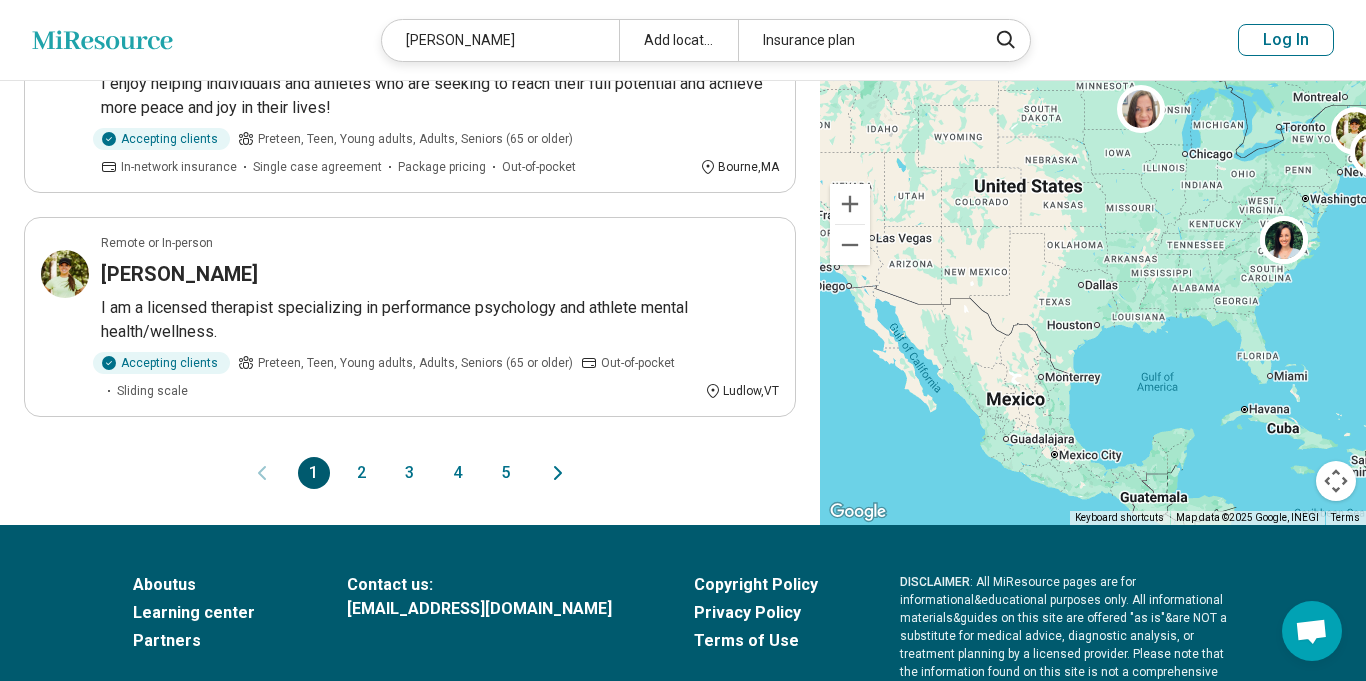 click on "2" at bounding box center [362, 473] 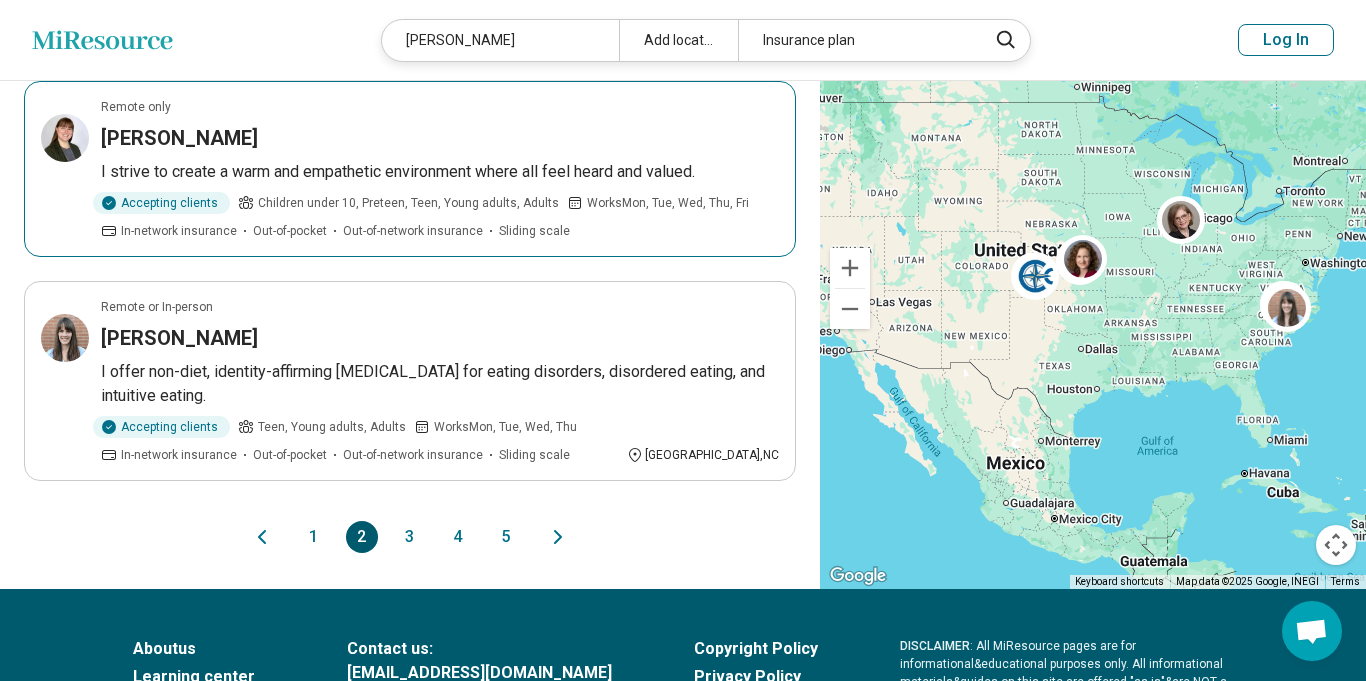 scroll, scrollTop: 1919, scrollLeft: 0, axis: vertical 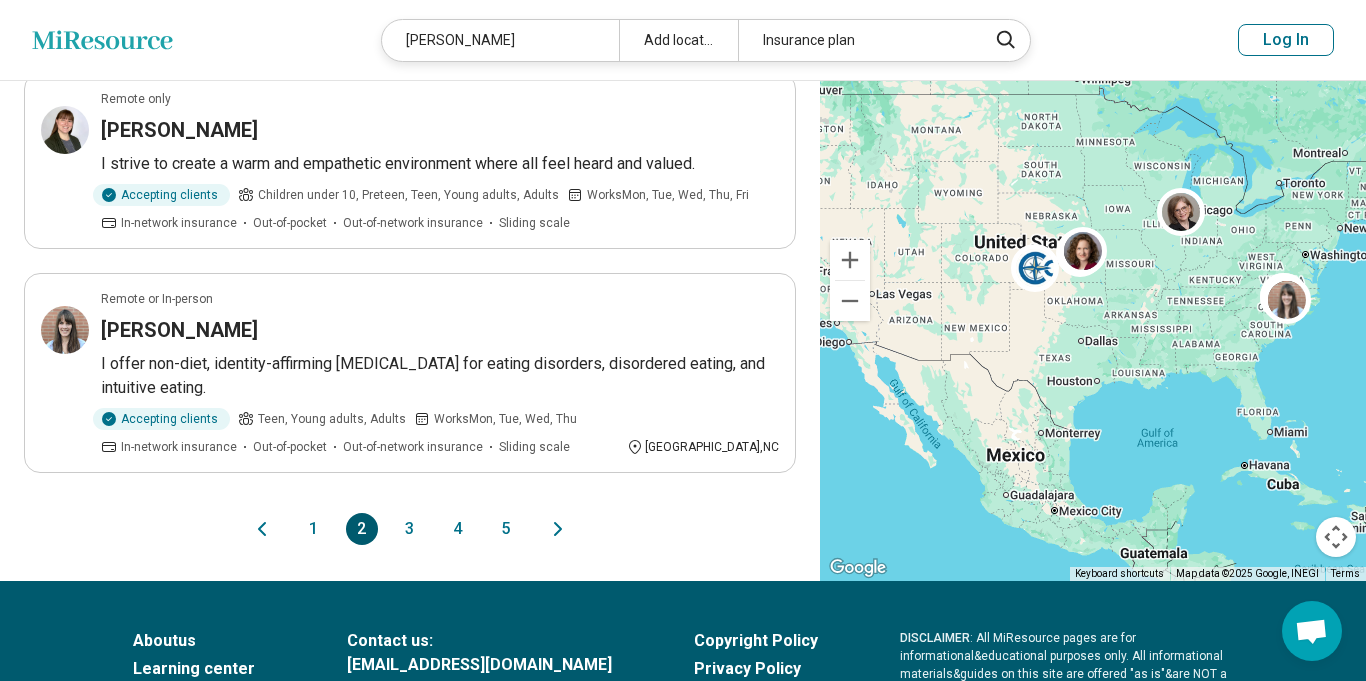 click on "3" at bounding box center (410, 529) 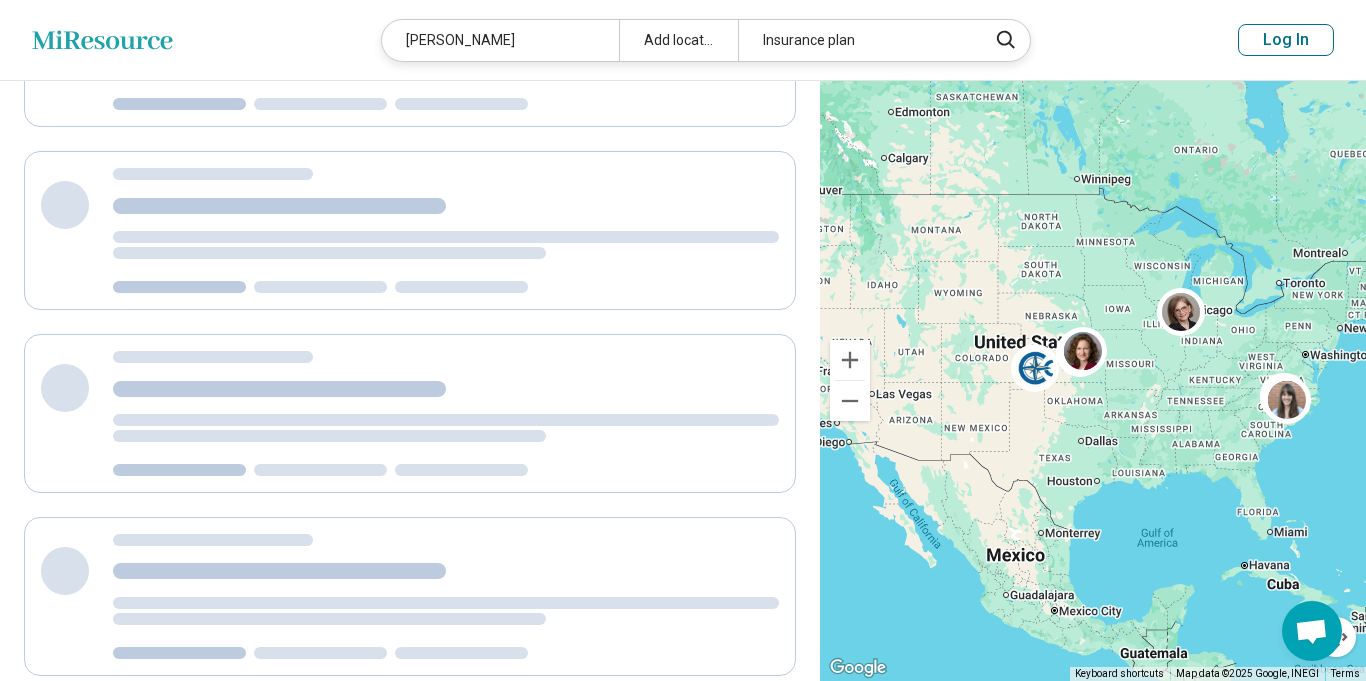 scroll, scrollTop: 0, scrollLeft: 0, axis: both 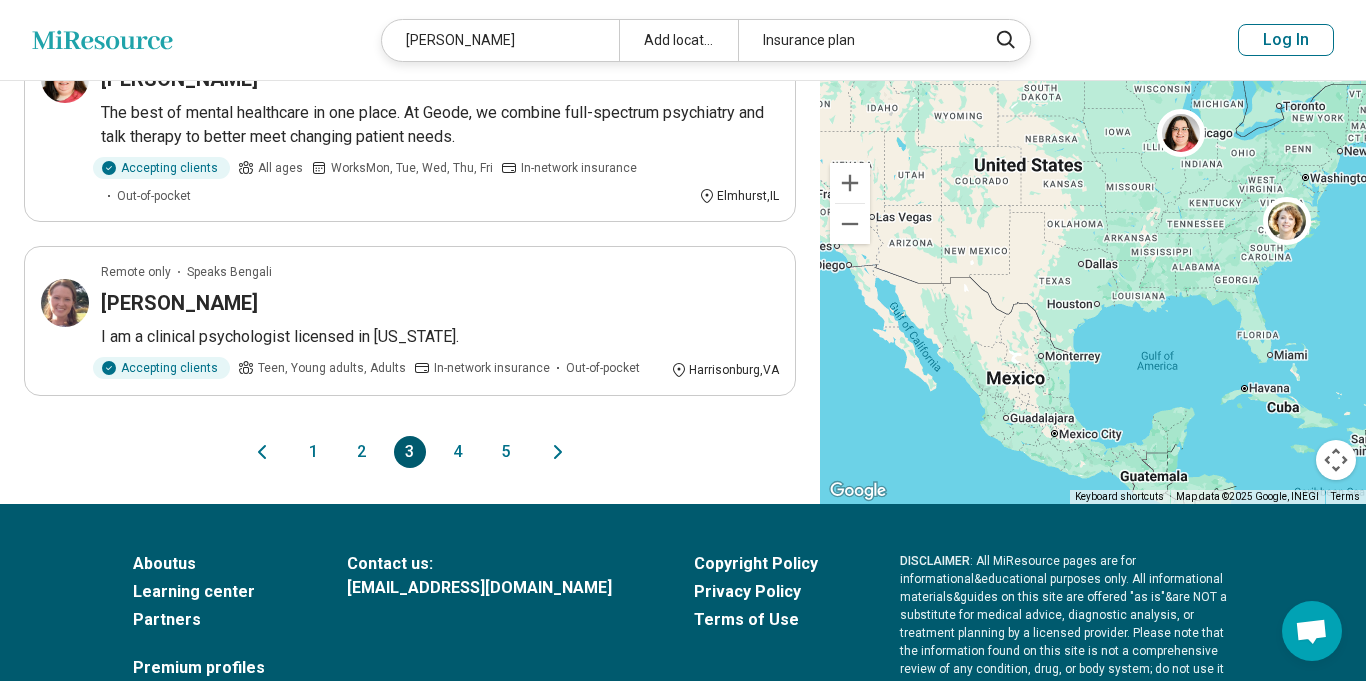 click on "4" at bounding box center (458, 452) 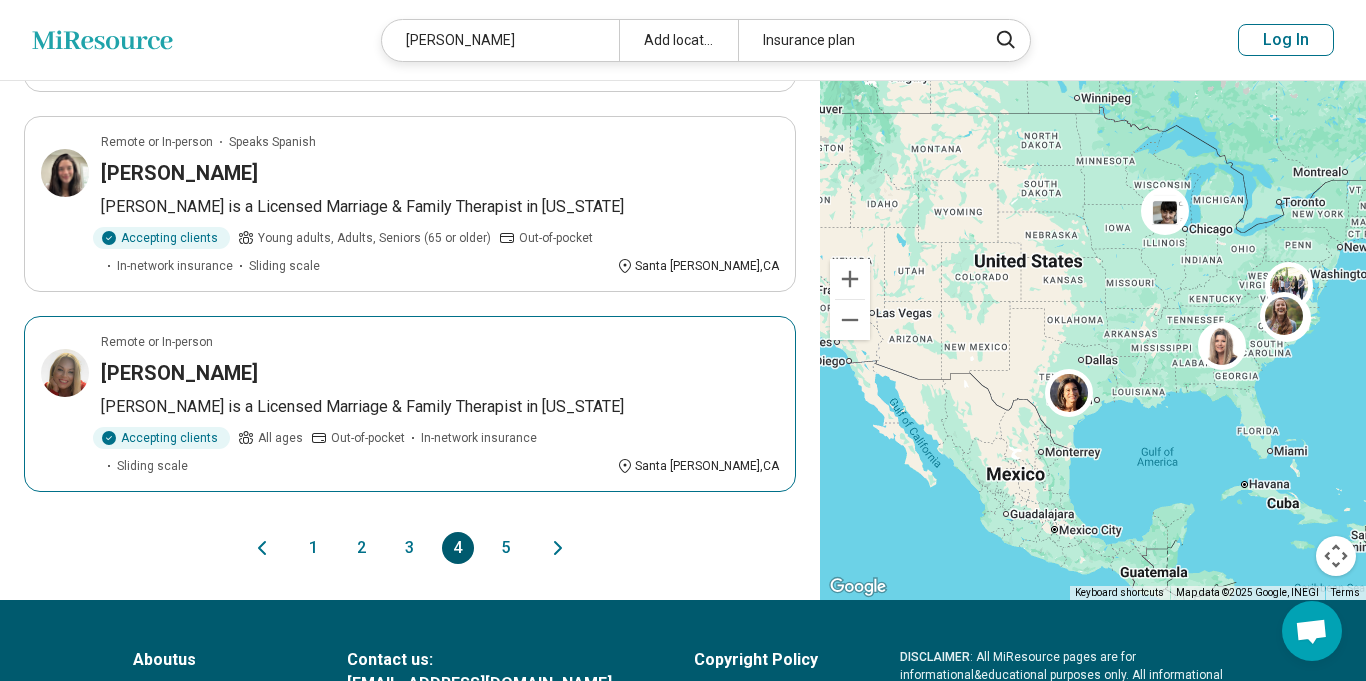 scroll, scrollTop: 1999, scrollLeft: 0, axis: vertical 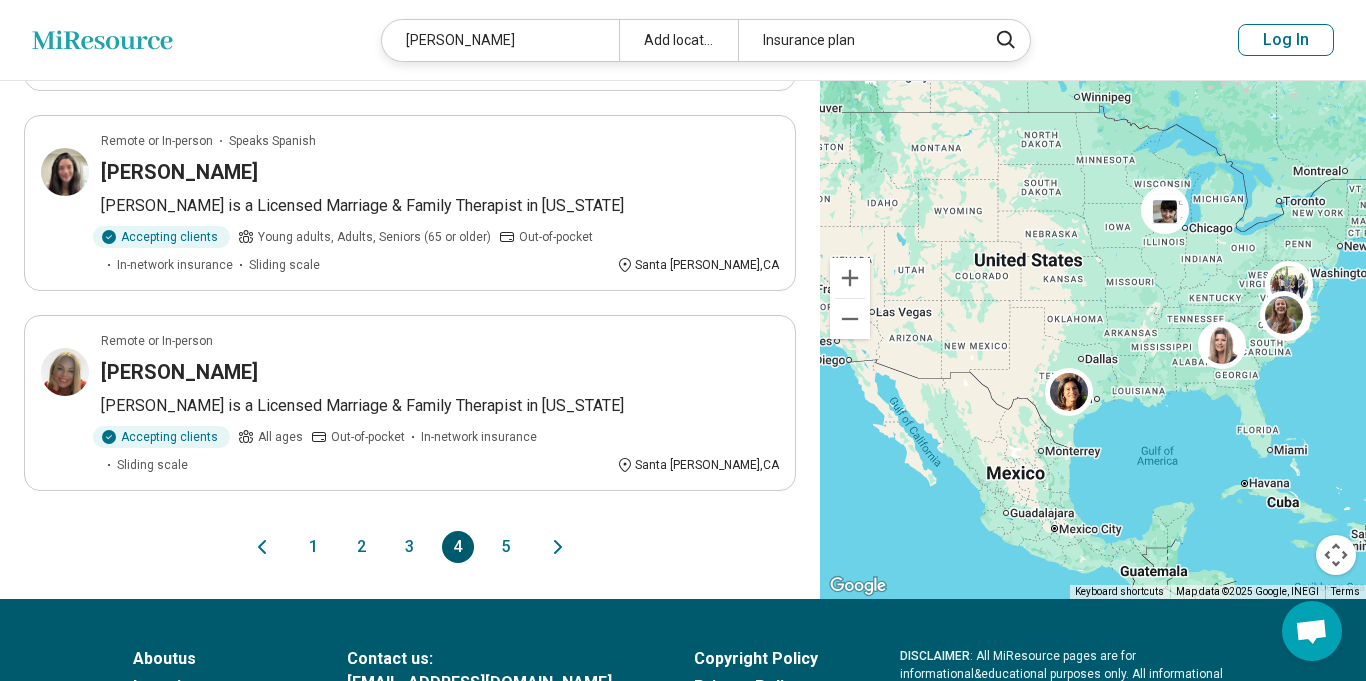 click on "5" at bounding box center [506, 547] 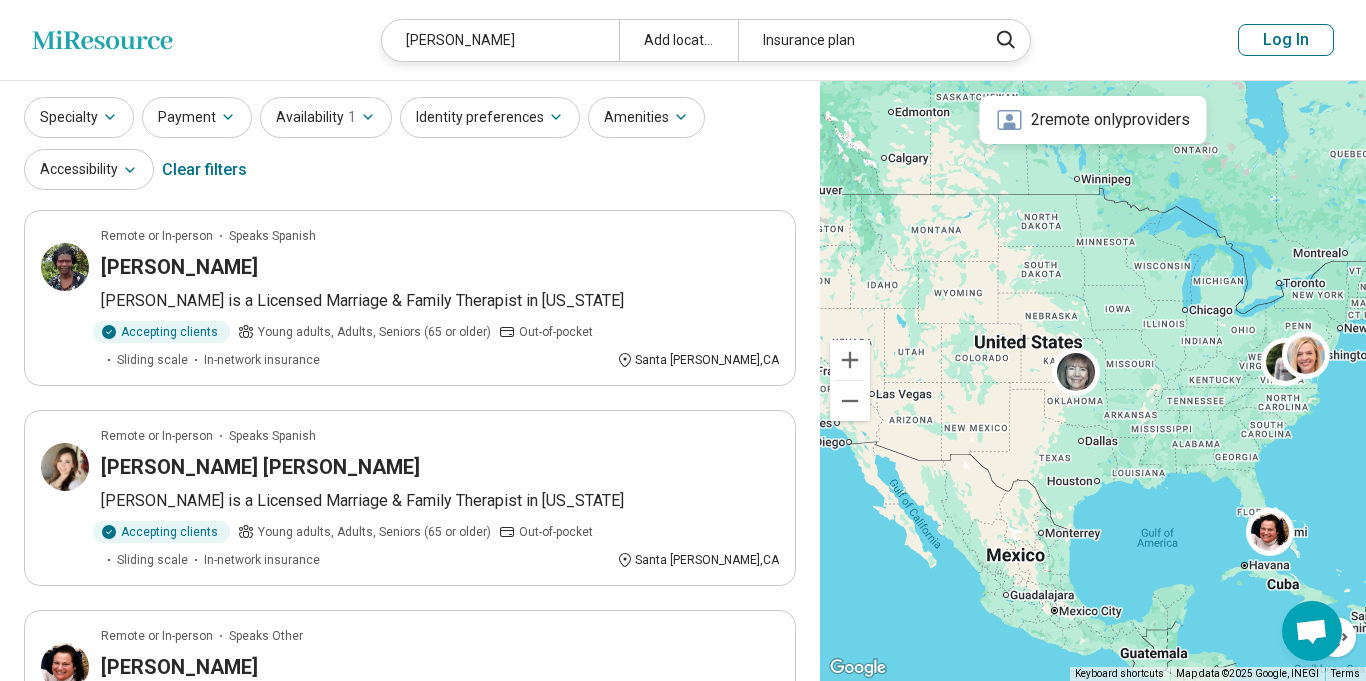 scroll, scrollTop: 0, scrollLeft: 0, axis: both 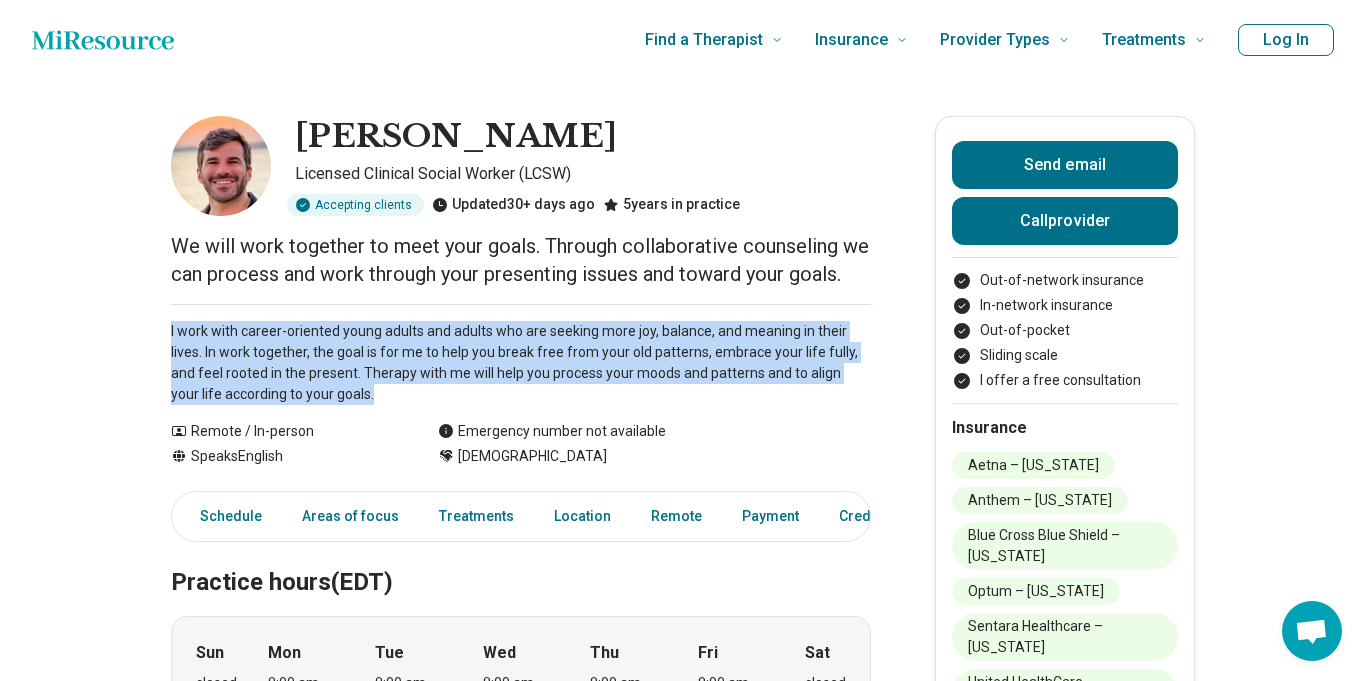drag, startPoint x: 165, startPoint y: 329, endPoint x: 350, endPoint y: 406, distance: 200.38463 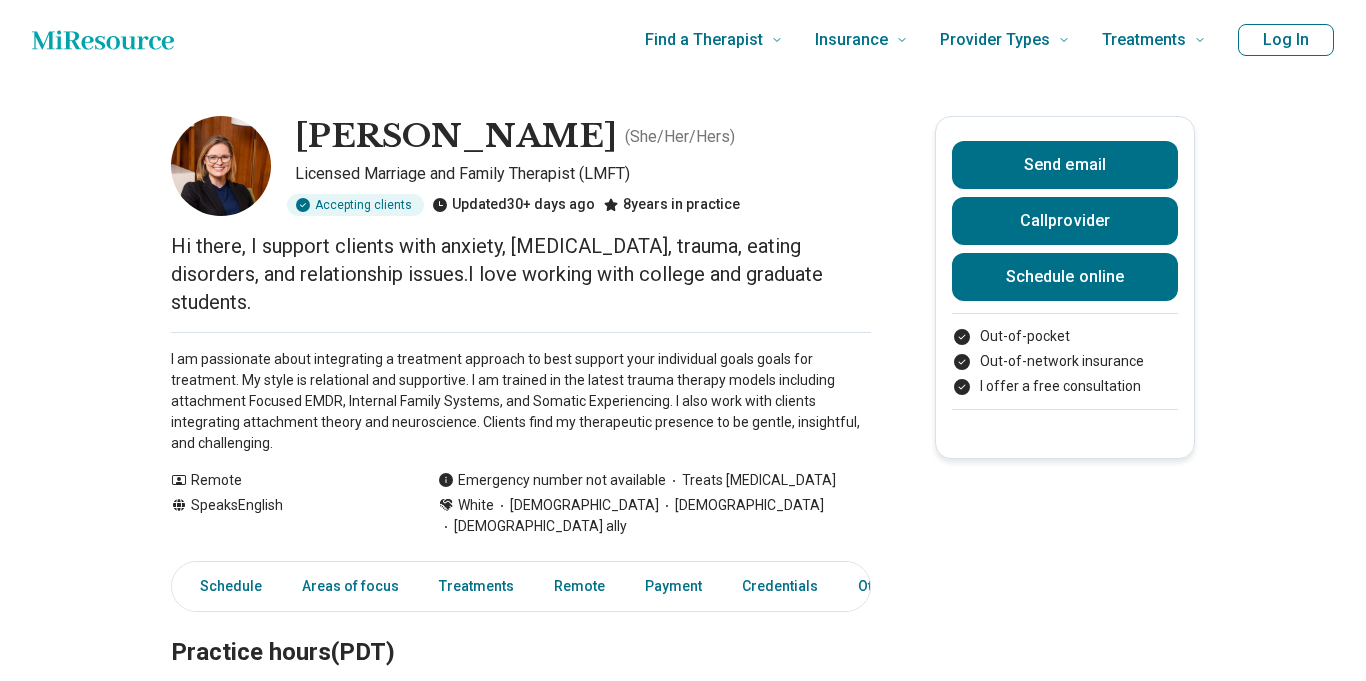 scroll, scrollTop: 0, scrollLeft: 0, axis: both 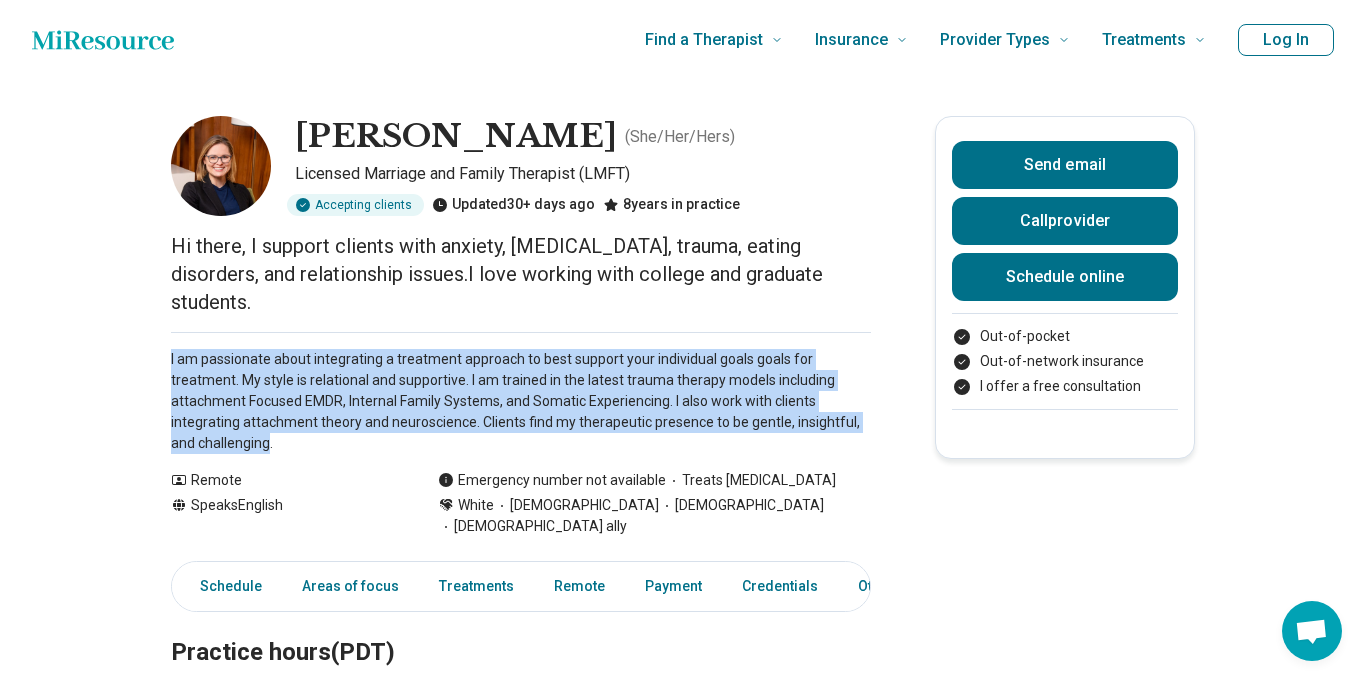 drag, startPoint x: 168, startPoint y: 325, endPoint x: 268, endPoint y: 432, distance: 146.45477 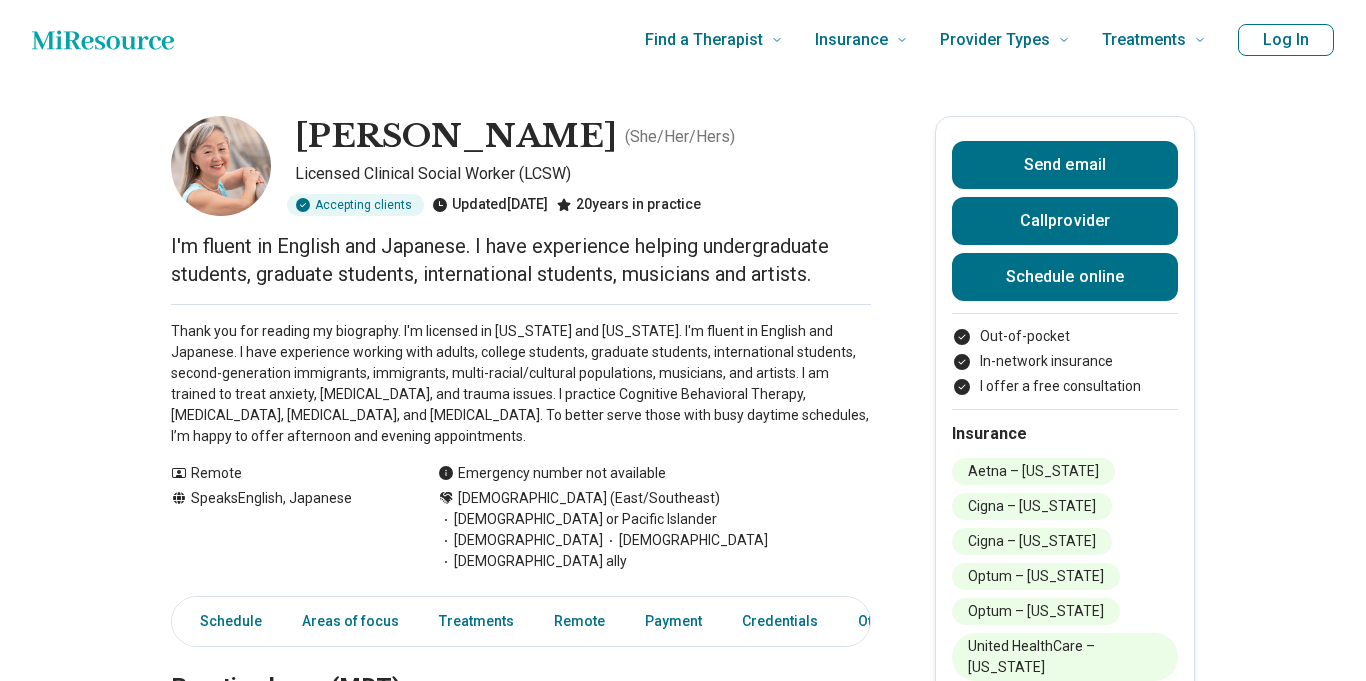 scroll, scrollTop: 0, scrollLeft: 0, axis: both 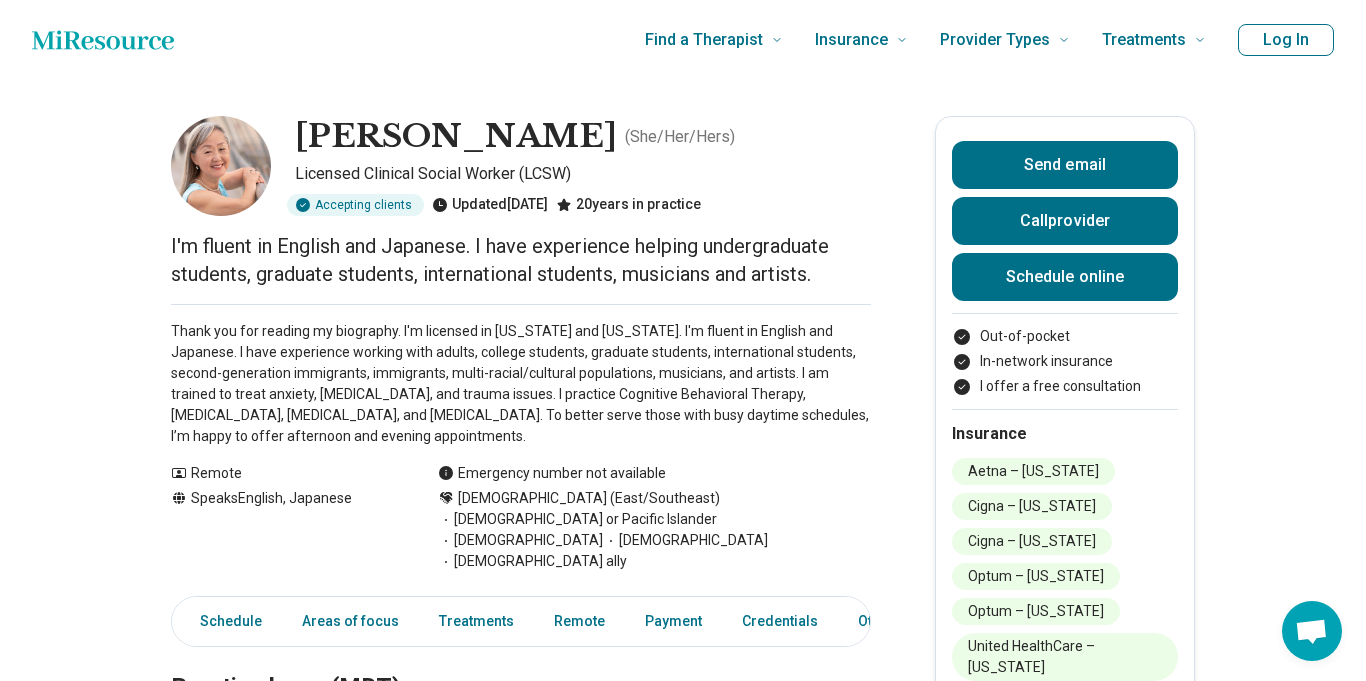 drag, startPoint x: 166, startPoint y: 317, endPoint x: 464, endPoint y: 449, distance: 325.92636 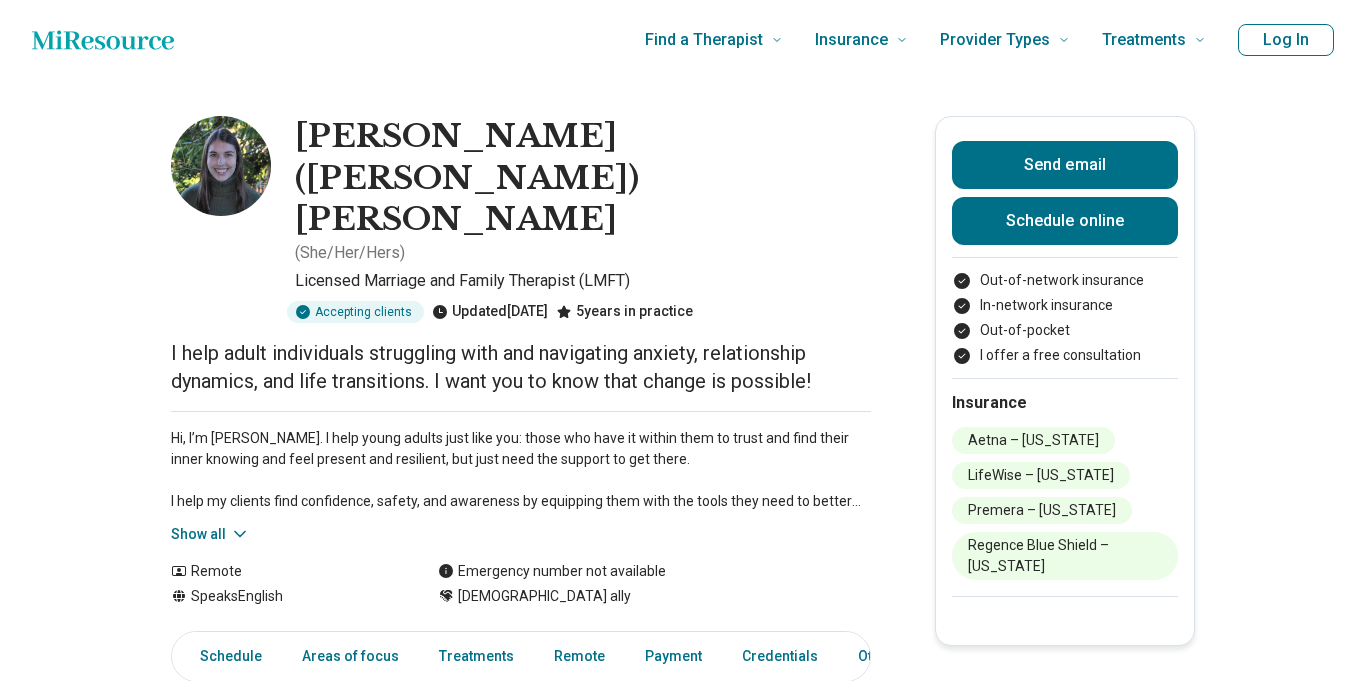 scroll, scrollTop: 0, scrollLeft: 0, axis: both 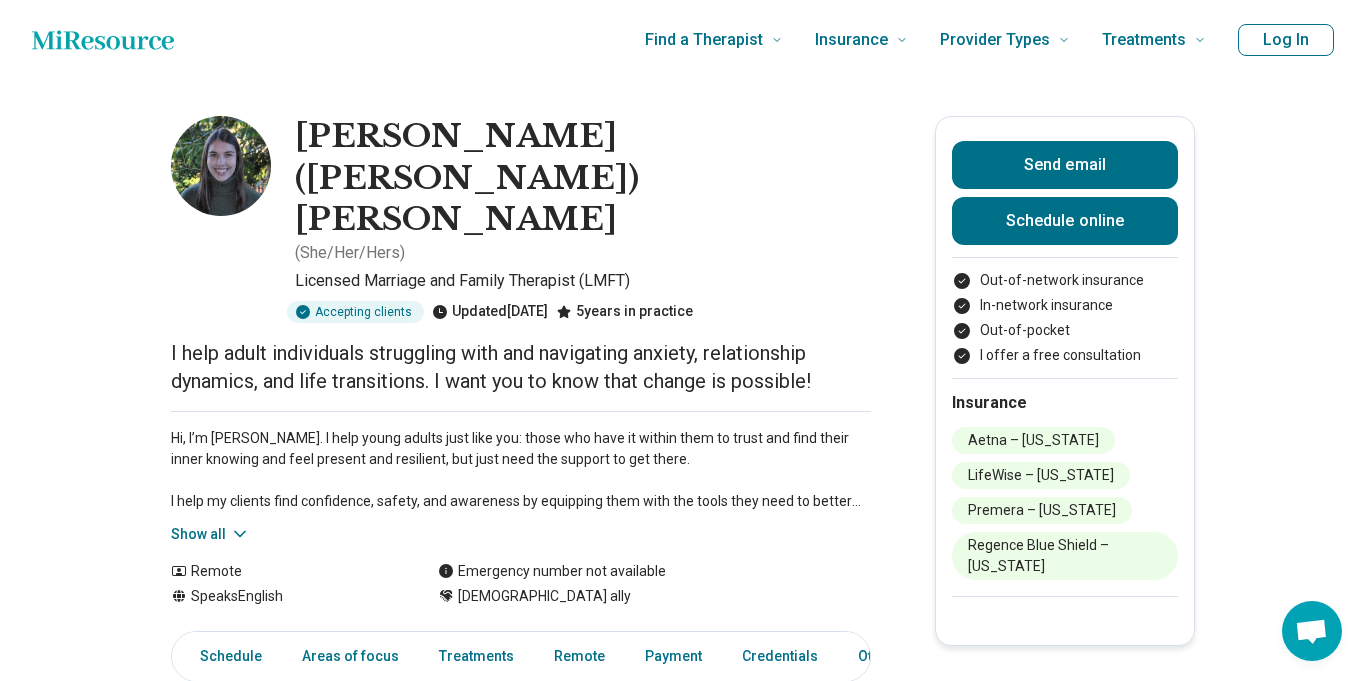 click on "Show all" at bounding box center (210, 534) 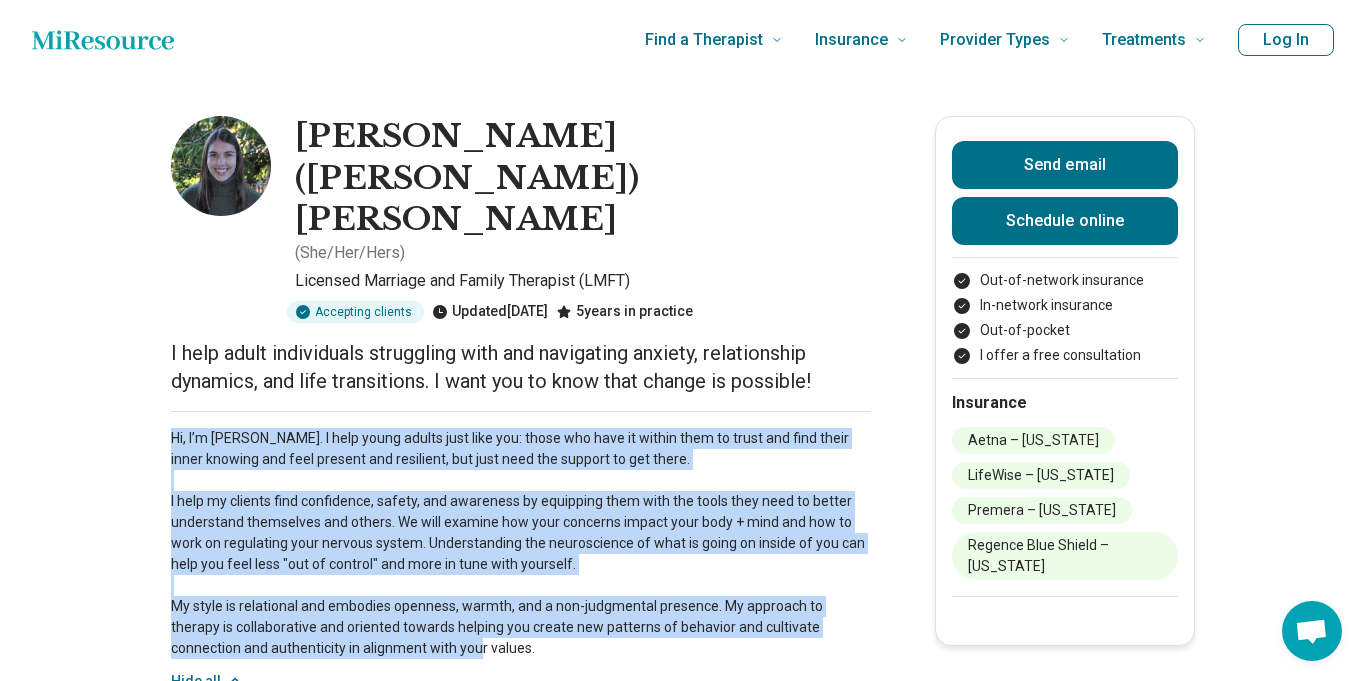 drag, startPoint x: 174, startPoint y: 330, endPoint x: 466, endPoint y: 540, distance: 359.67206 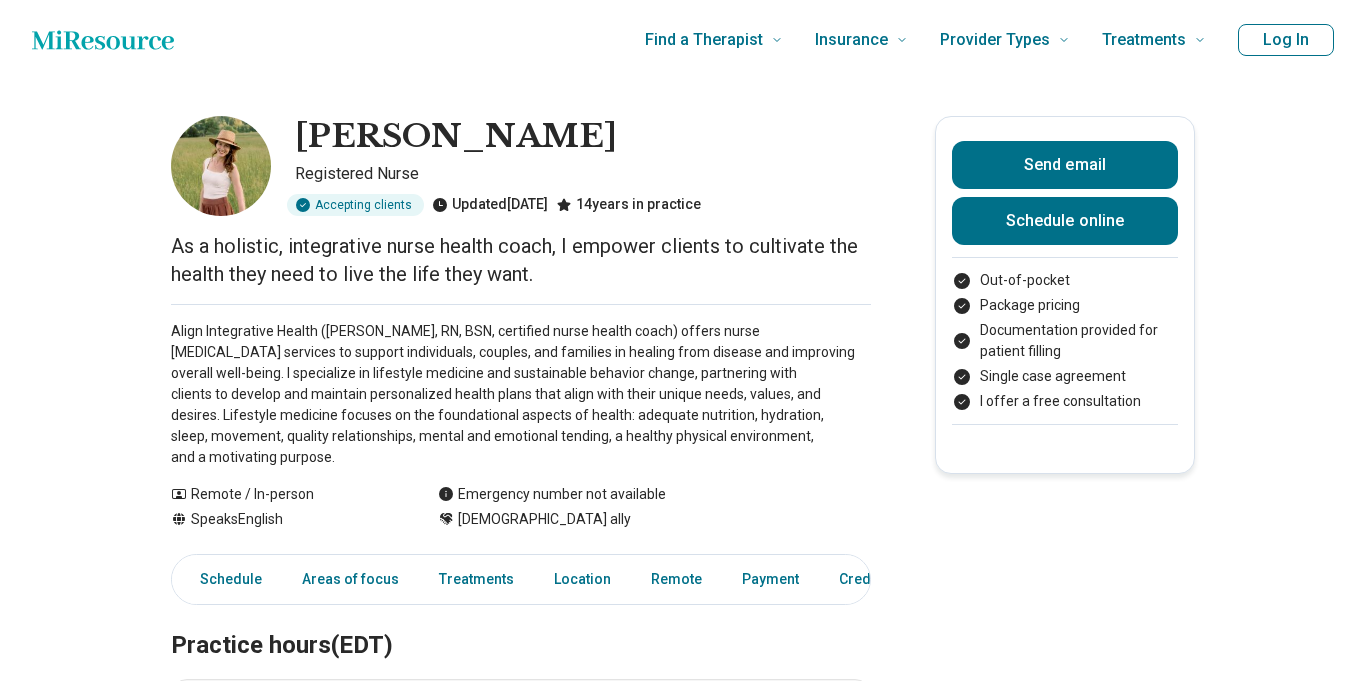 scroll, scrollTop: 0, scrollLeft: 0, axis: both 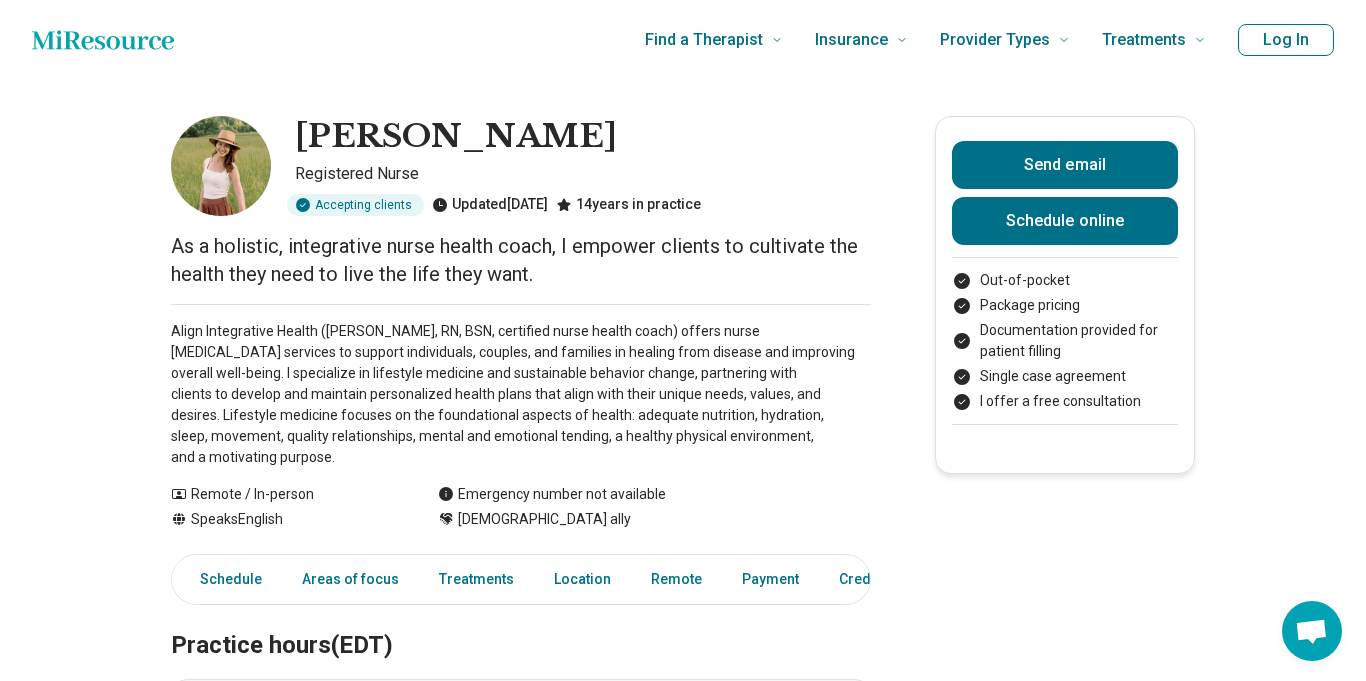 drag, startPoint x: 166, startPoint y: 335, endPoint x: 341, endPoint y: 463, distance: 216.81558 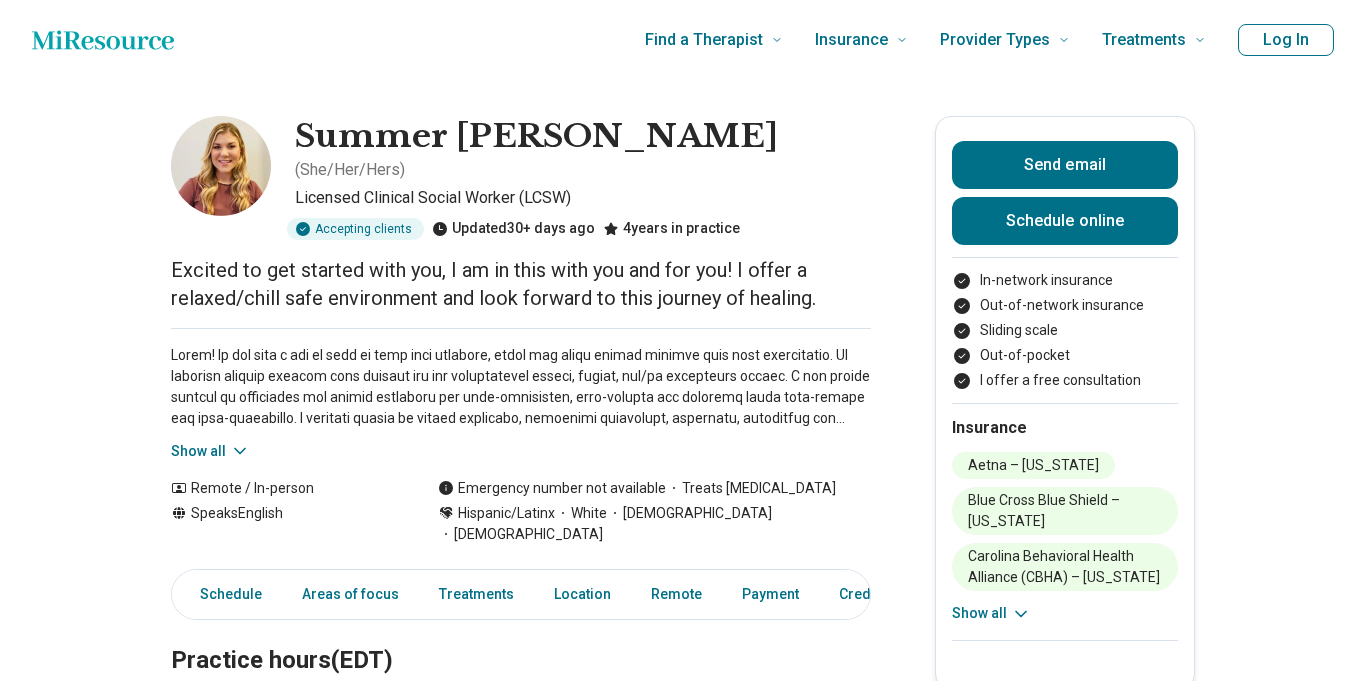 scroll, scrollTop: 0, scrollLeft: 0, axis: both 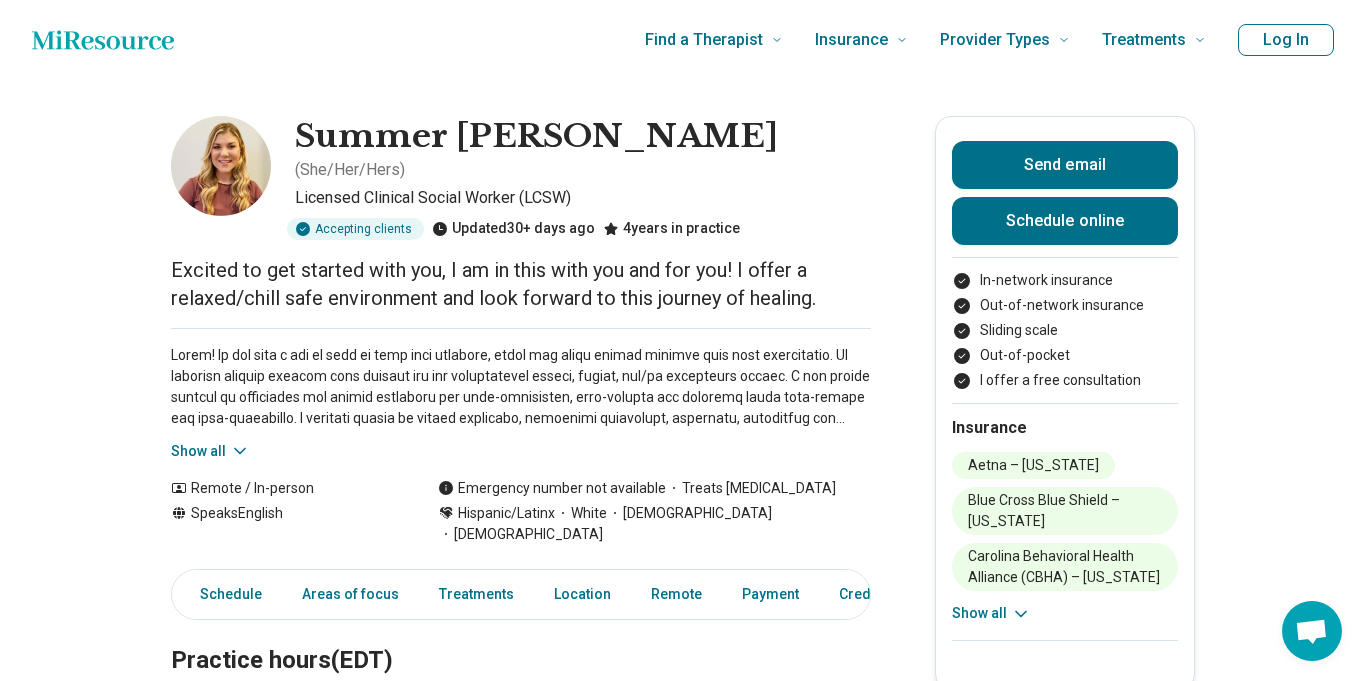 click on "Show all" at bounding box center (210, 451) 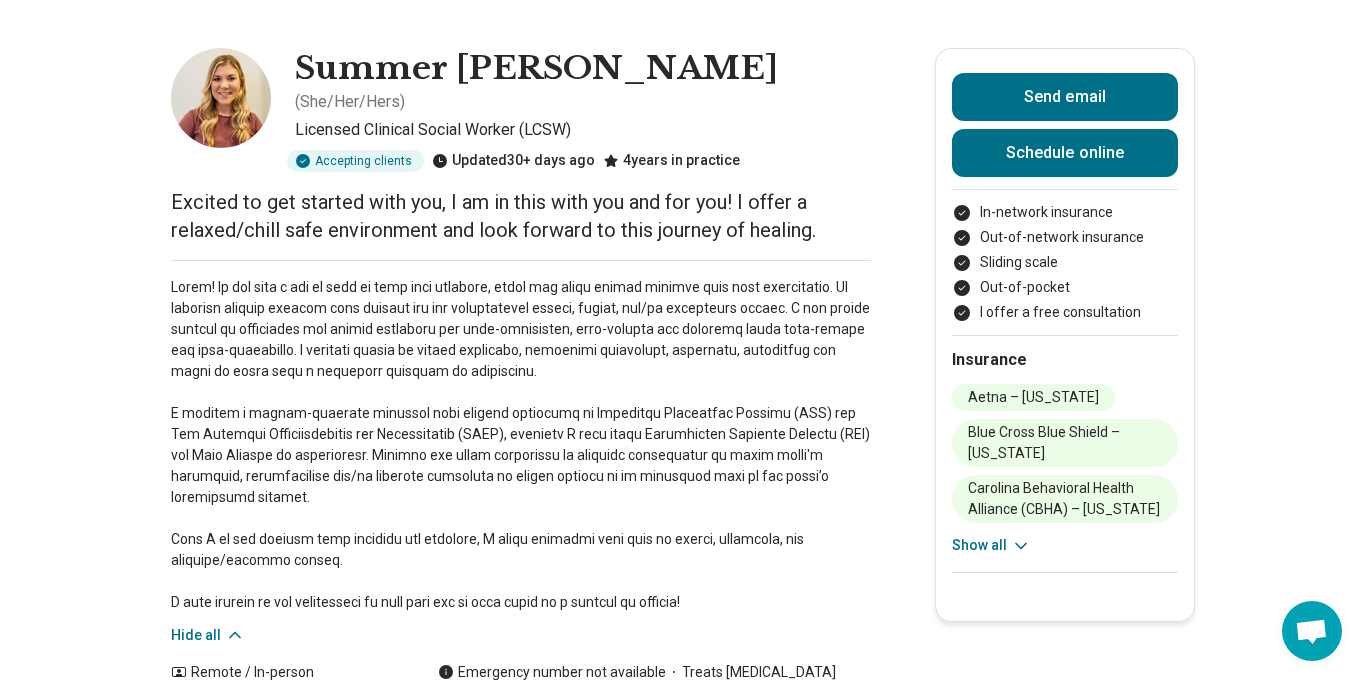scroll, scrollTop: 73, scrollLeft: 0, axis: vertical 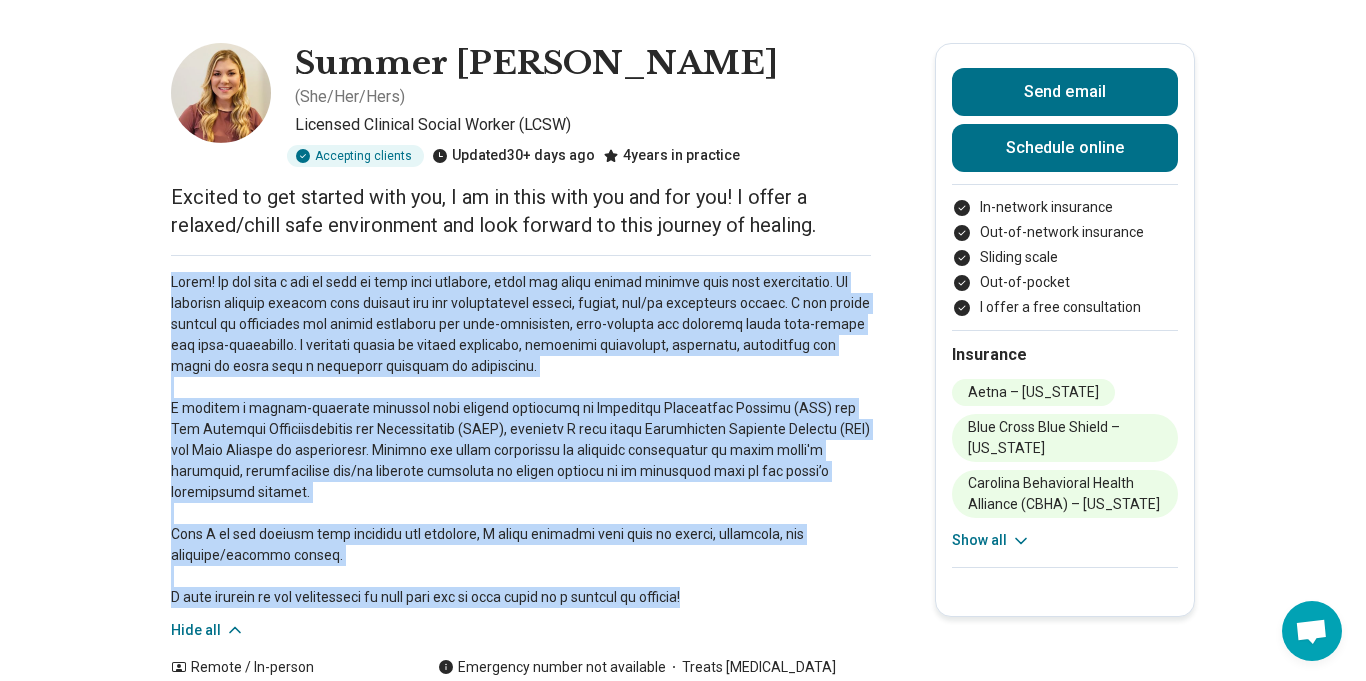 drag, startPoint x: 169, startPoint y: 252, endPoint x: 732, endPoint y: 566, distance: 644.6433 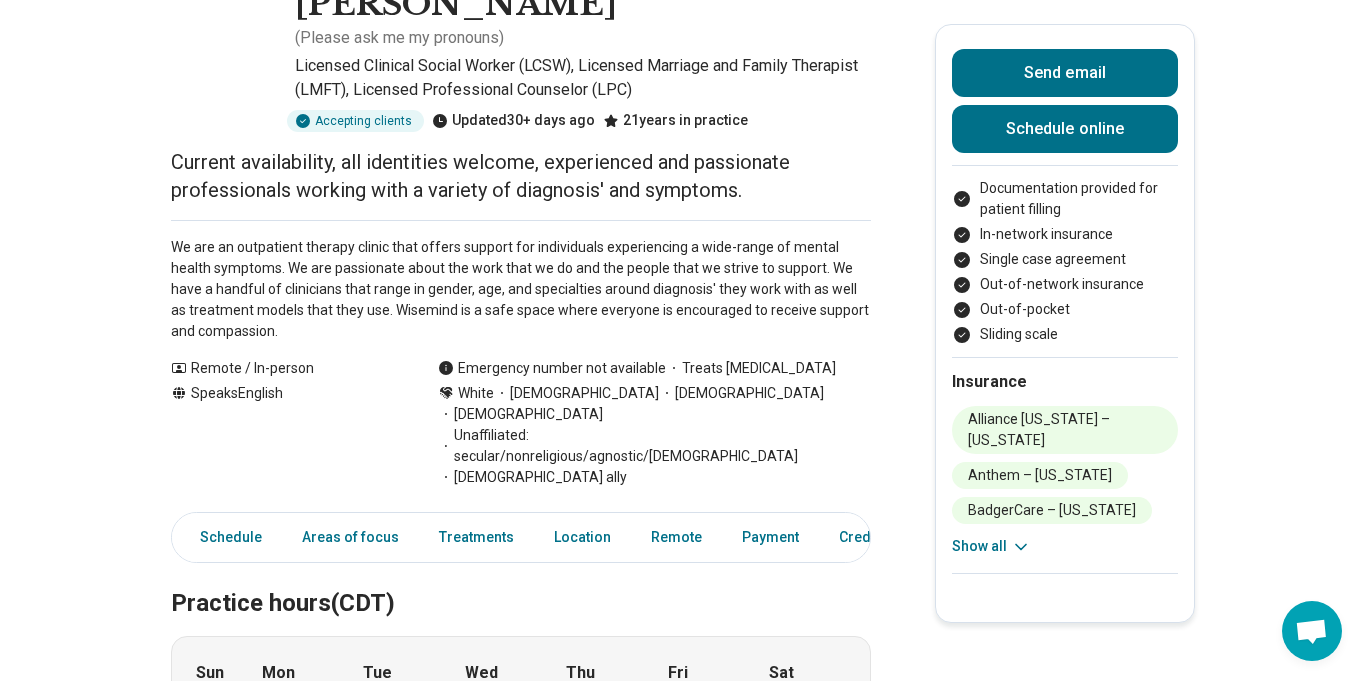 scroll, scrollTop: 246, scrollLeft: 0, axis: vertical 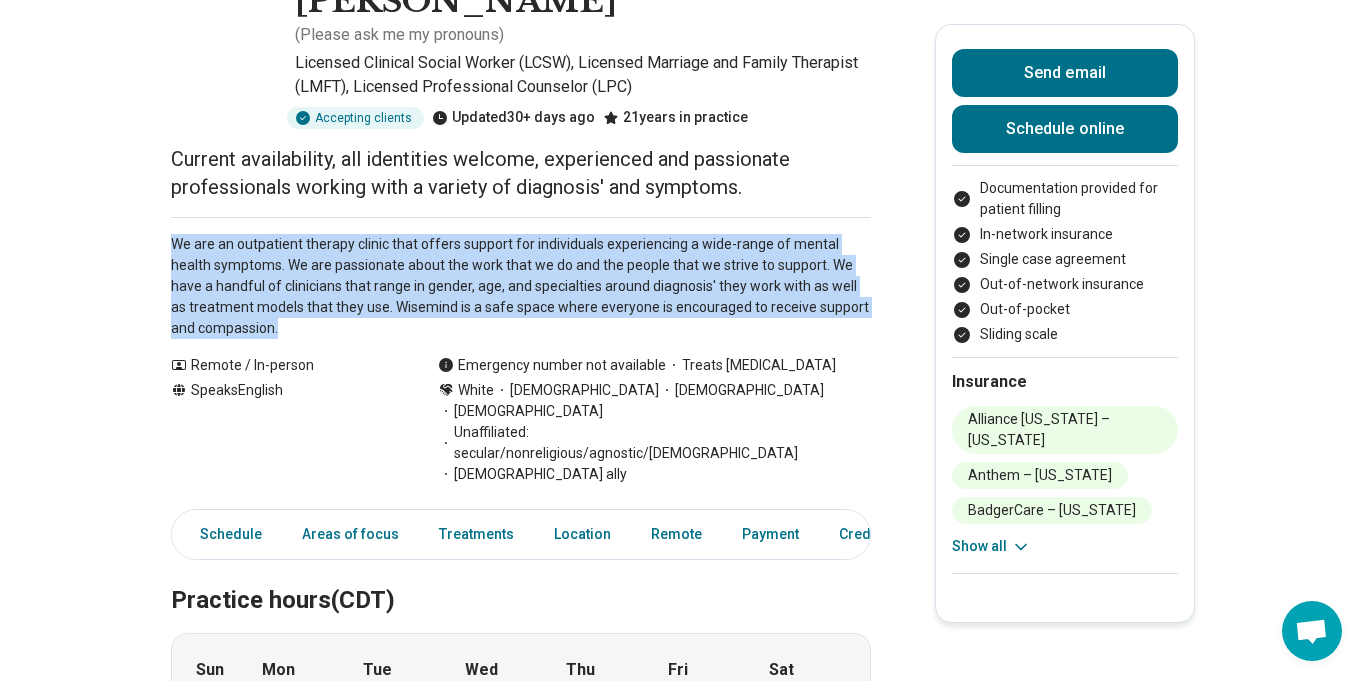 drag, startPoint x: 164, startPoint y: 150, endPoint x: 290, endPoint y: 264, distance: 169.91763 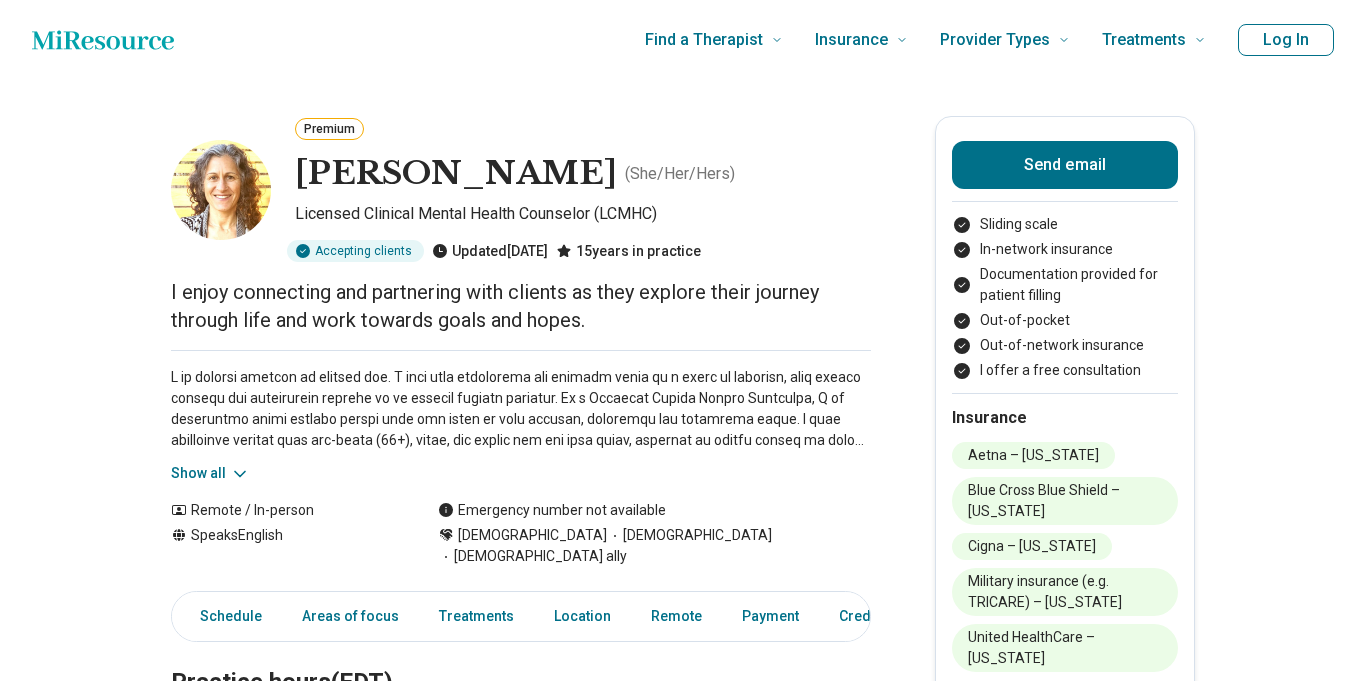 scroll, scrollTop: 0, scrollLeft: 0, axis: both 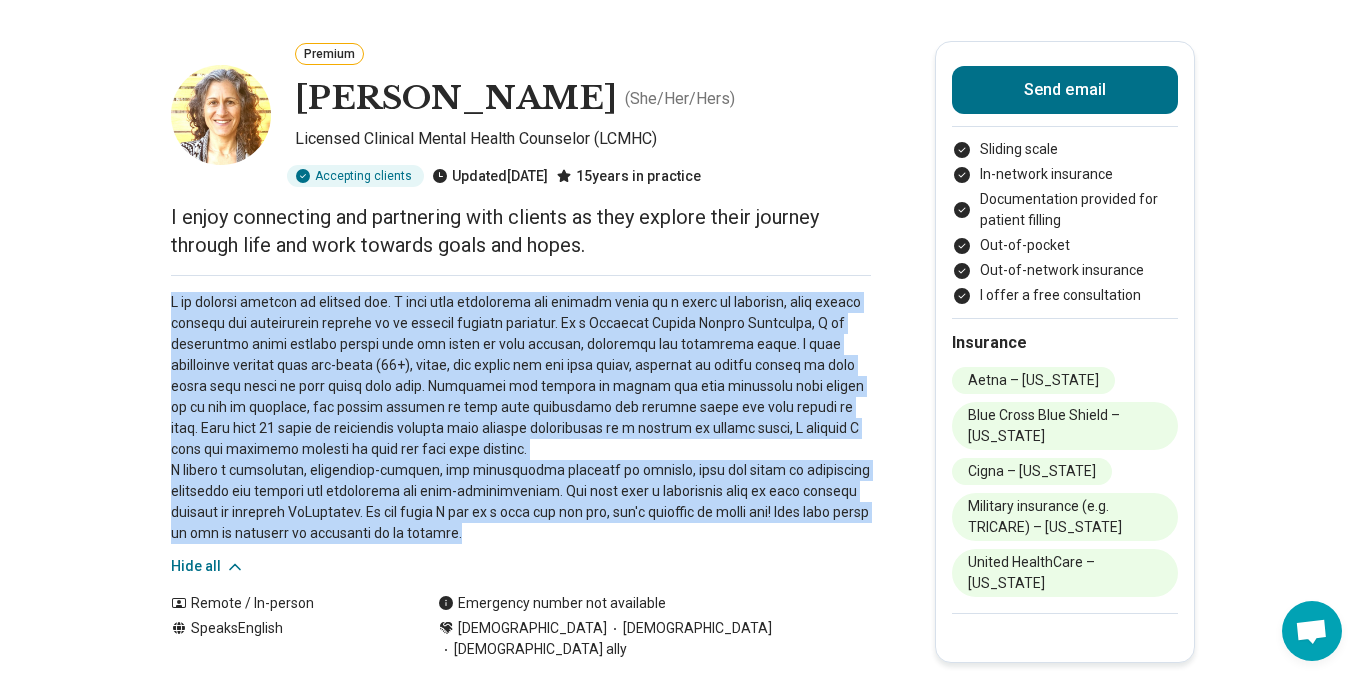 drag, startPoint x: 166, startPoint y: 300, endPoint x: 579, endPoint y: 540, distance: 477.67038 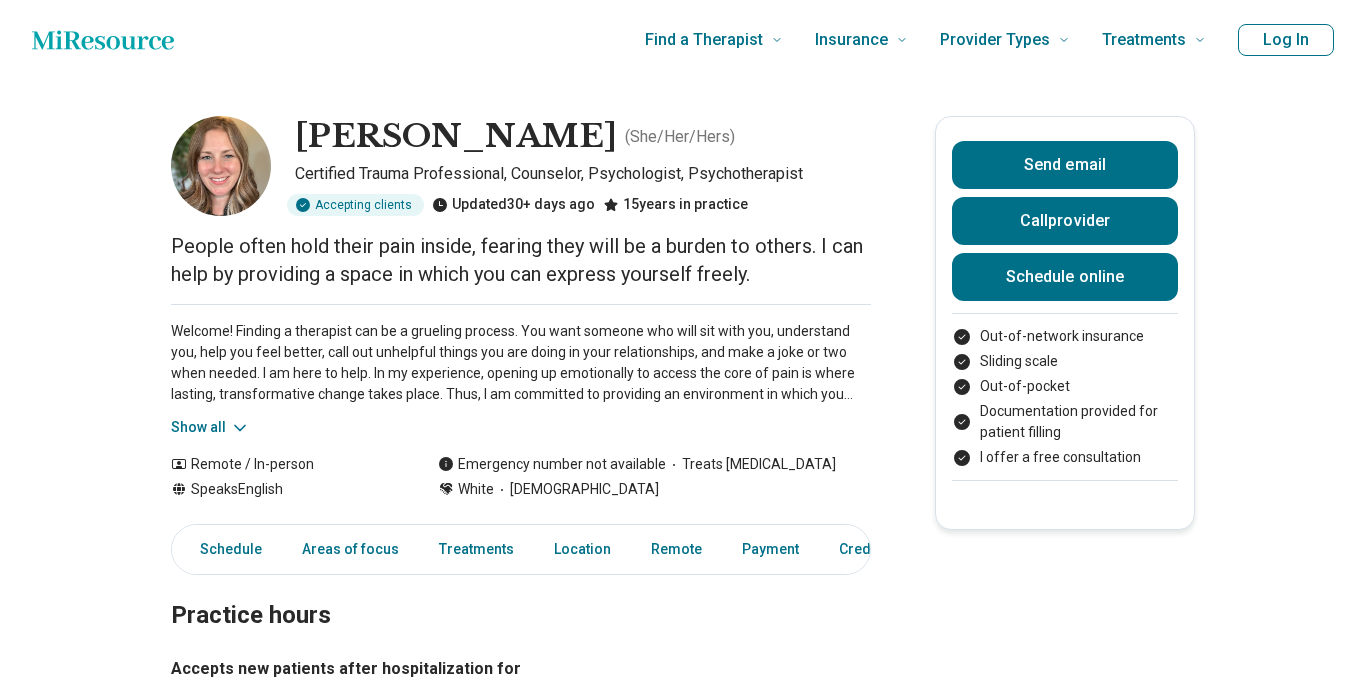 scroll, scrollTop: 0, scrollLeft: 0, axis: both 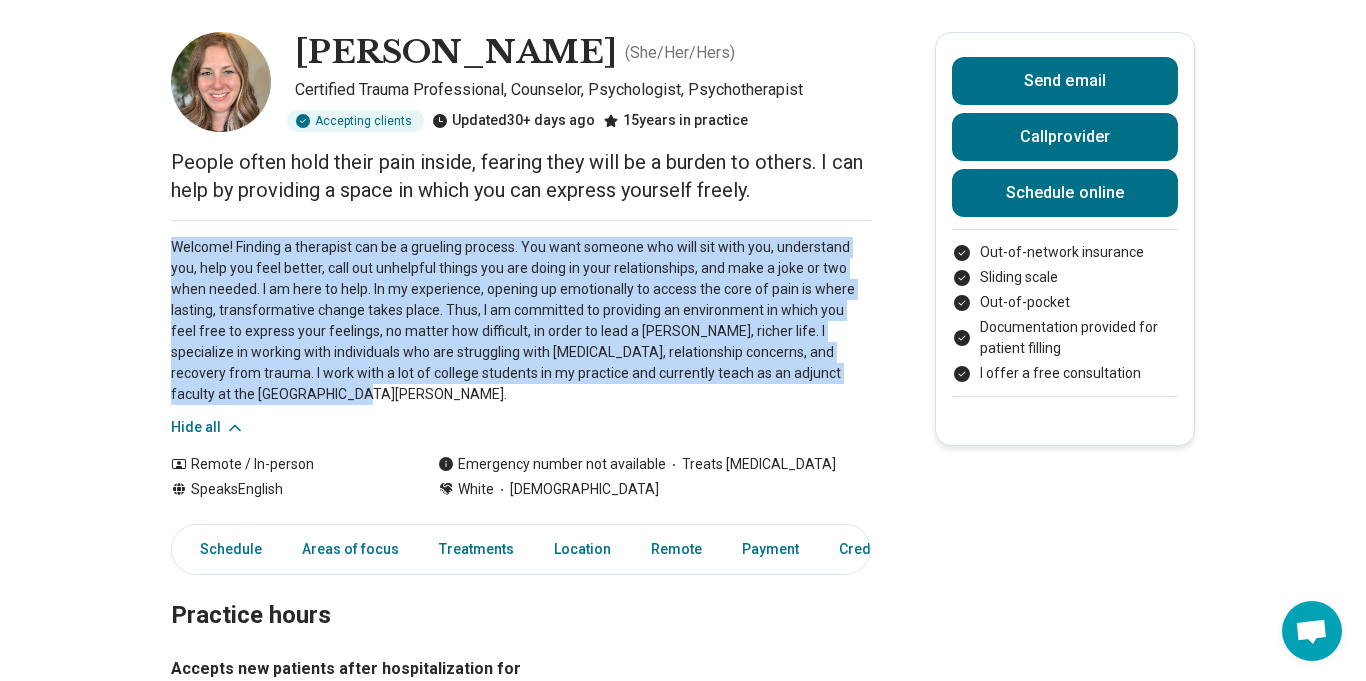 drag, startPoint x: 165, startPoint y: 252, endPoint x: 878, endPoint y: 379, distance: 724.22235 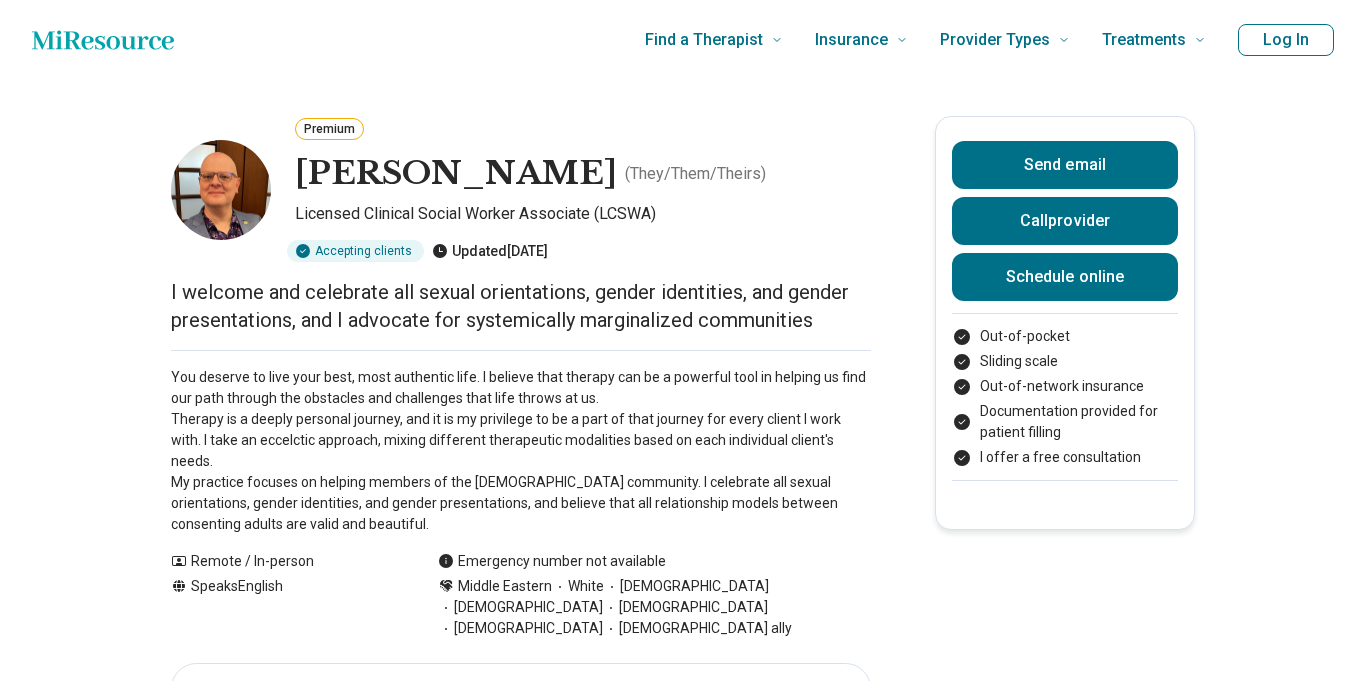 scroll, scrollTop: 0, scrollLeft: 0, axis: both 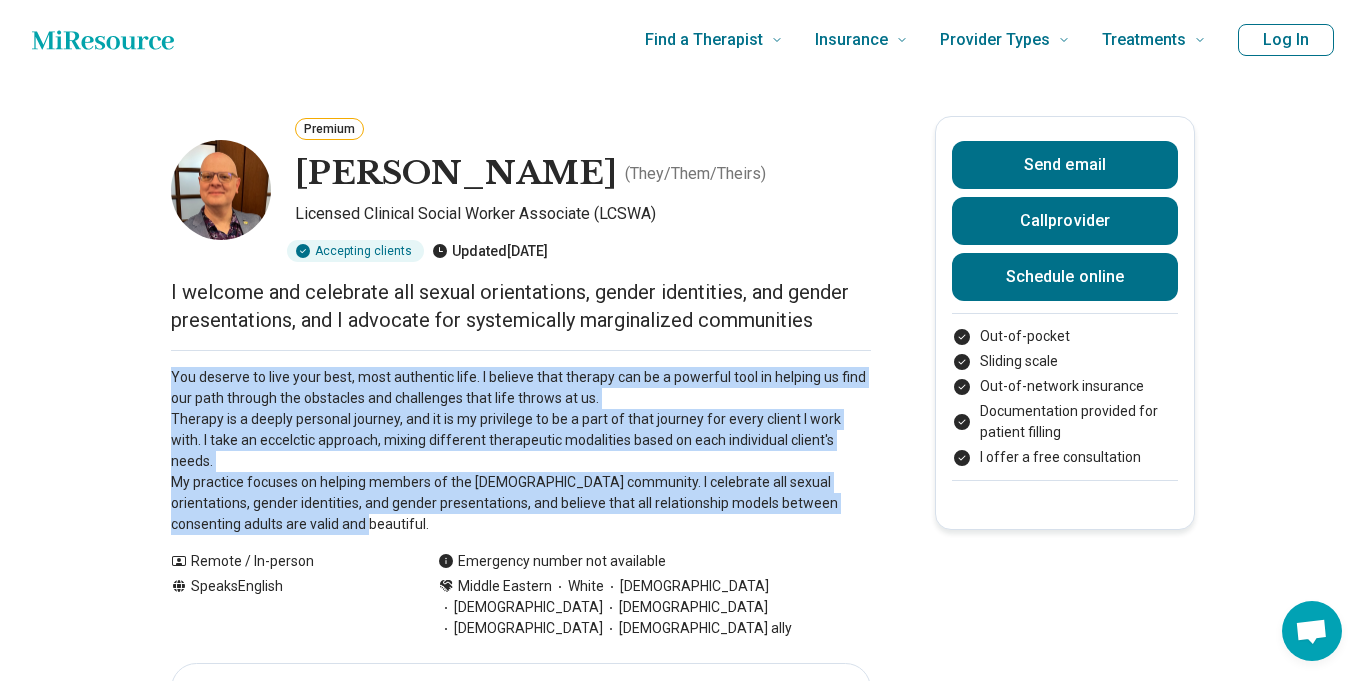 drag, startPoint x: 164, startPoint y: 372, endPoint x: 299, endPoint y: 508, distance: 191.62724 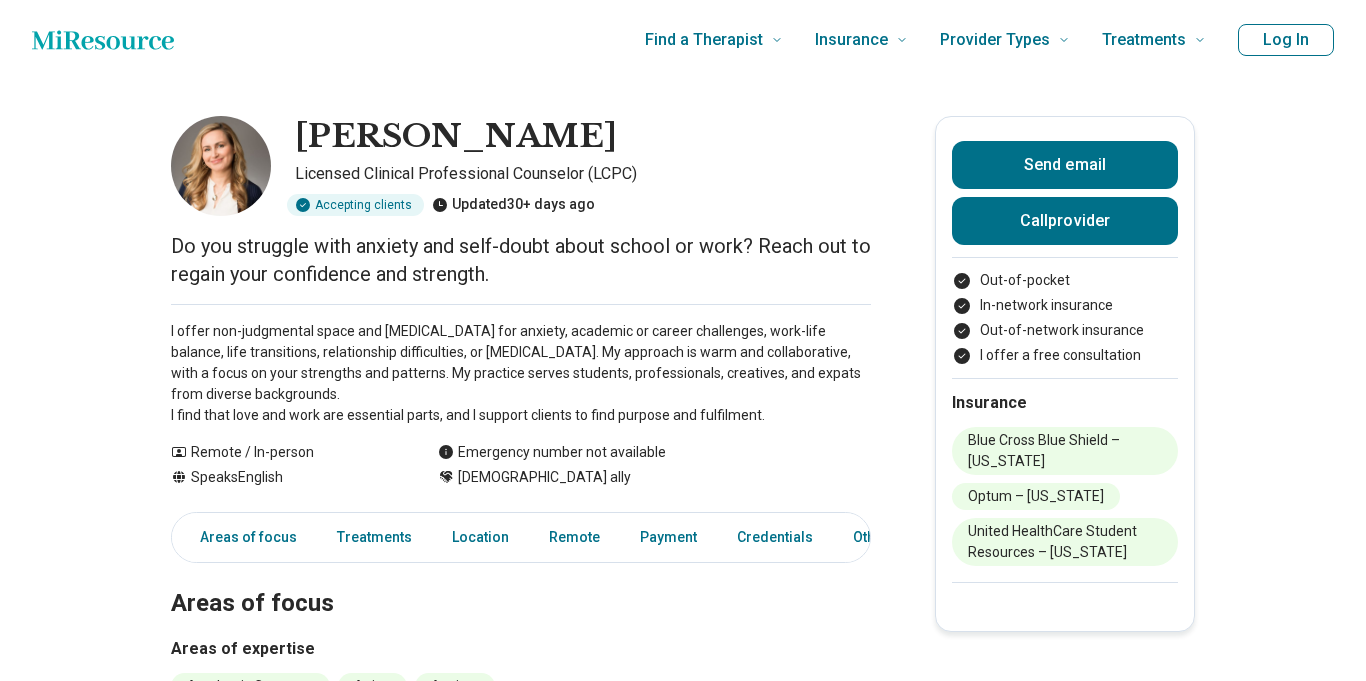 scroll, scrollTop: 0, scrollLeft: 0, axis: both 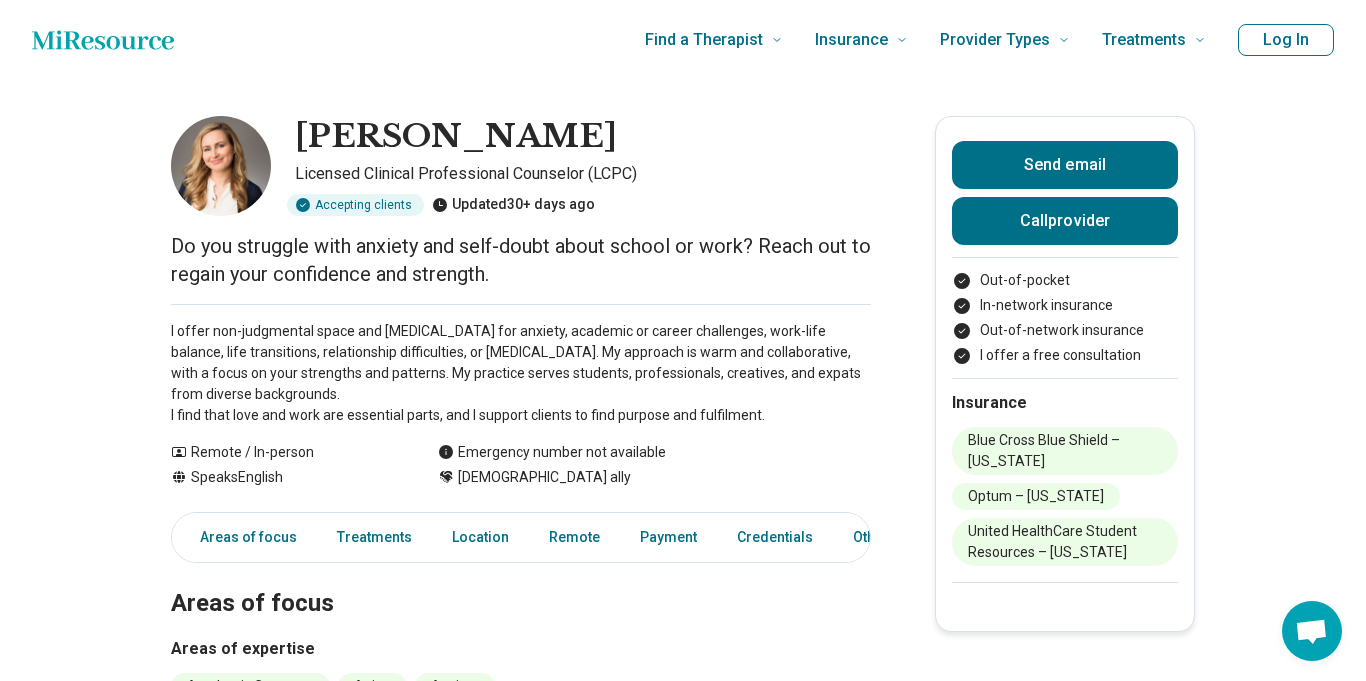 drag, startPoint x: 153, startPoint y: 319, endPoint x: 765, endPoint y: 413, distance: 619.1769 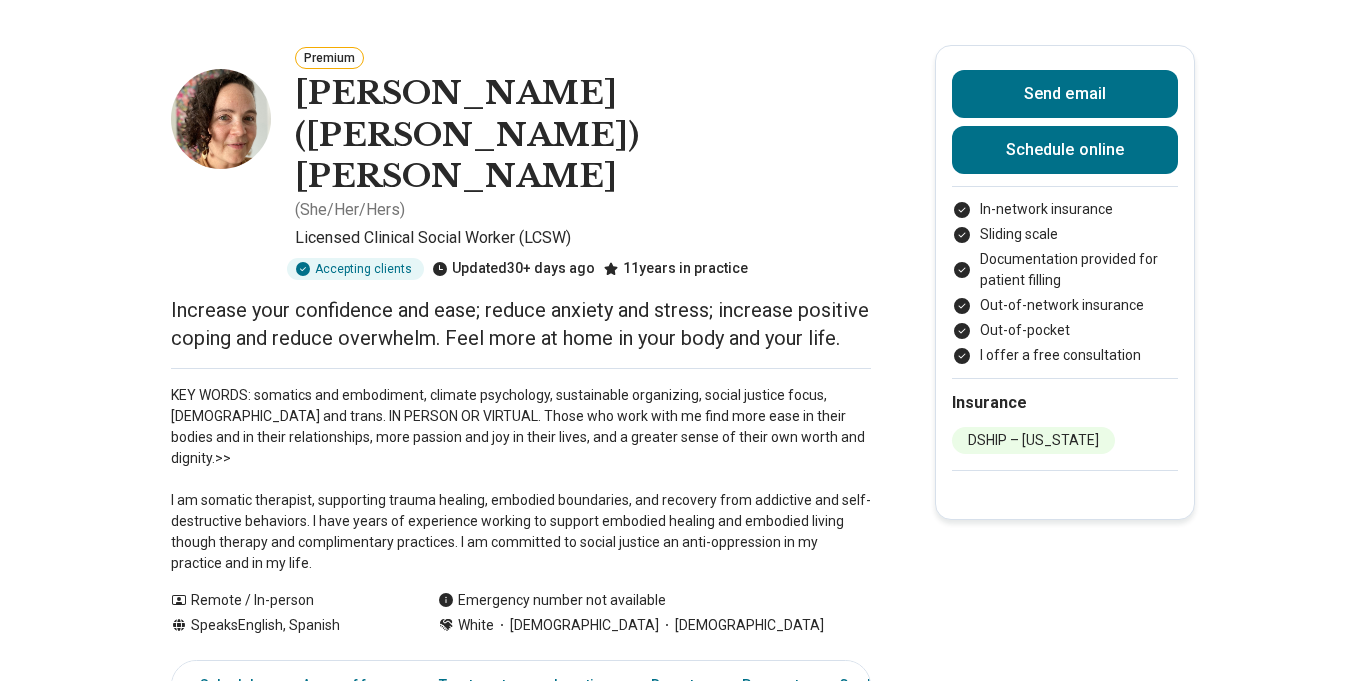 scroll, scrollTop: 74, scrollLeft: 0, axis: vertical 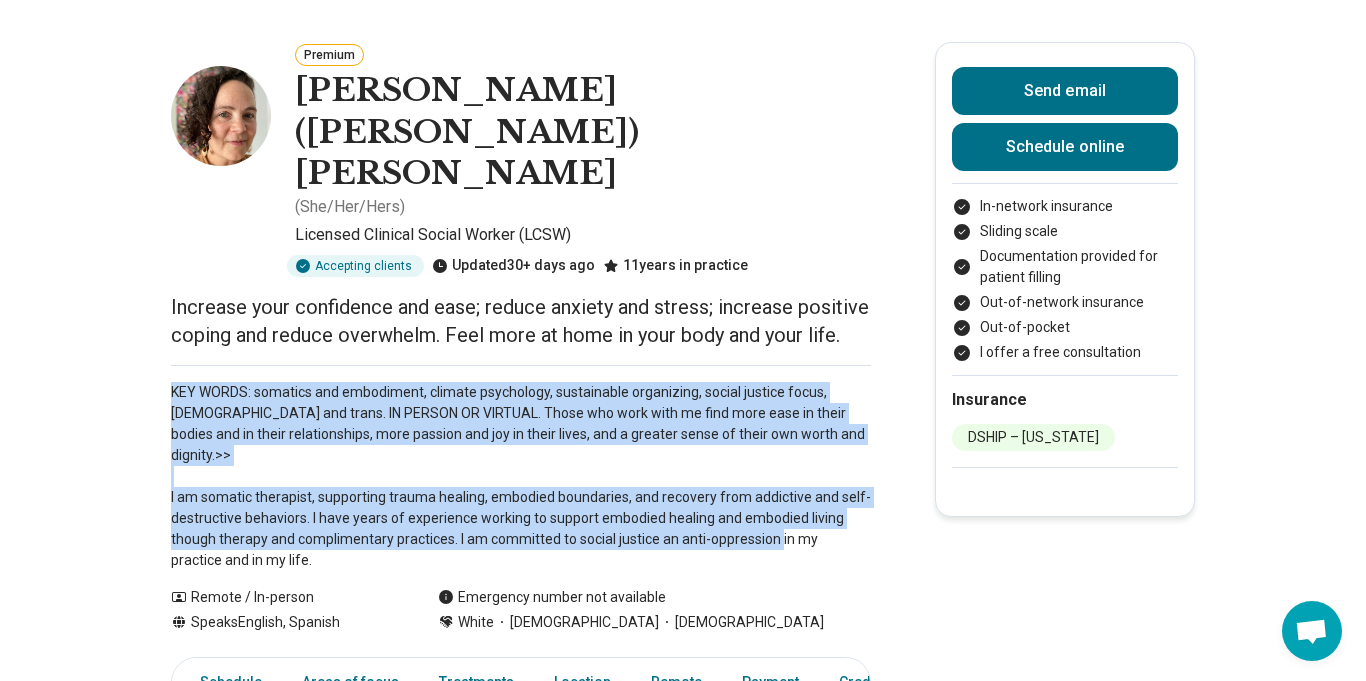 drag, startPoint x: 158, startPoint y: 325, endPoint x: 854, endPoint y: 464, distance: 709.7443 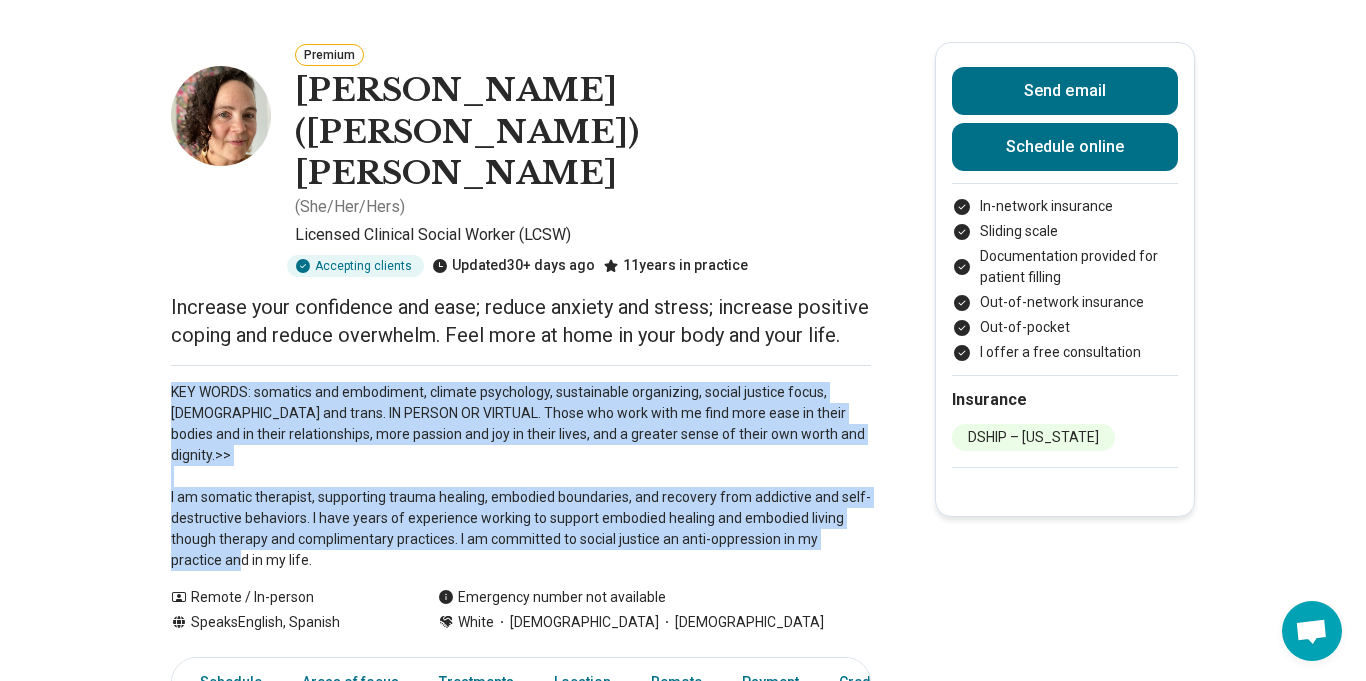 drag, startPoint x: 173, startPoint y: 328, endPoint x: 296, endPoint y: 492, distance: 205 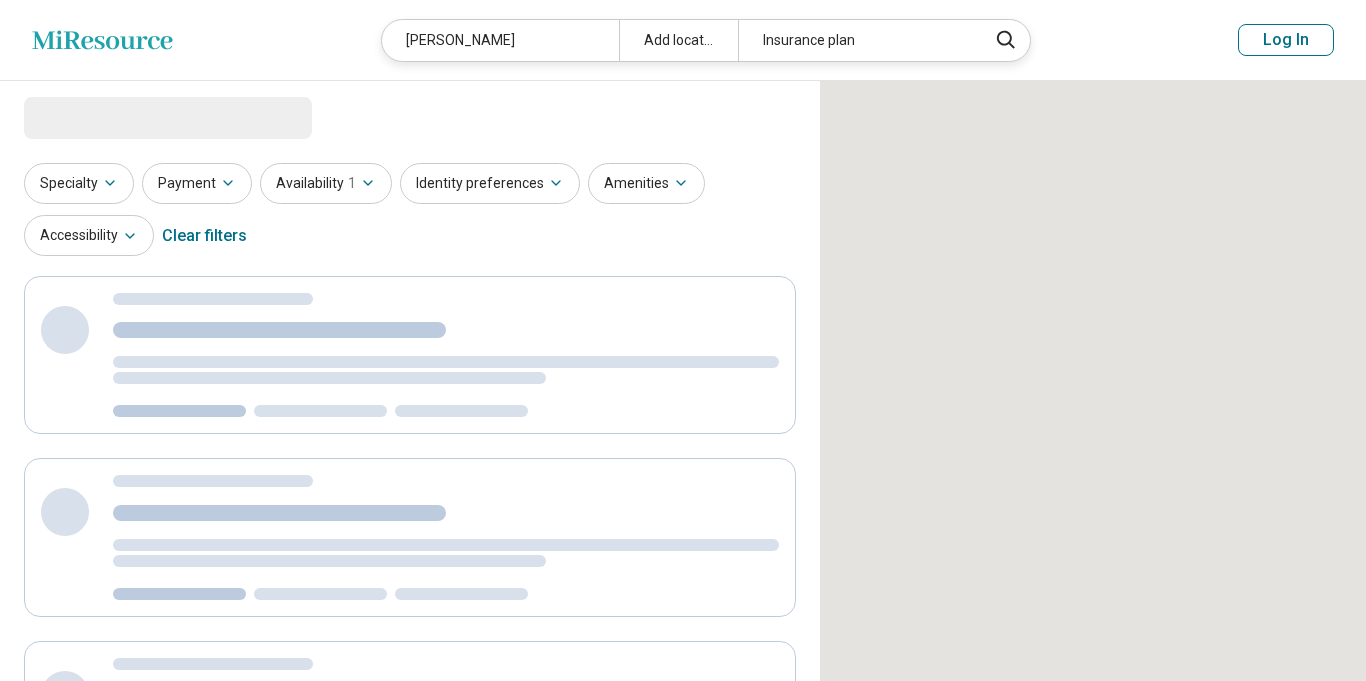 scroll, scrollTop: 0, scrollLeft: 0, axis: both 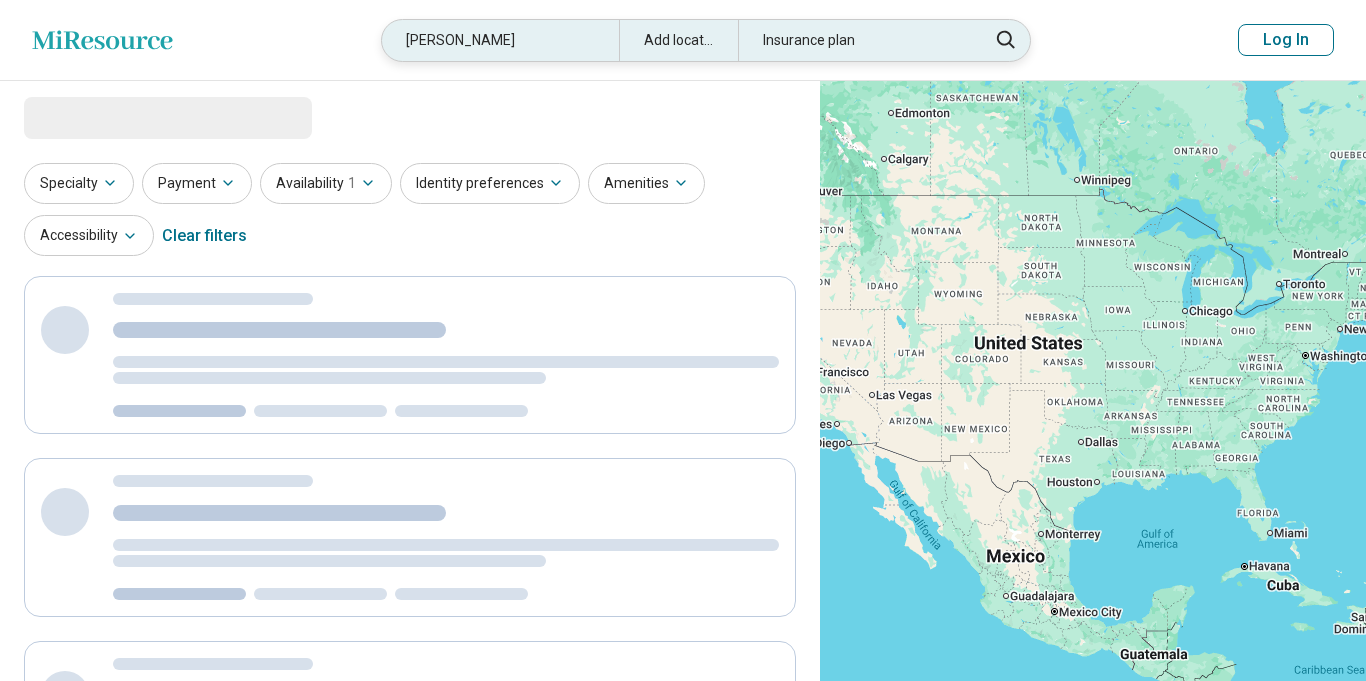 click on "[PERSON_NAME]" at bounding box center [500, 40] 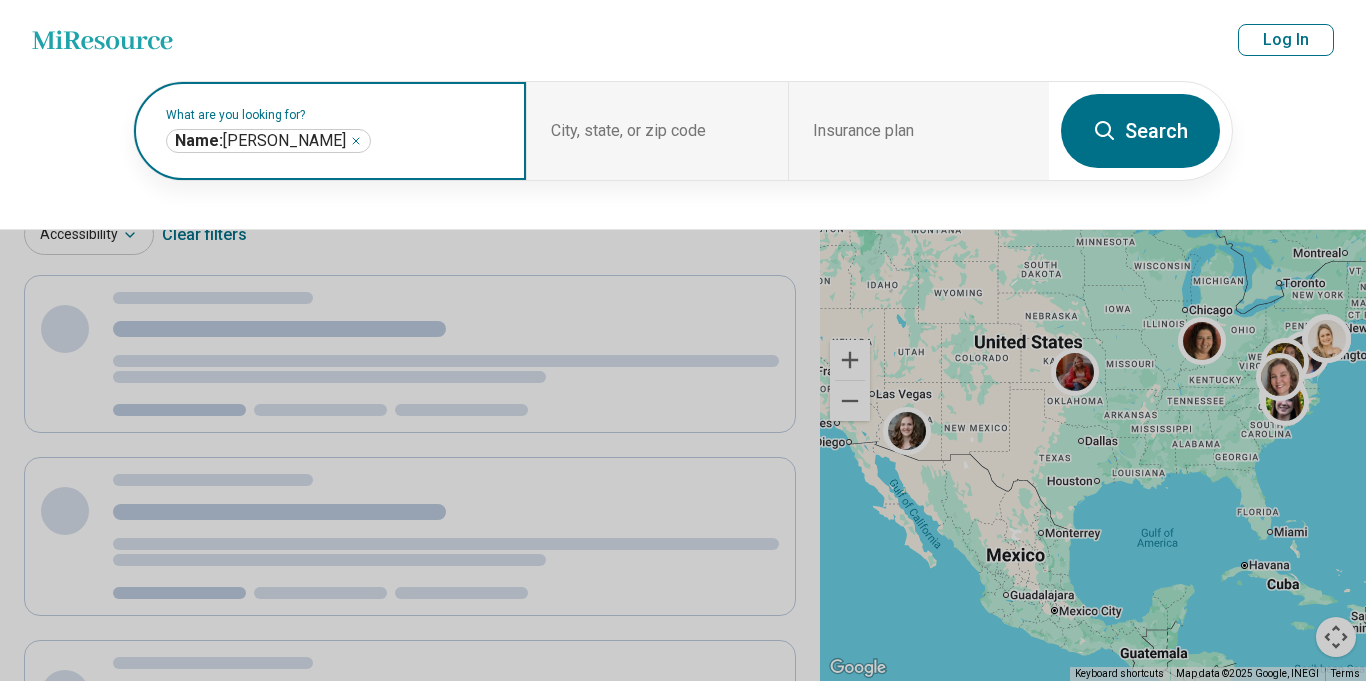 click 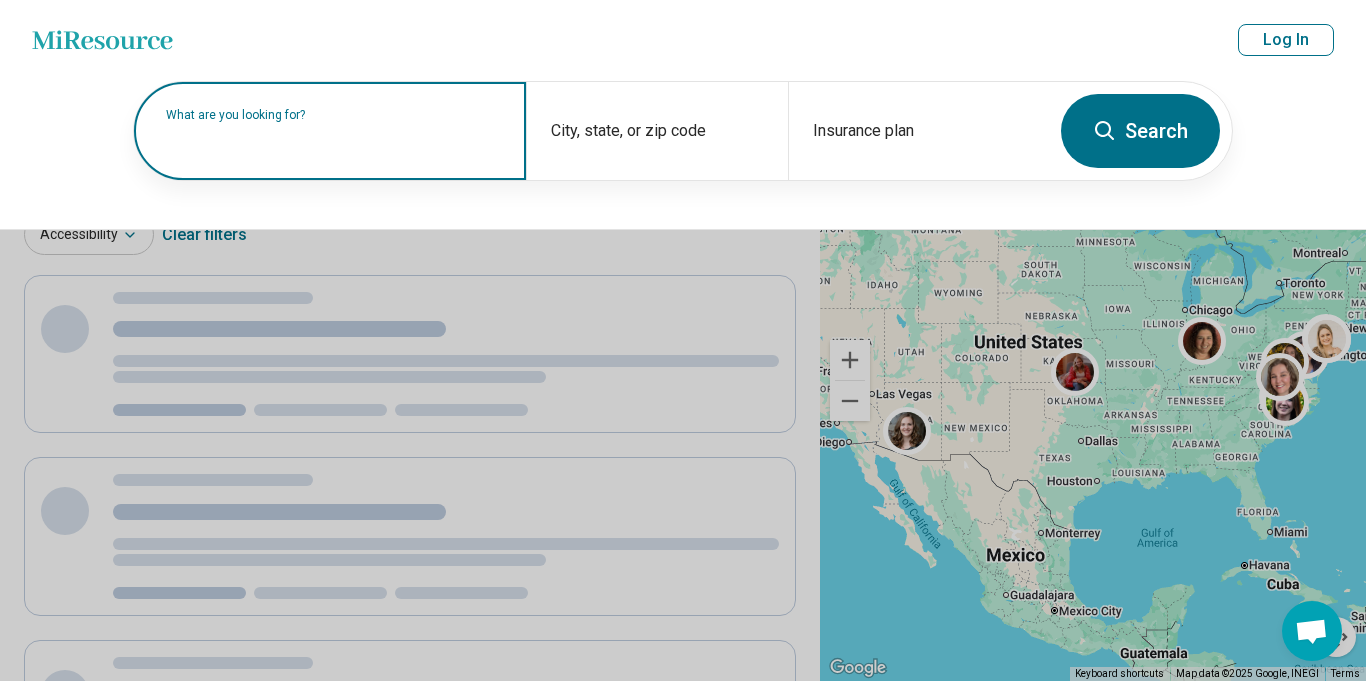 click at bounding box center (334, 141) 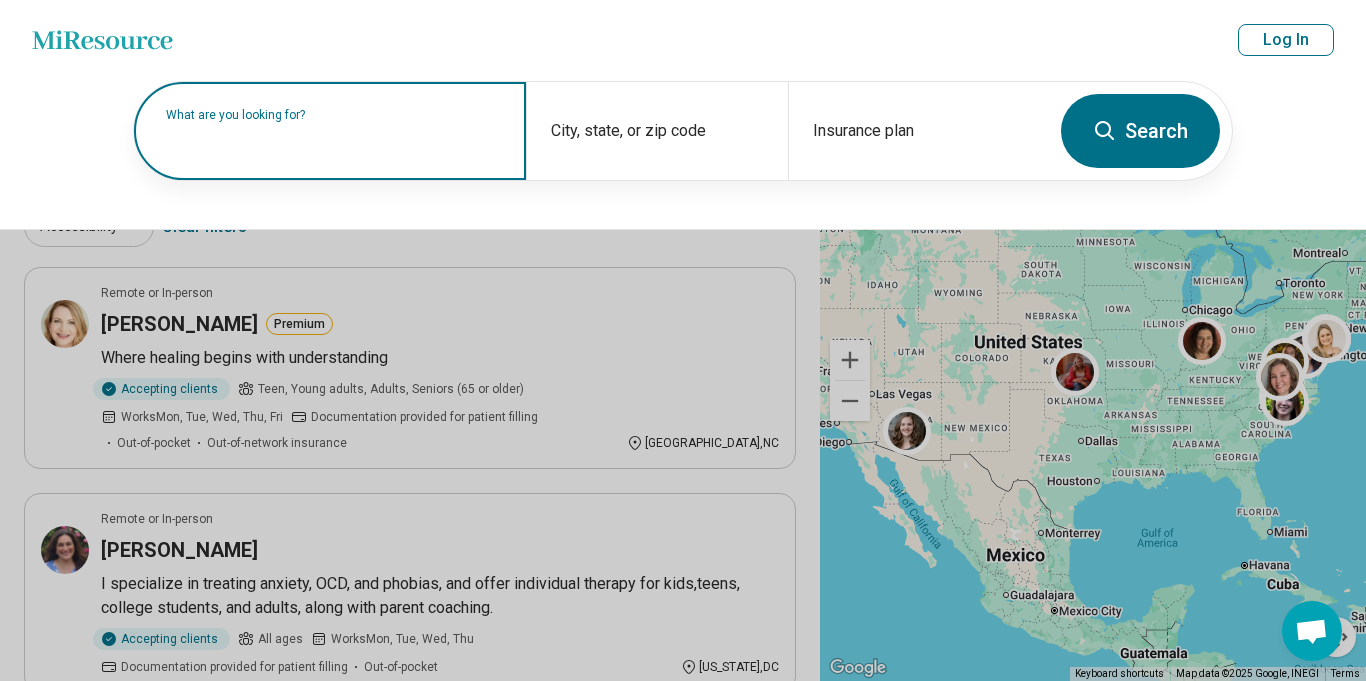 paste on "*****" 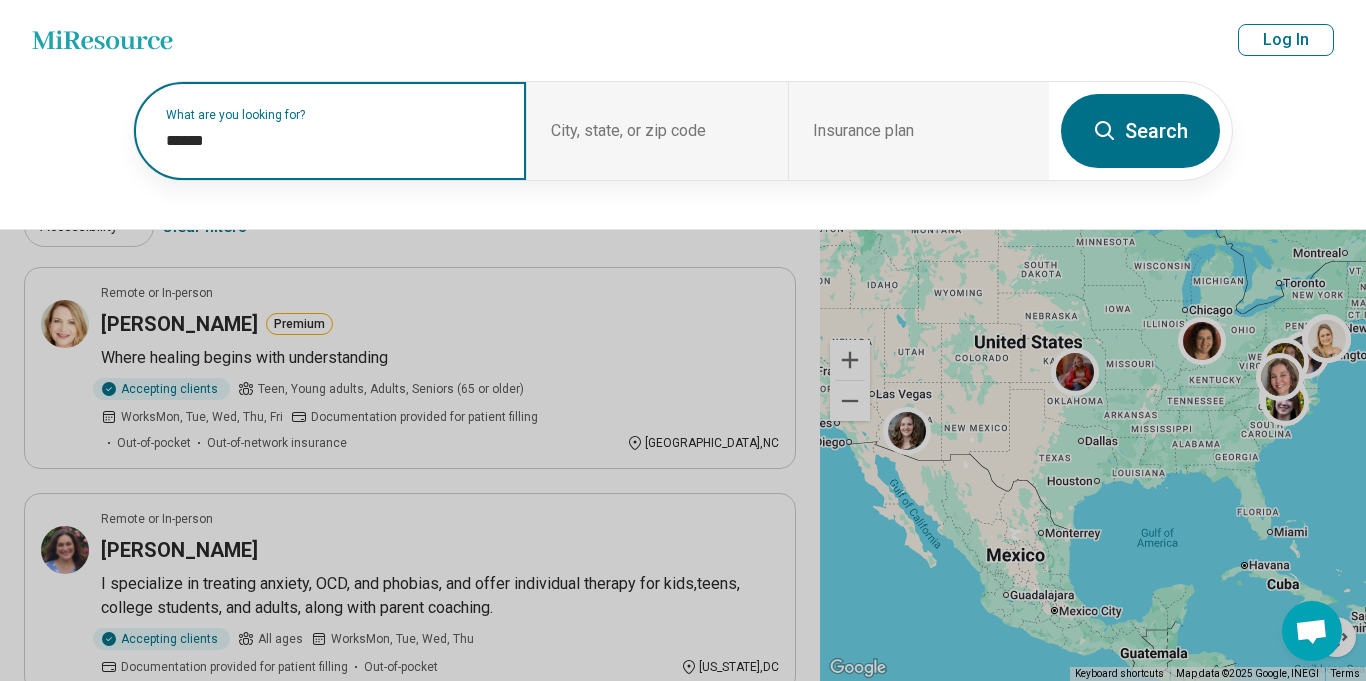 paste on "*********" 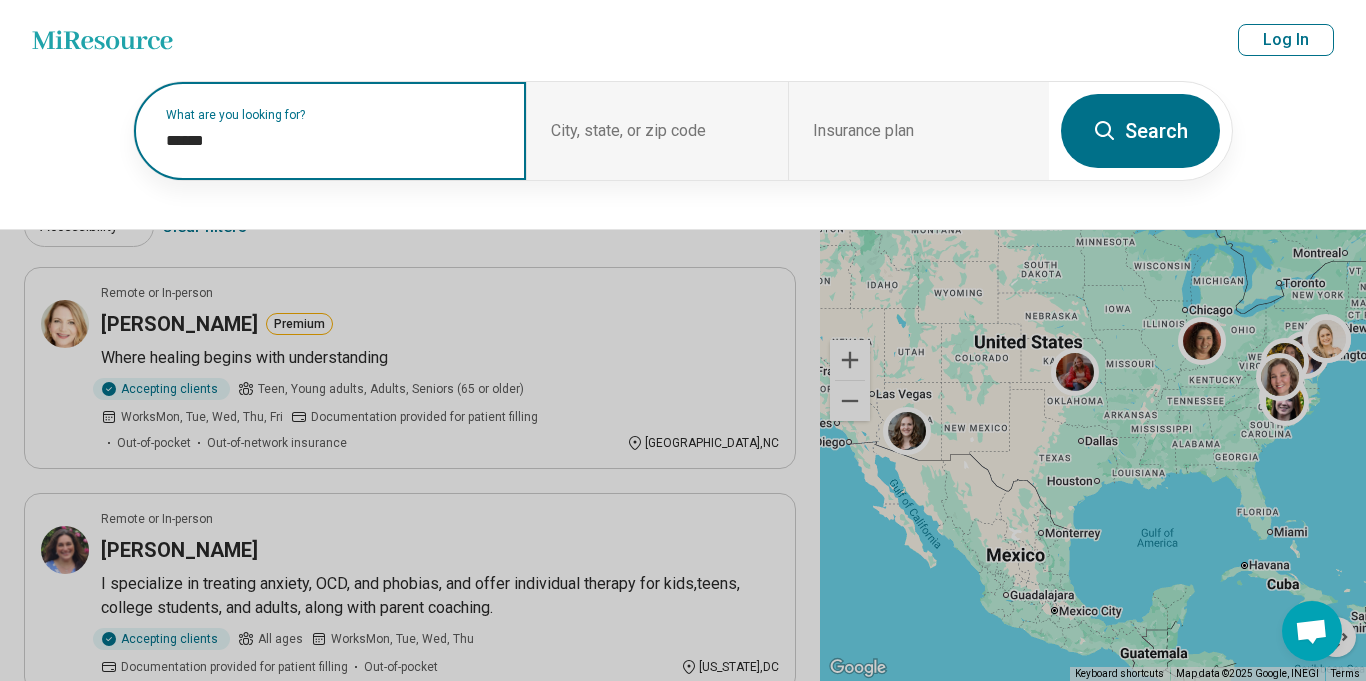type on "**********" 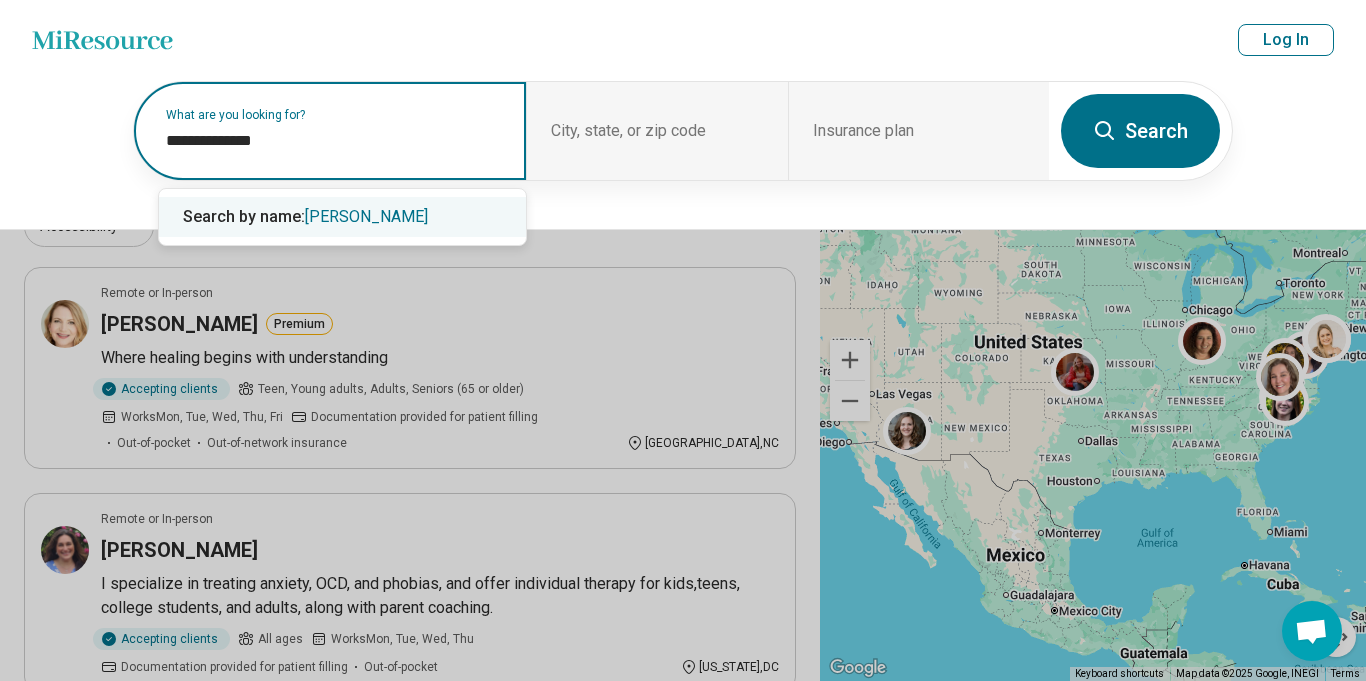 type 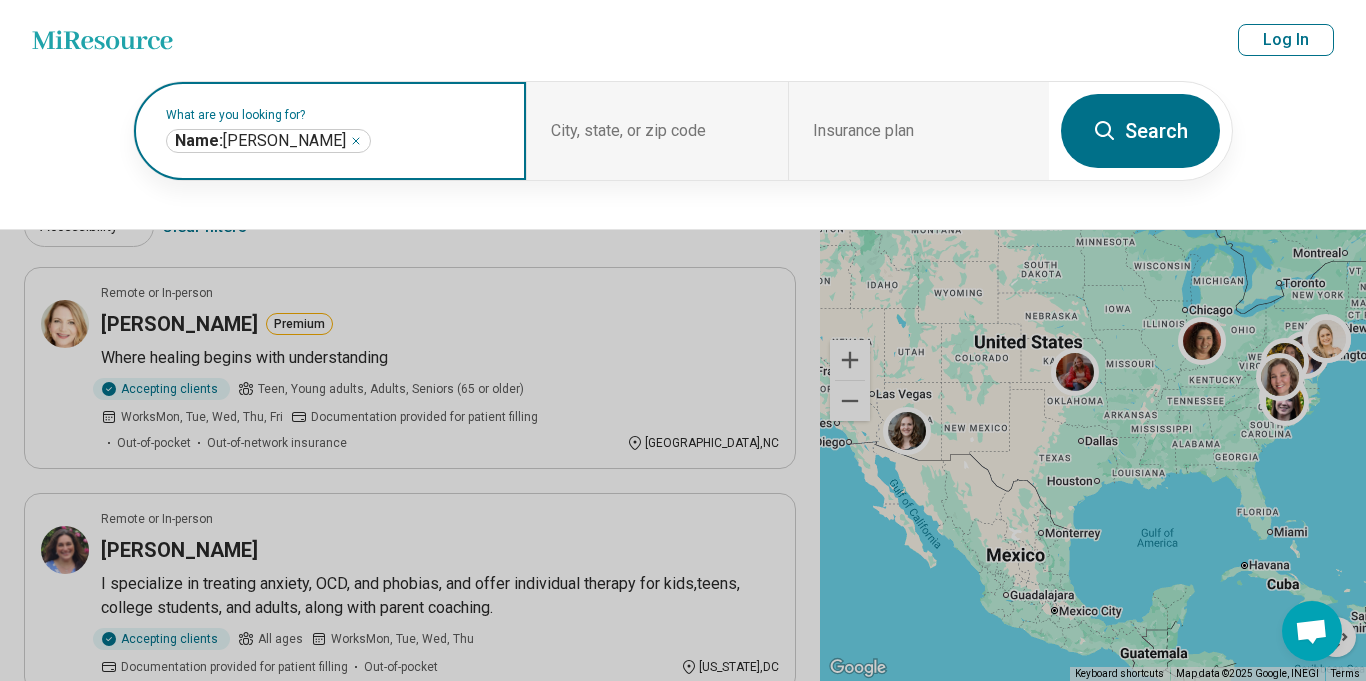 click on "Search" at bounding box center (1140, 131) 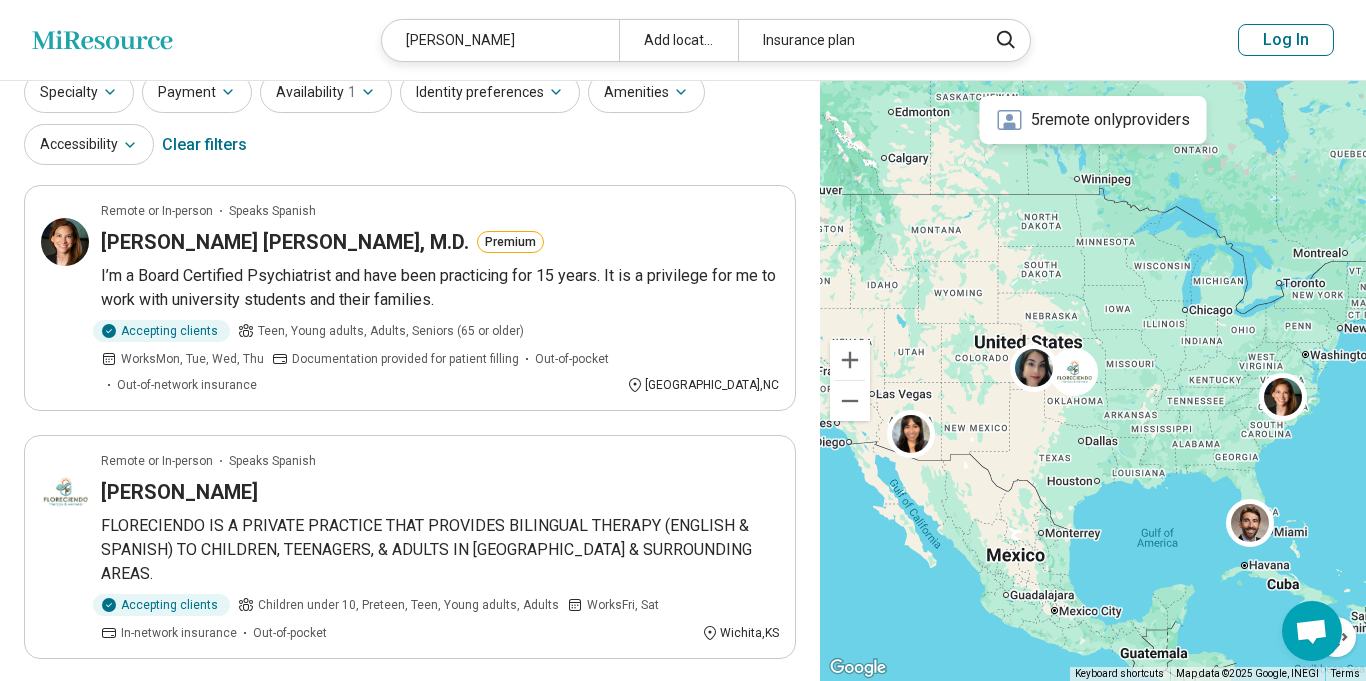 scroll, scrollTop: 79, scrollLeft: 0, axis: vertical 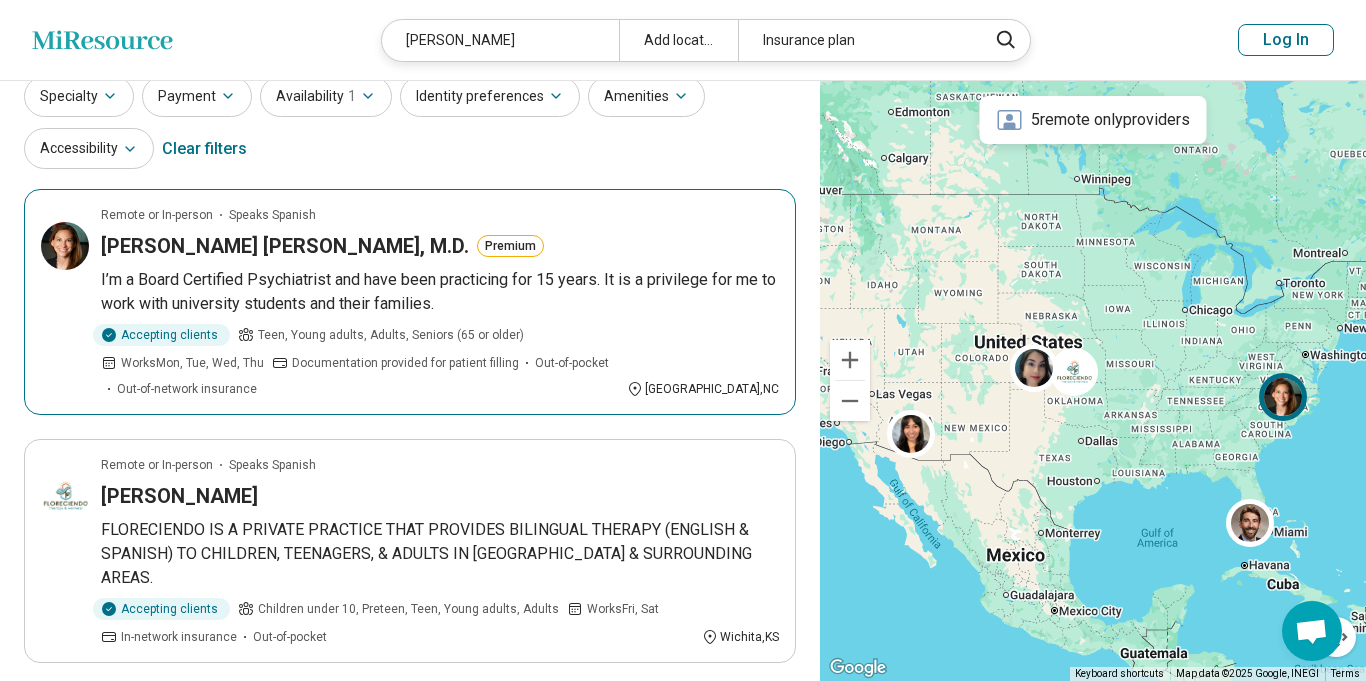 click on "I’m a Board Certified Psychiatrist and have been practicing for 15 years. It is a privilege for me to work with university students and their families." at bounding box center [440, 292] 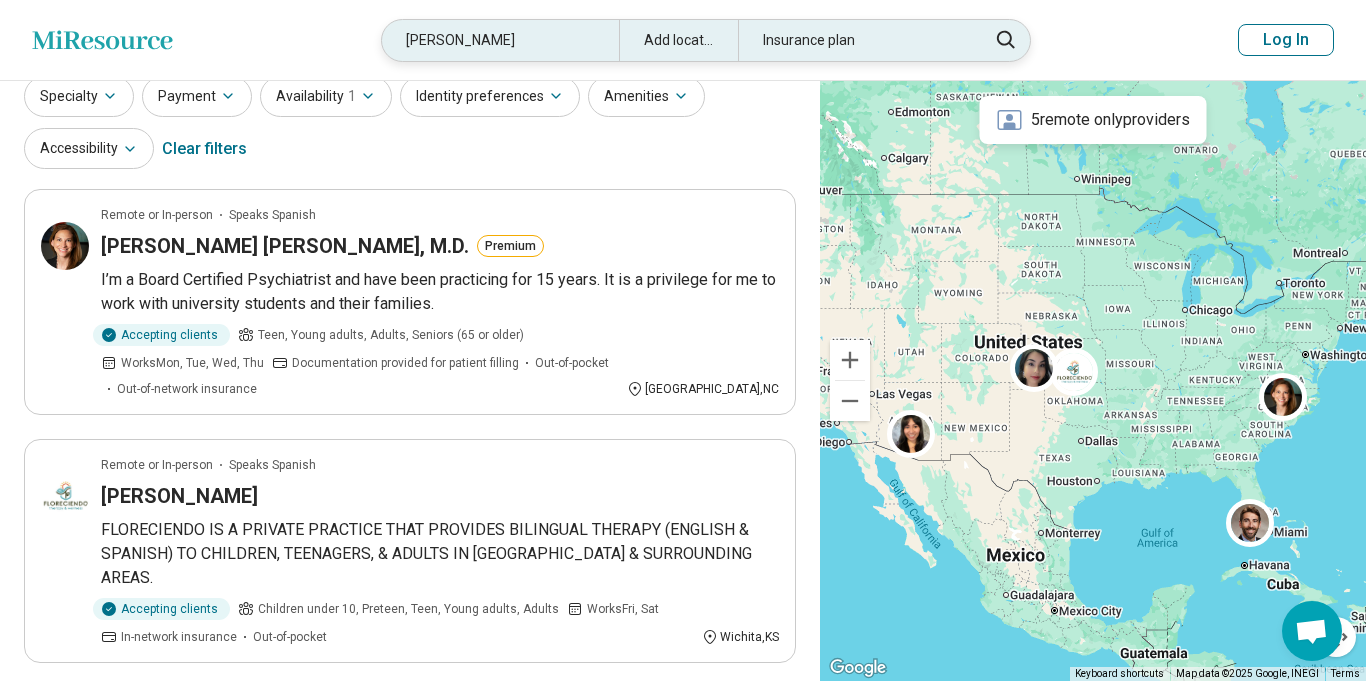 click on "Adrea Gonzalez" at bounding box center (500, 40) 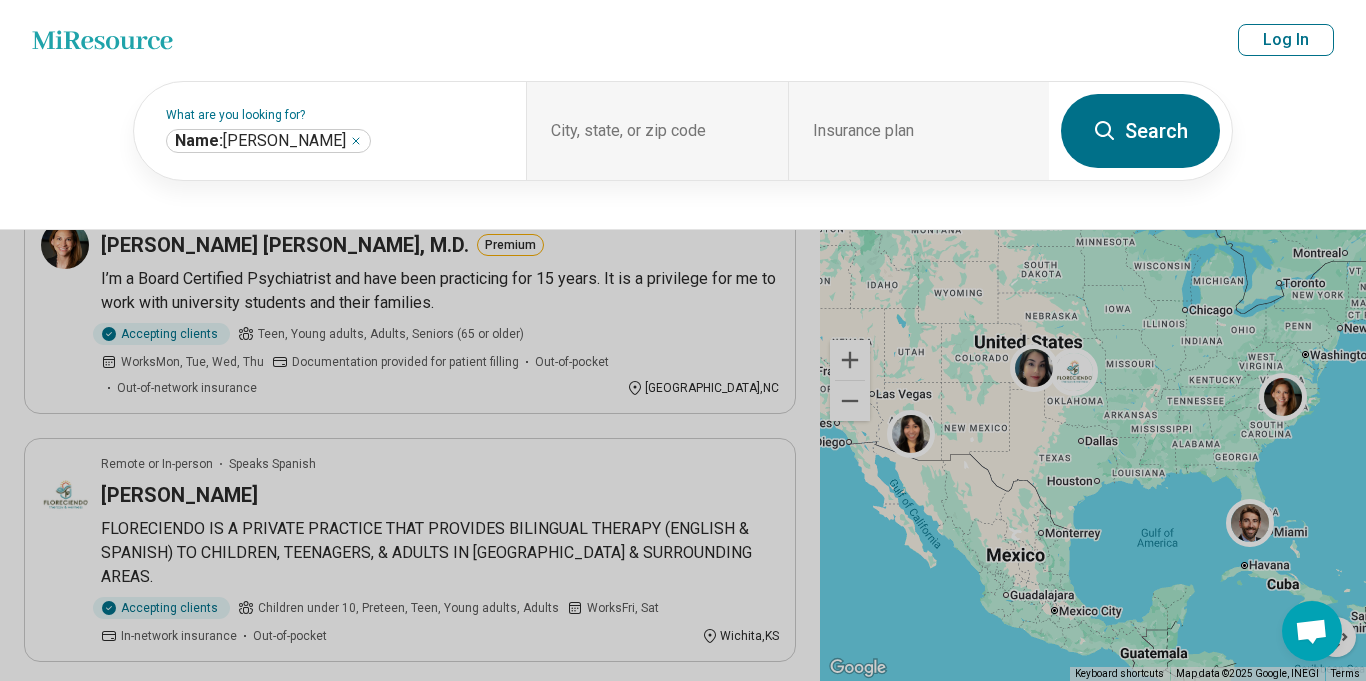 scroll, scrollTop: 78, scrollLeft: 0, axis: vertical 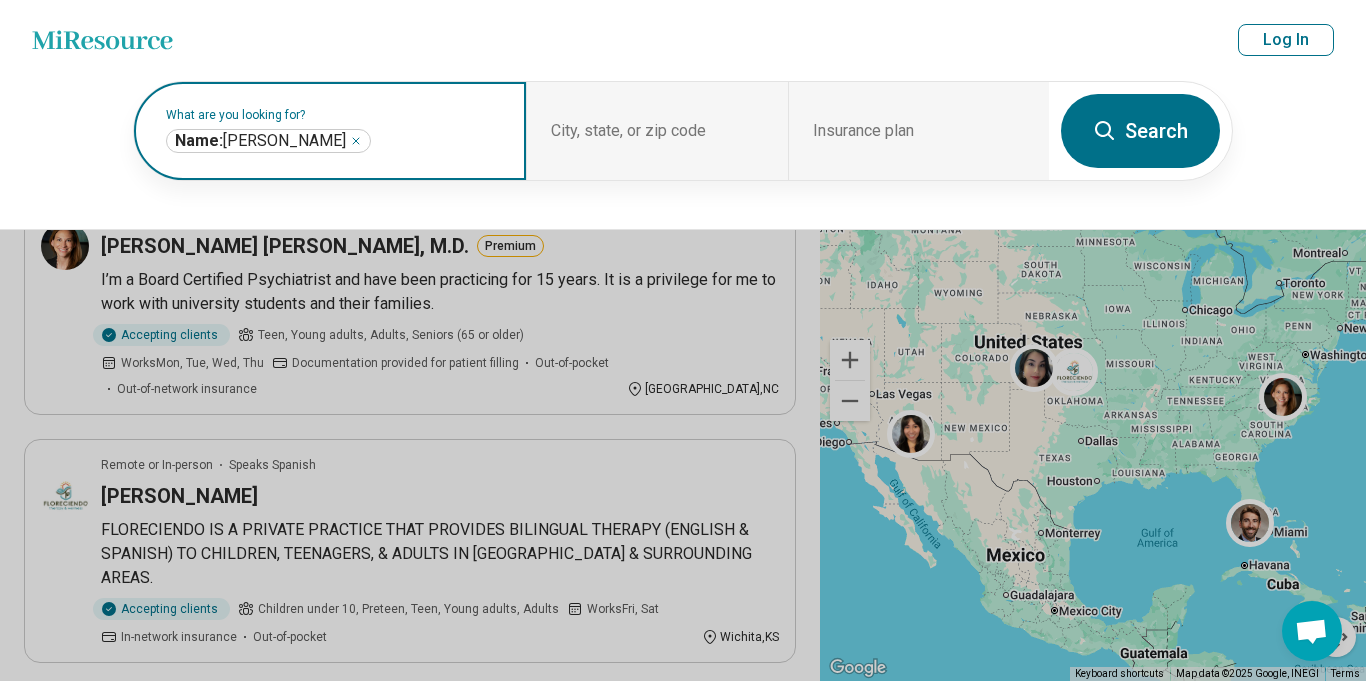 click 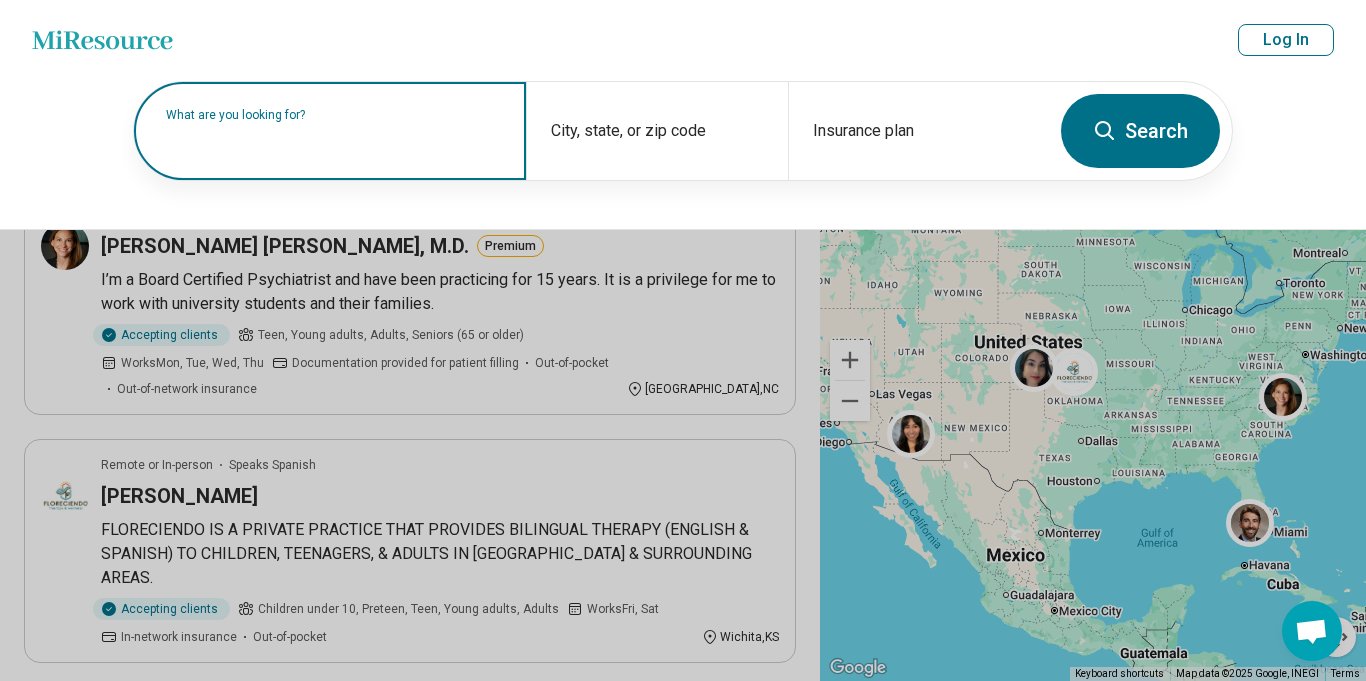 click on "What are you looking for?" at bounding box center [334, 115] 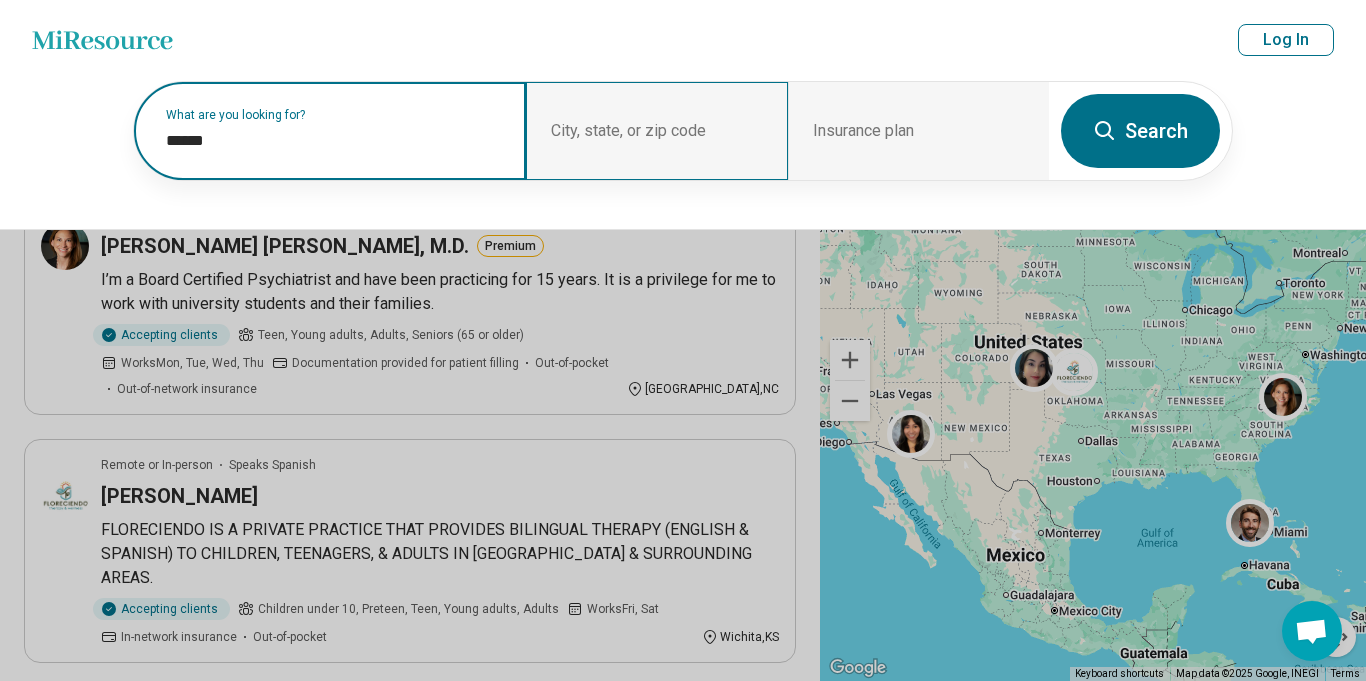 paste on "*******" 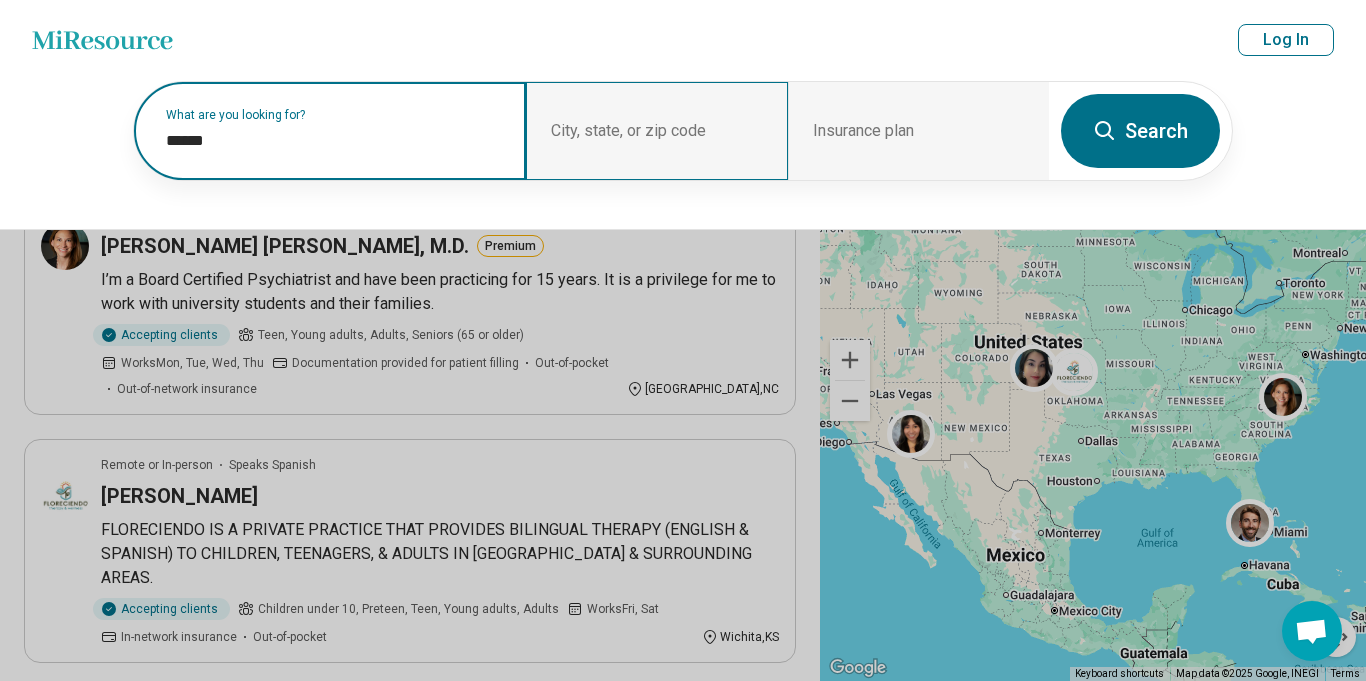 type on "**********" 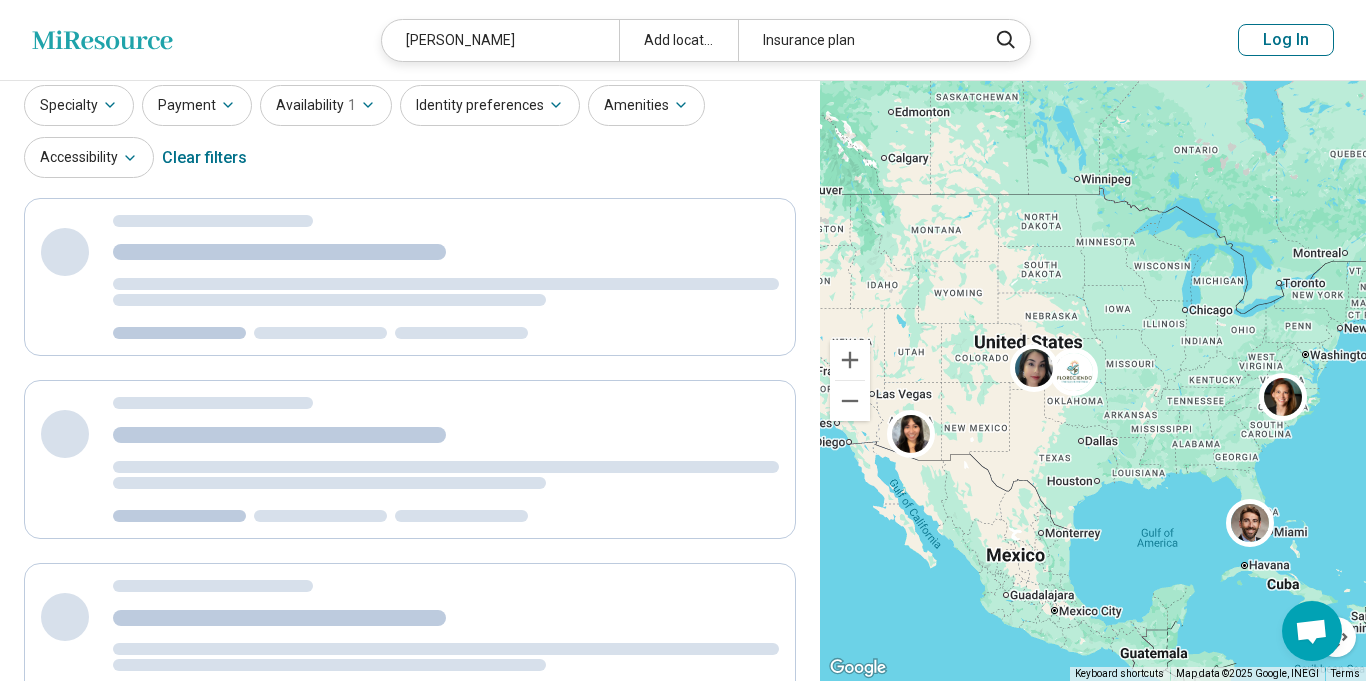 scroll, scrollTop: 0, scrollLeft: 0, axis: both 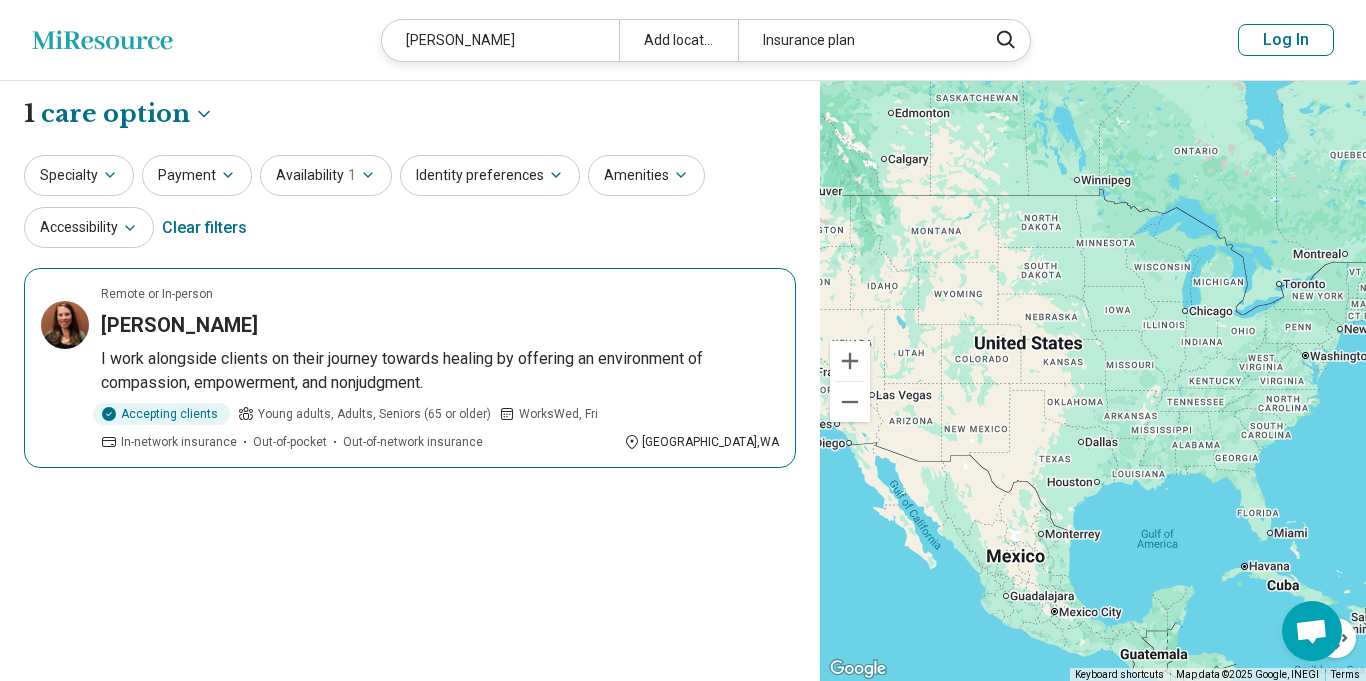 click on "Remote or In-person Amber Bierce I work alongside clients on their journey towards healing by offering an environment of compassion, empowerment, and nonjudgment. Accepting clients Young adults, Adults, Seniors (65 or older) Works  Wed, Fri In-network insurance Out-of-pocket Out-of-network insurance Seattle ,  WA" at bounding box center (410, 368) 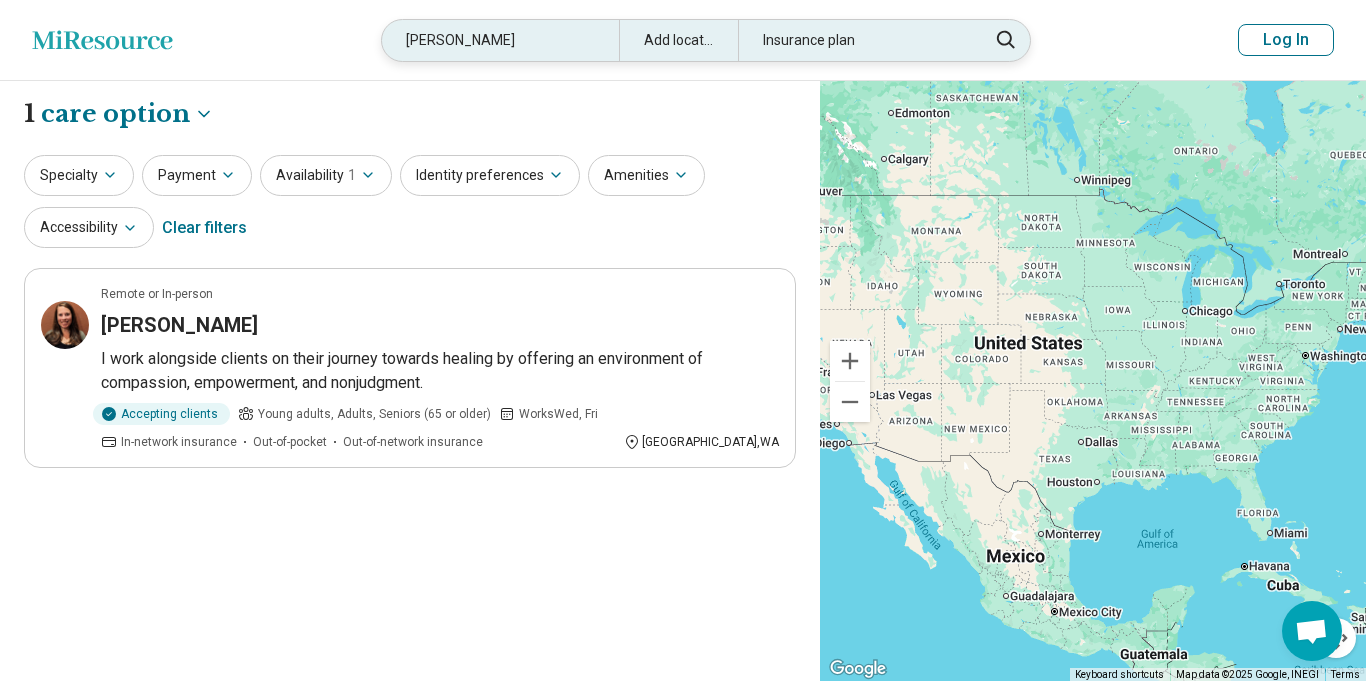 click on "Amber Bierce" at bounding box center [500, 40] 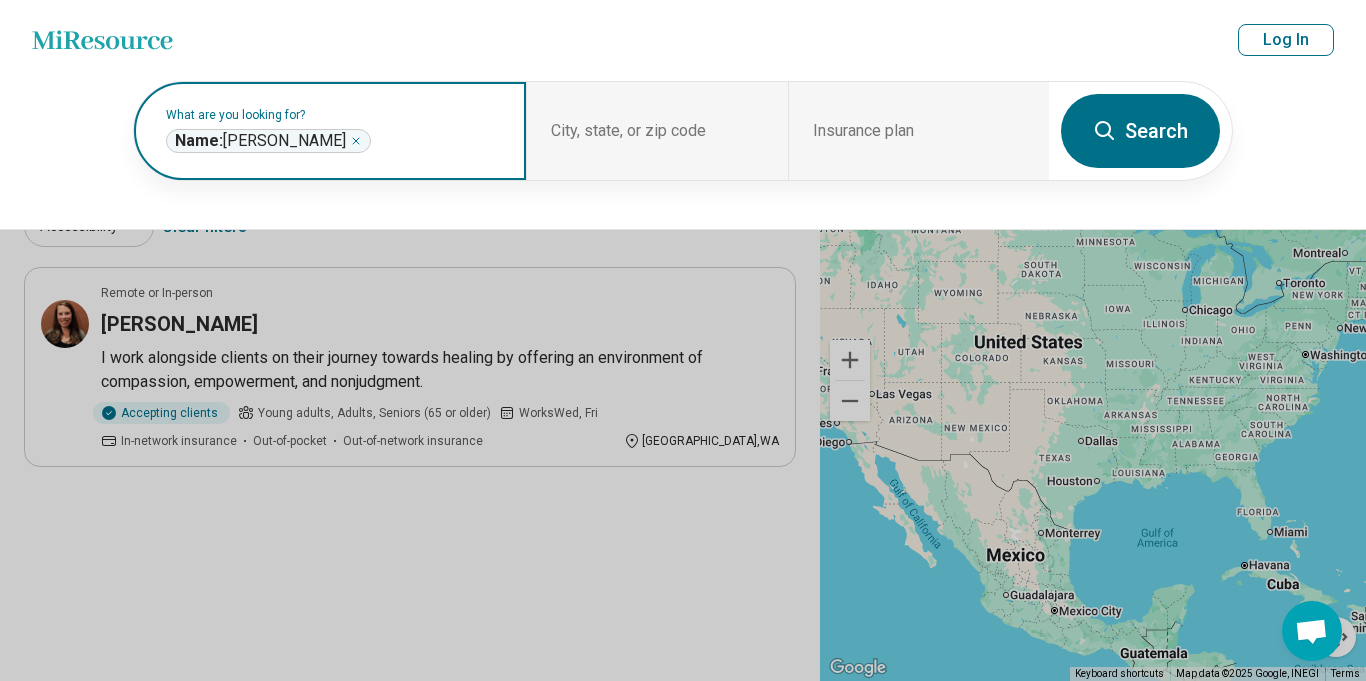 click 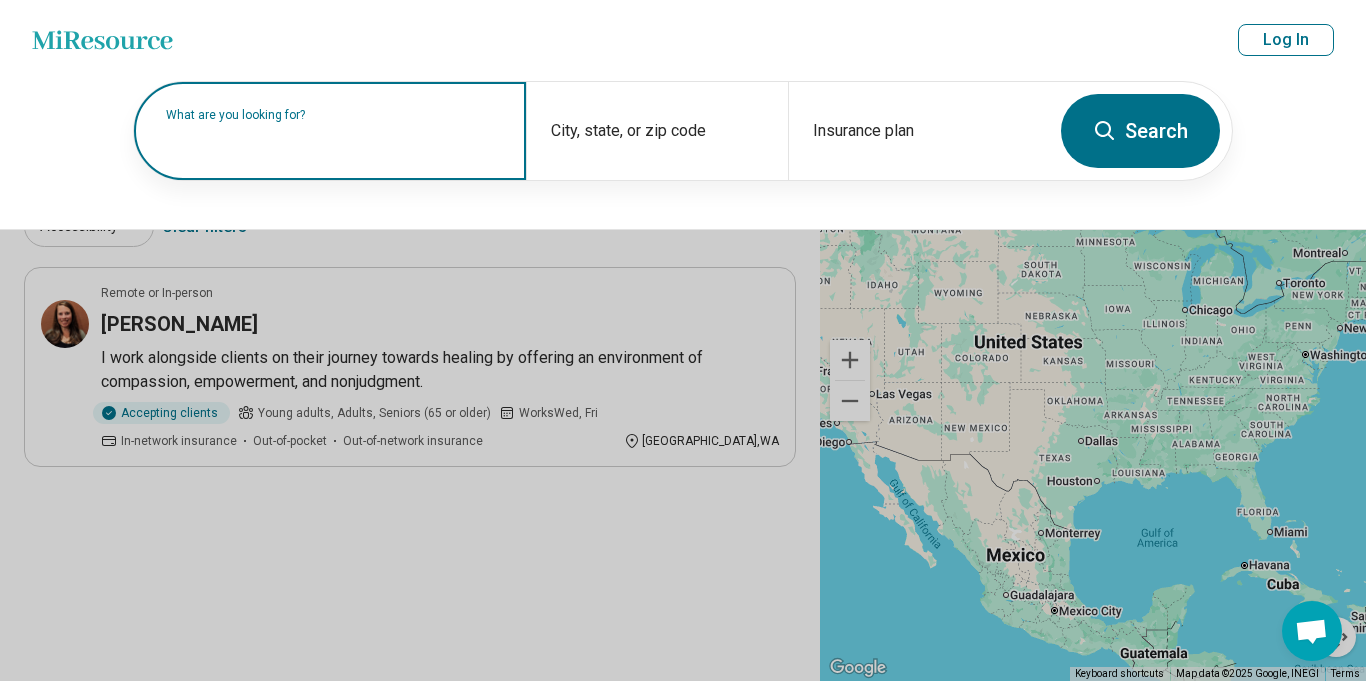 click on "What are you looking for?" at bounding box center [330, 131] 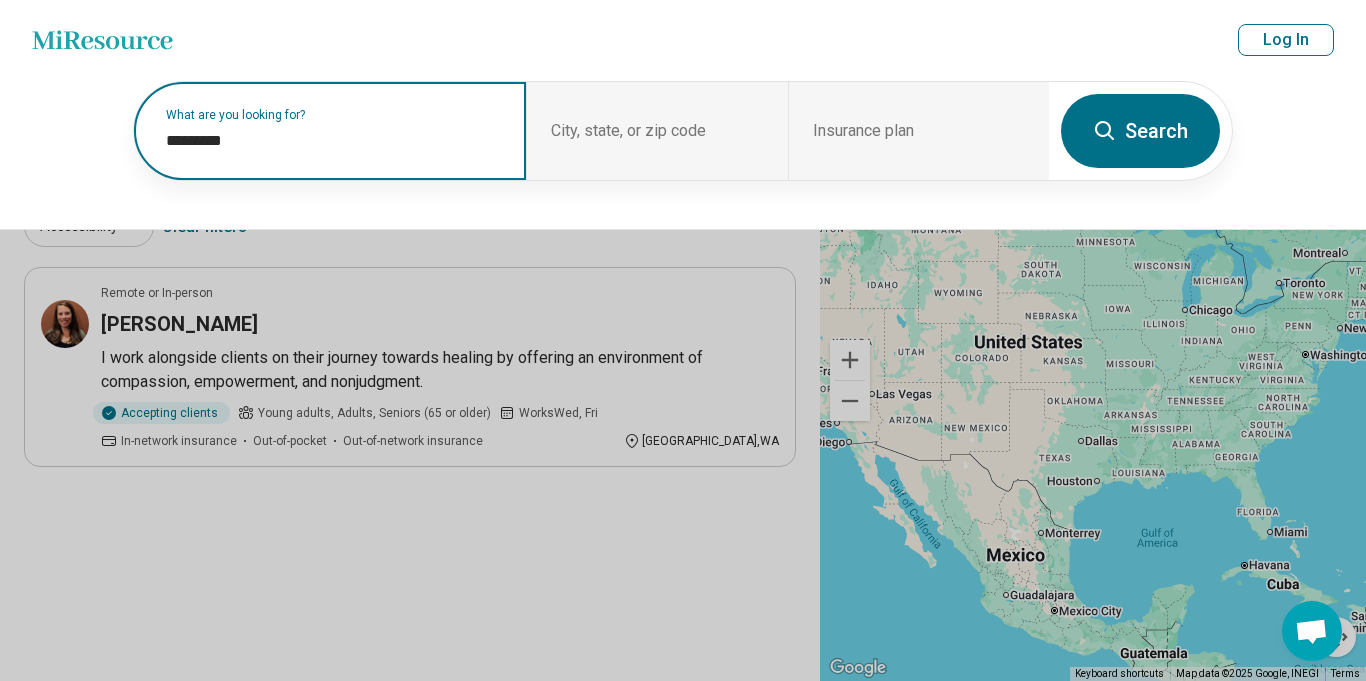 paste on "*****" 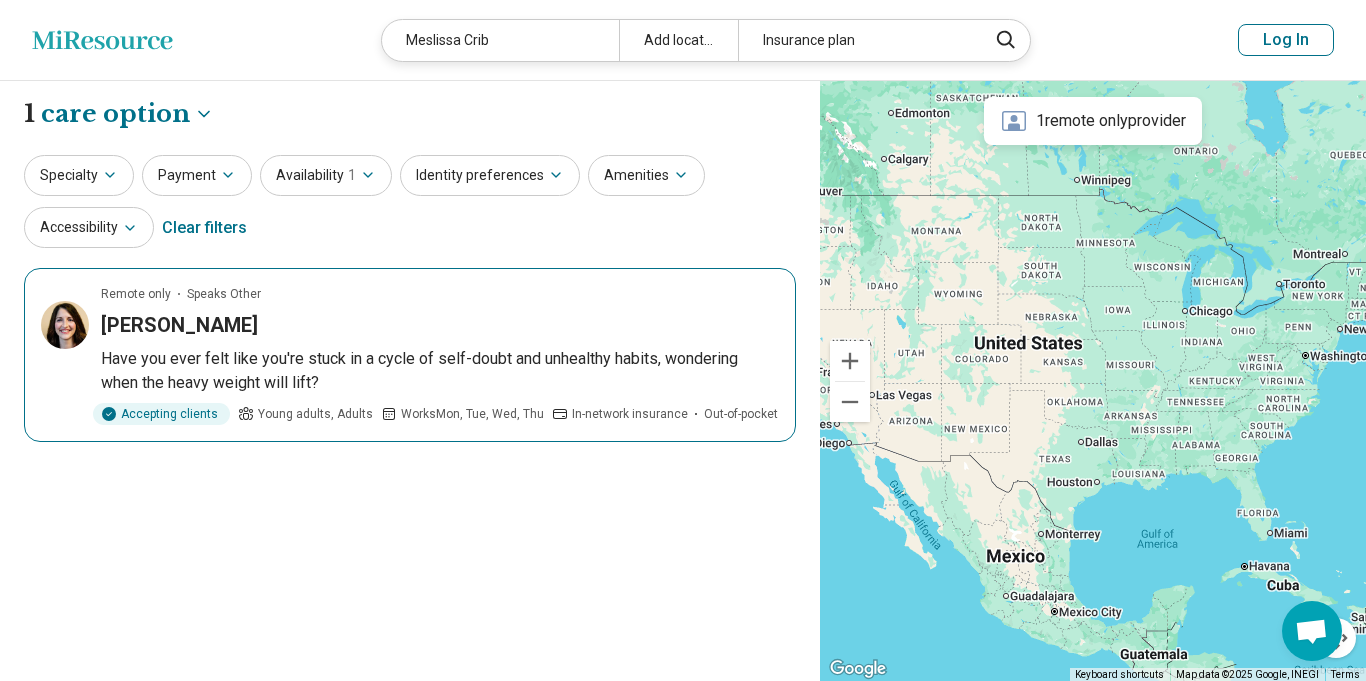 click on "Melissa Cribb" at bounding box center (440, 325) 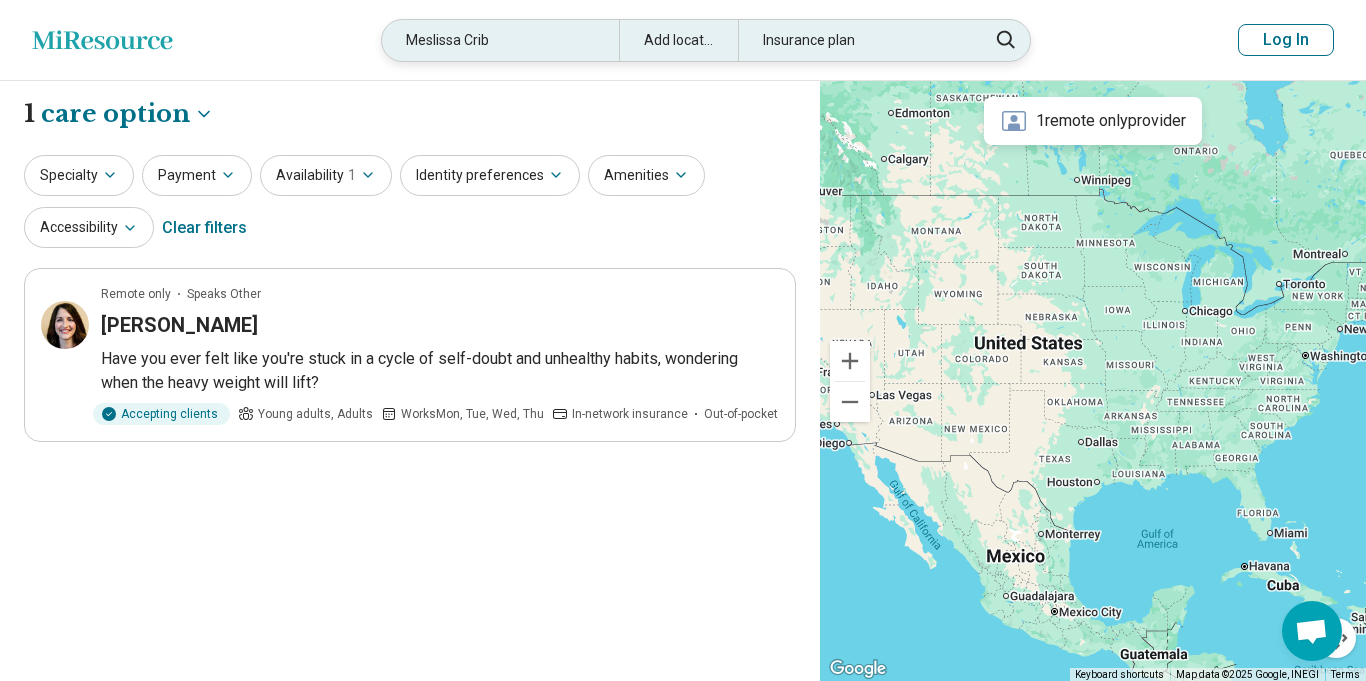 click on "Meslissa Crib" at bounding box center [500, 40] 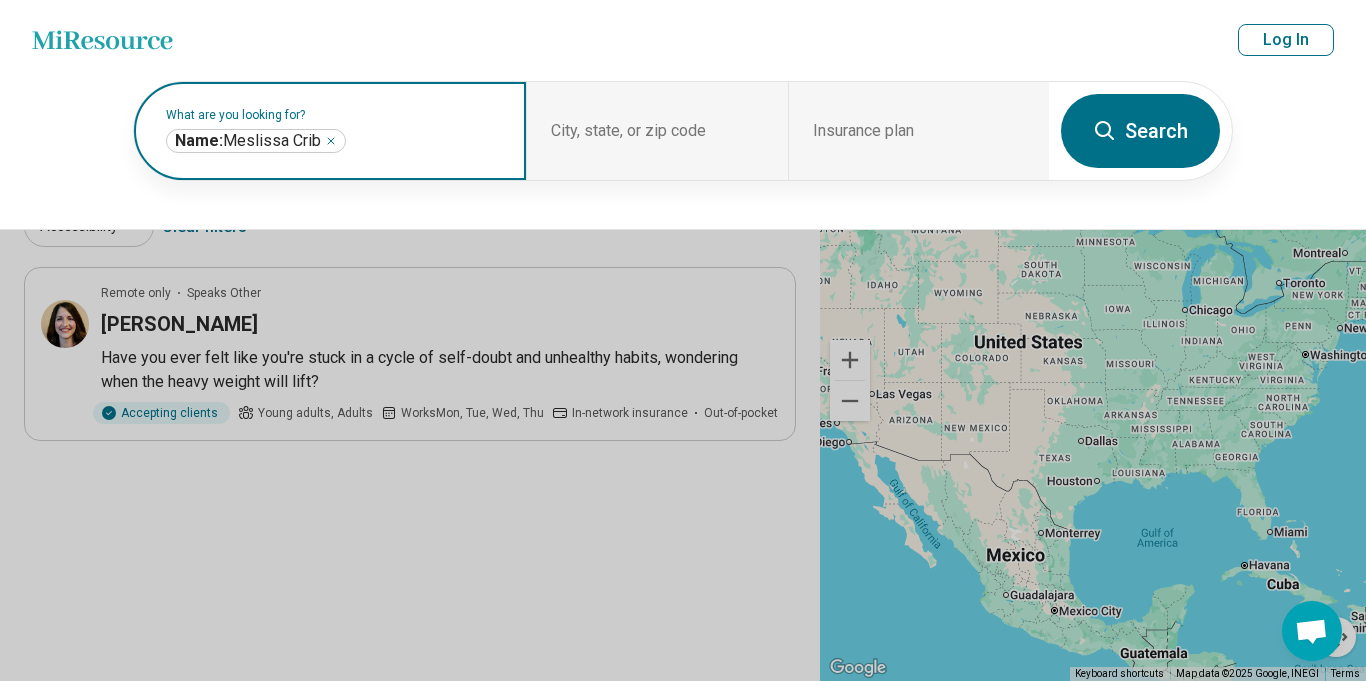click 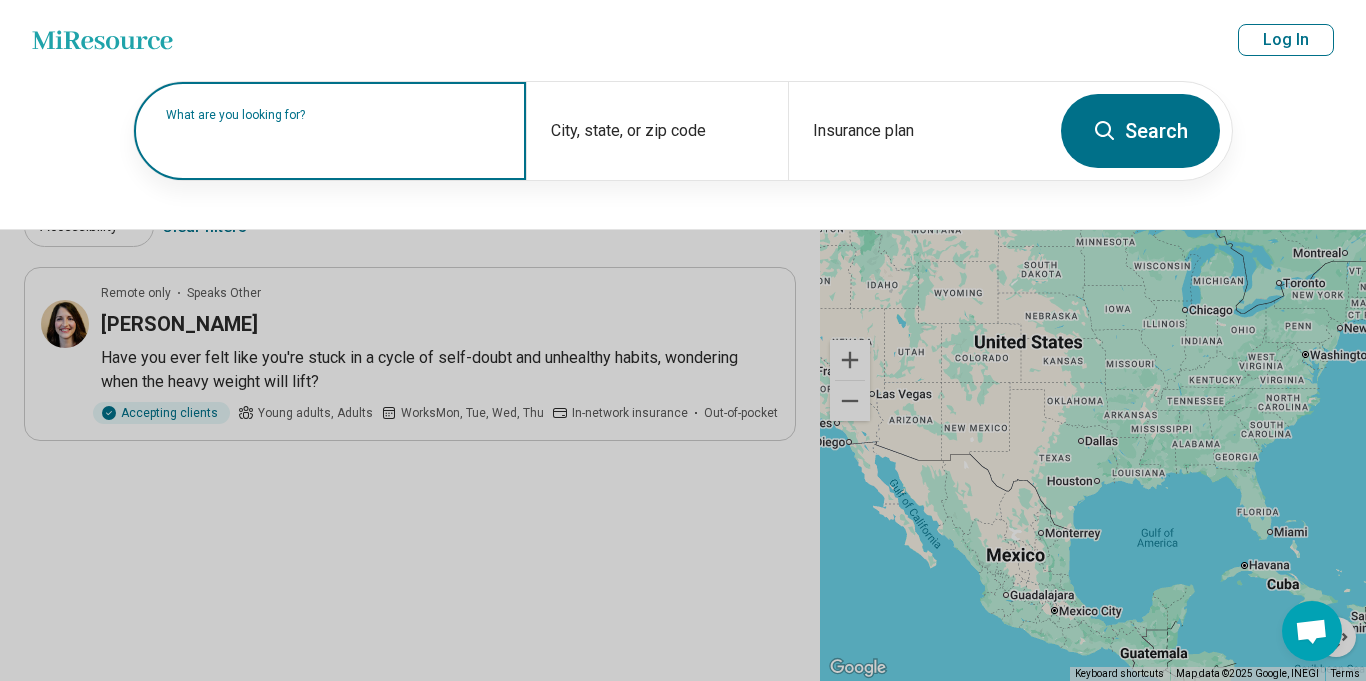 click on "What are you looking for?" at bounding box center (330, 131) 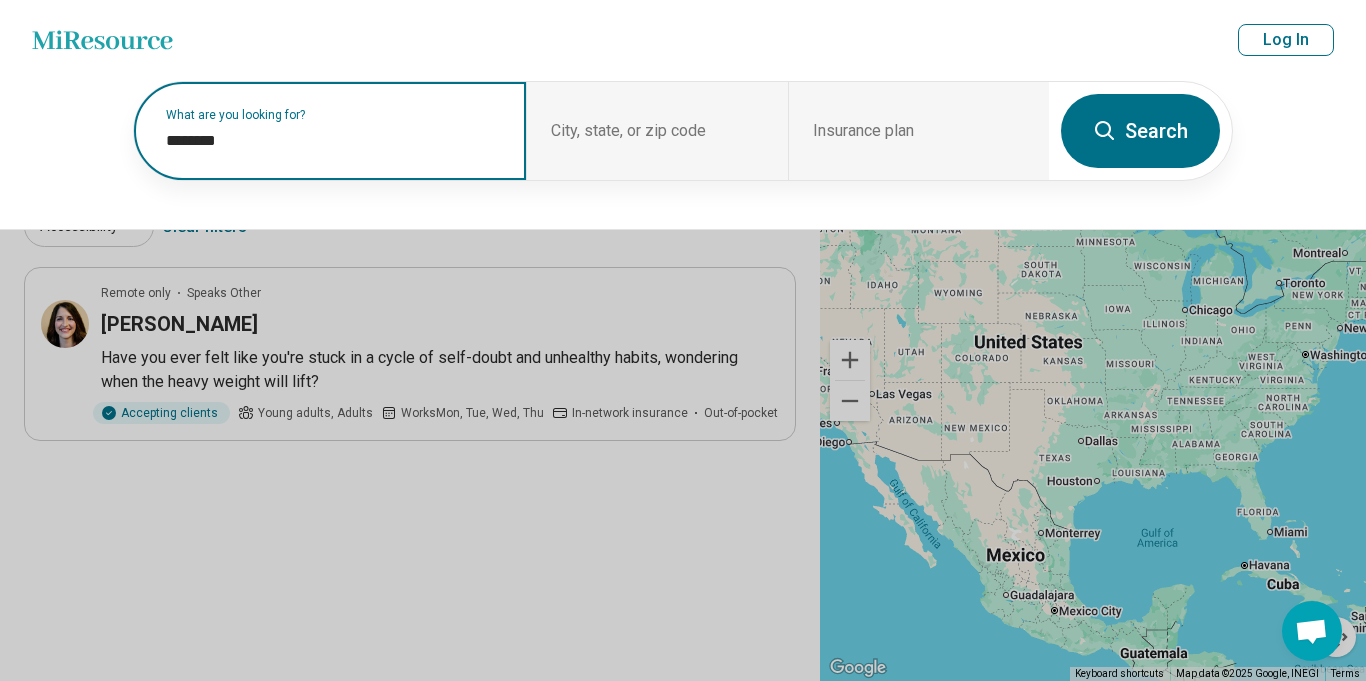paste on "******" 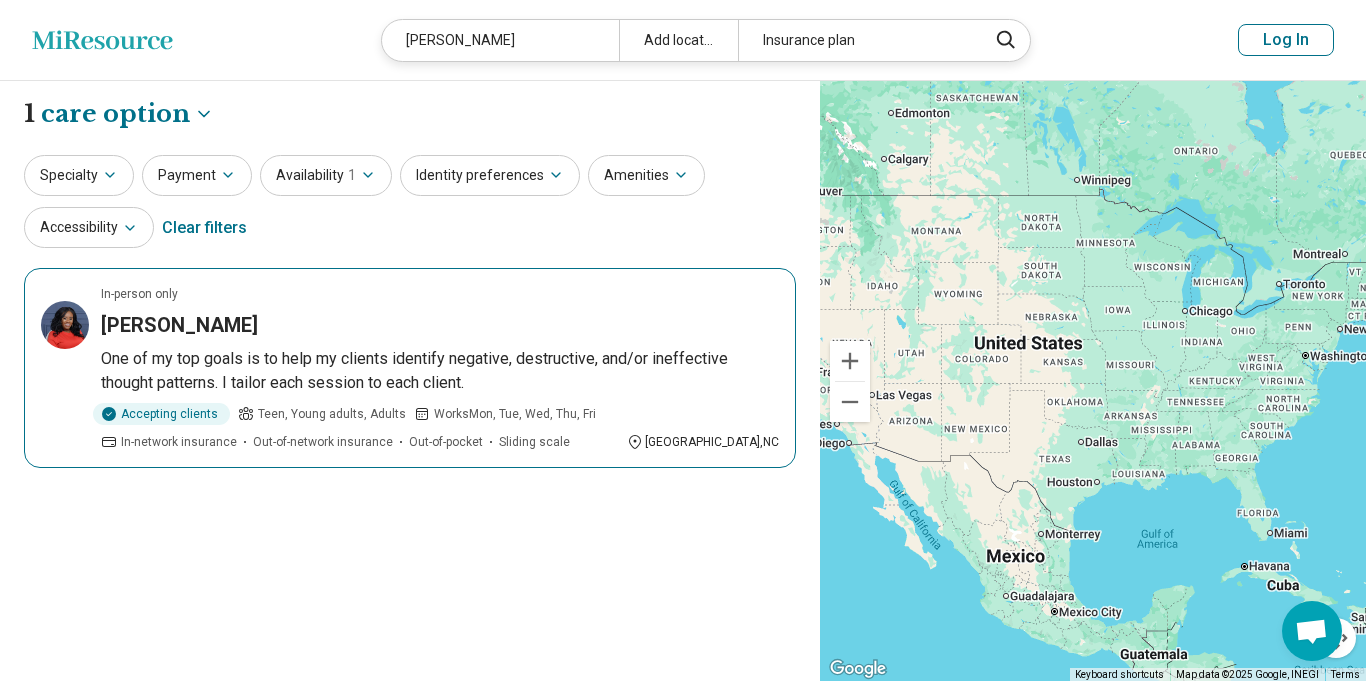 click on "One of my top goals is to help my clients identify negative, destructive, and/or ineffective thought patterns.  I tailor each session to each client." at bounding box center (440, 371) 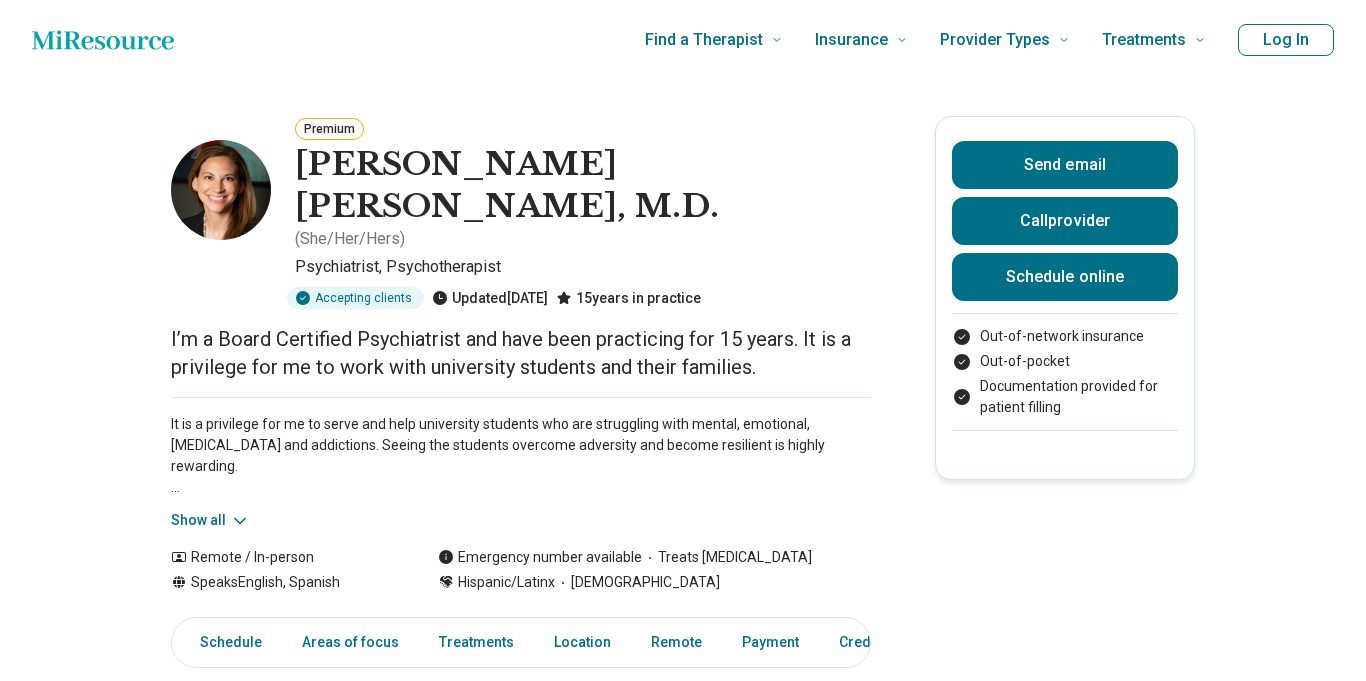 scroll, scrollTop: 0, scrollLeft: 0, axis: both 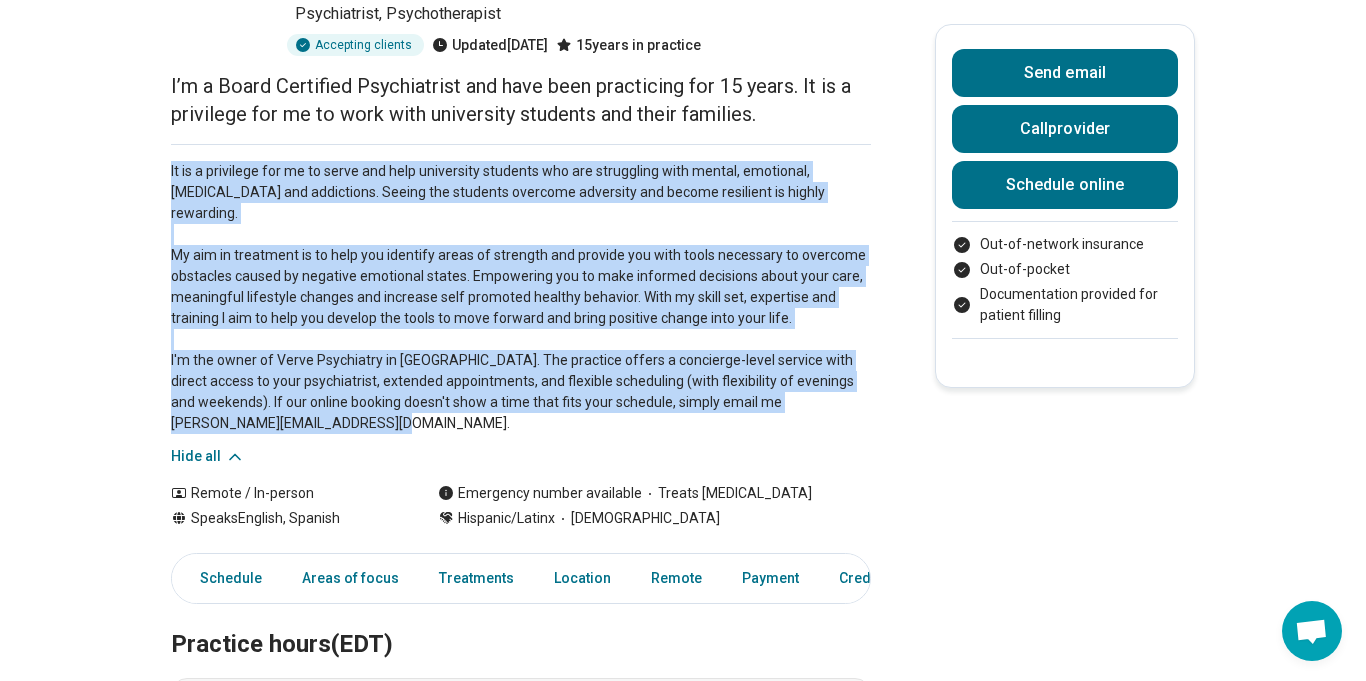 drag, startPoint x: 162, startPoint y: 165, endPoint x: 424, endPoint y: 404, distance: 354.6336 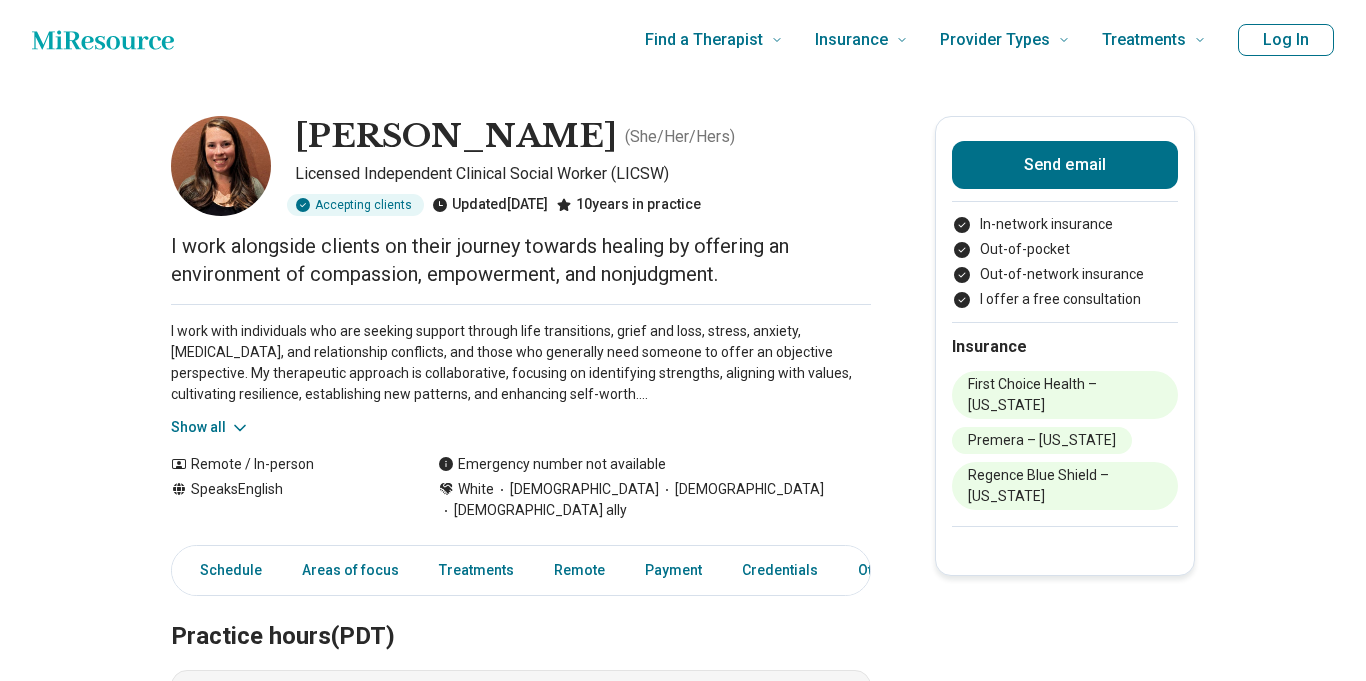 scroll, scrollTop: 0, scrollLeft: 0, axis: both 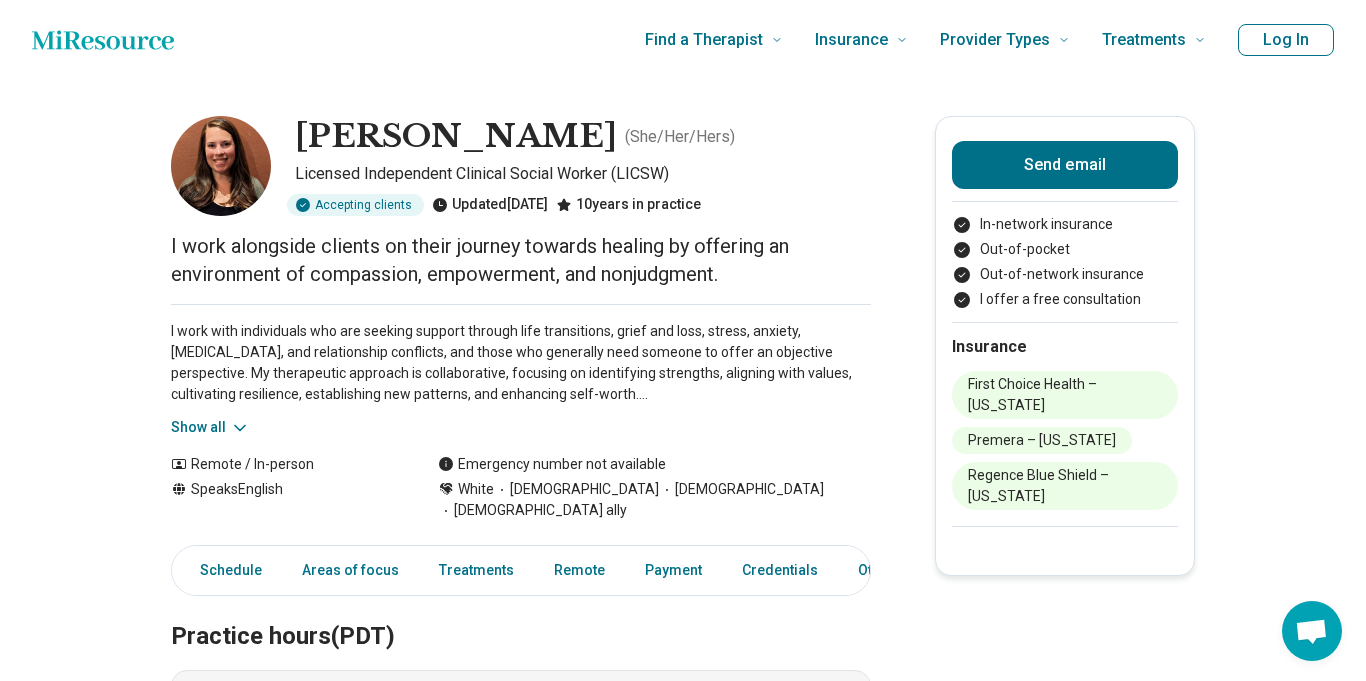 click on "Show all" at bounding box center (210, 427) 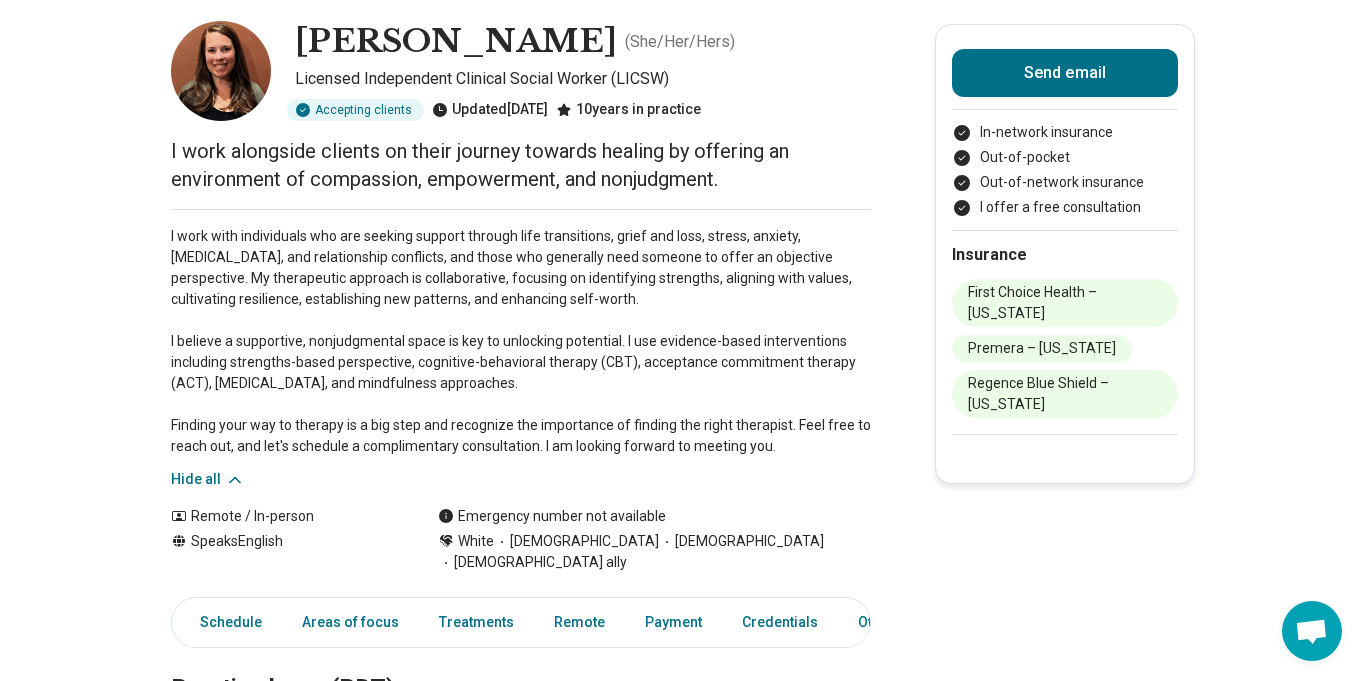 scroll, scrollTop: 105, scrollLeft: 0, axis: vertical 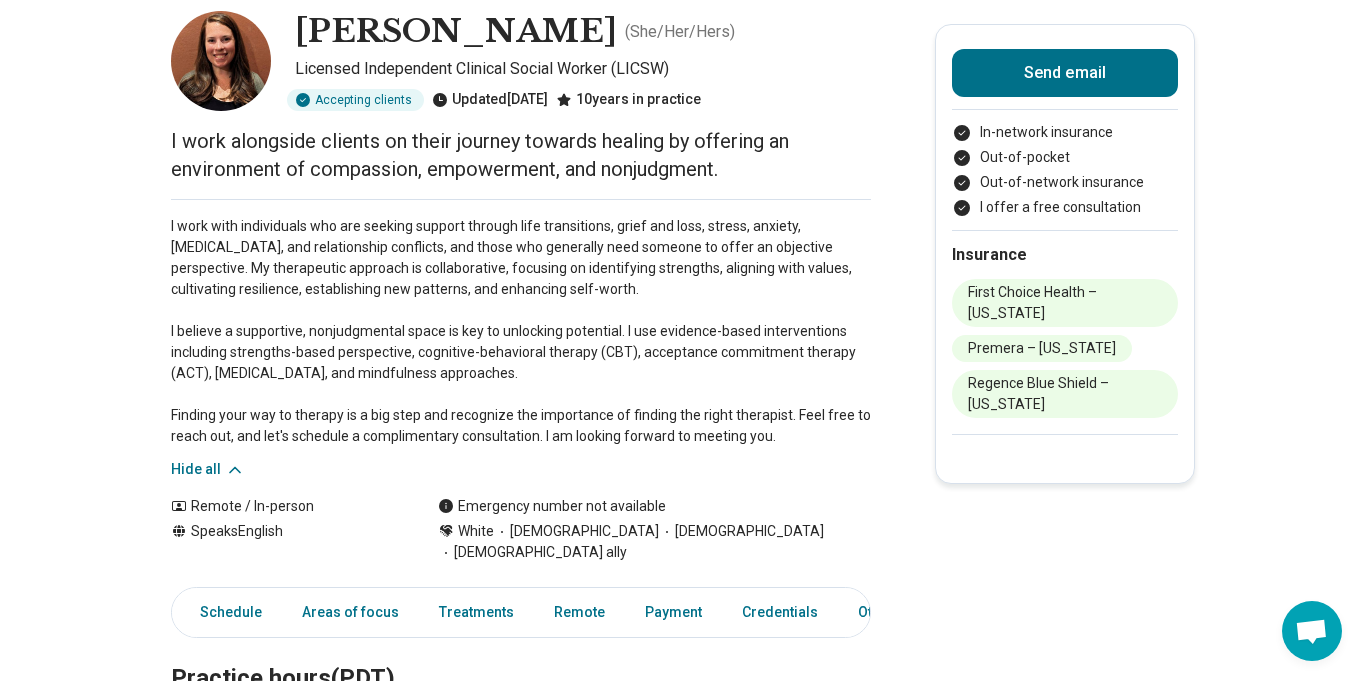 drag, startPoint x: 162, startPoint y: 221, endPoint x: 828, endPoint y: 429, distance: 697.72485 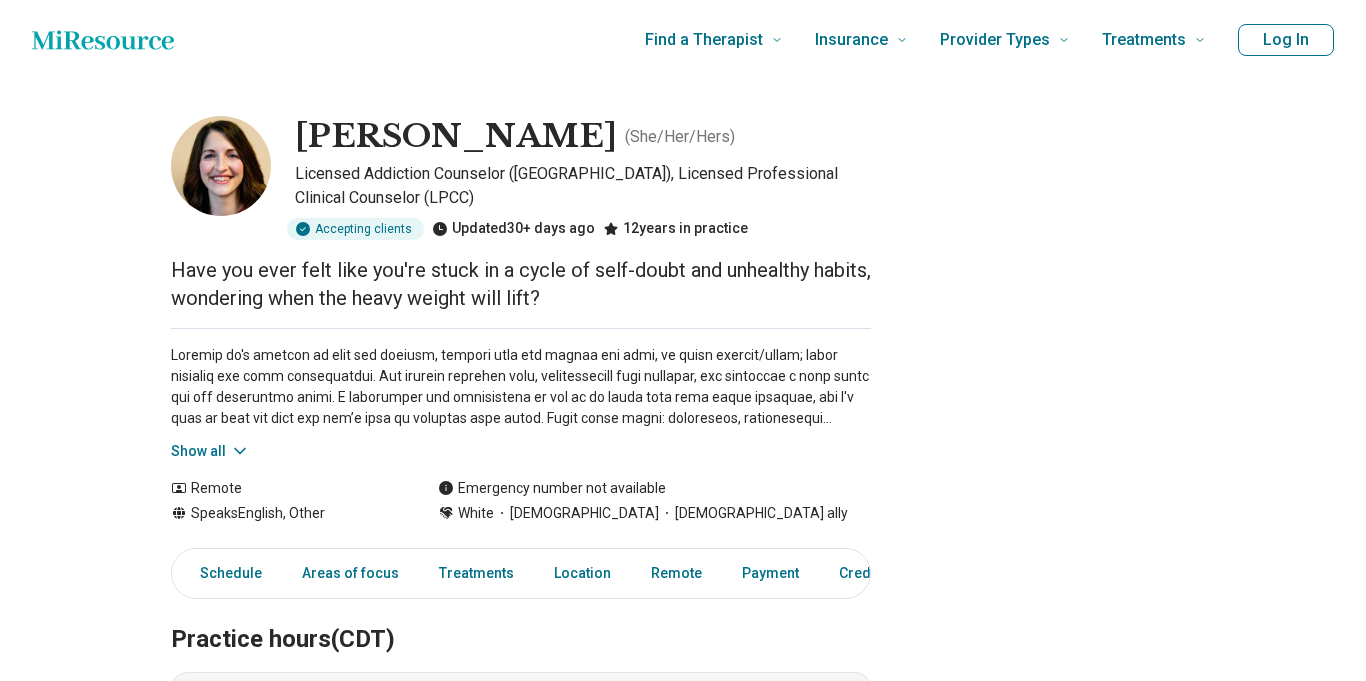 scroll, scrollTop: 0, scrollLeft: 0, axis: both 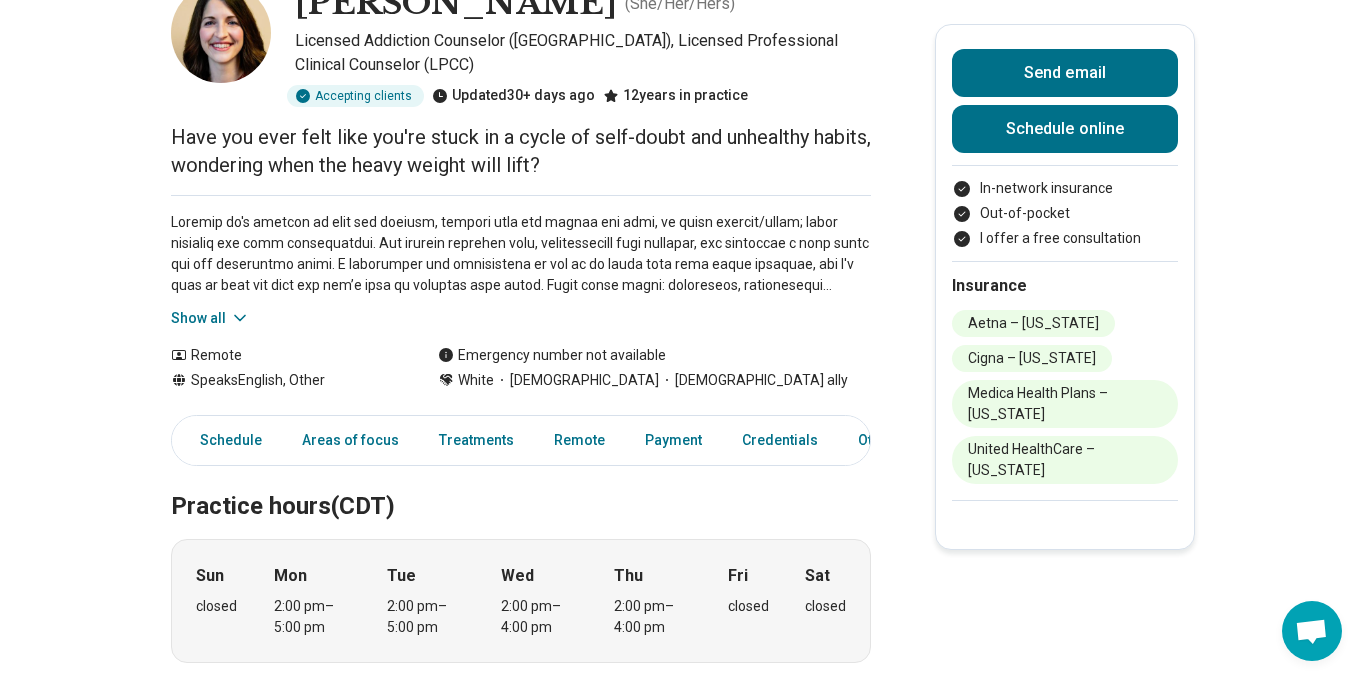 click on "Show all" at bounding box center (210, 318) 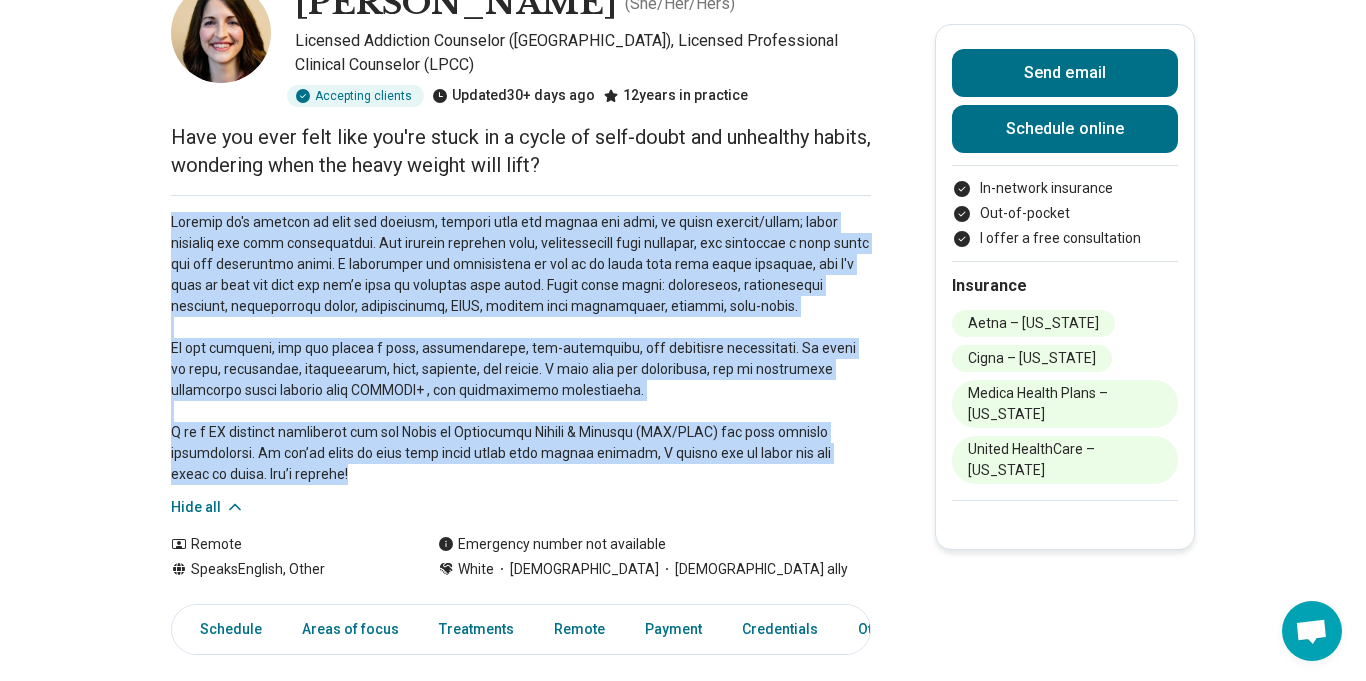drag, startPoint x: 168, startPoint y: 215, endPoint x: 296, endPoint y: 475, distance: 289.79993 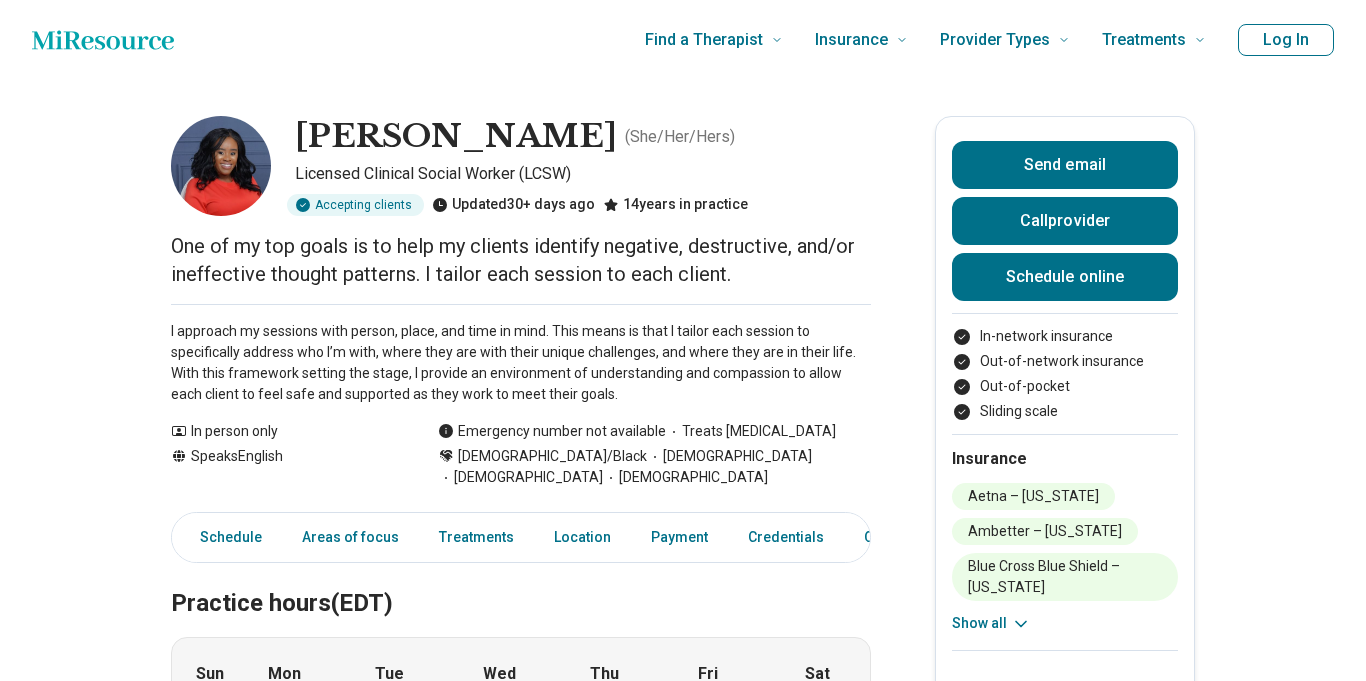scroll, scrollTop: 0, scrollLeft: 0, axis: both 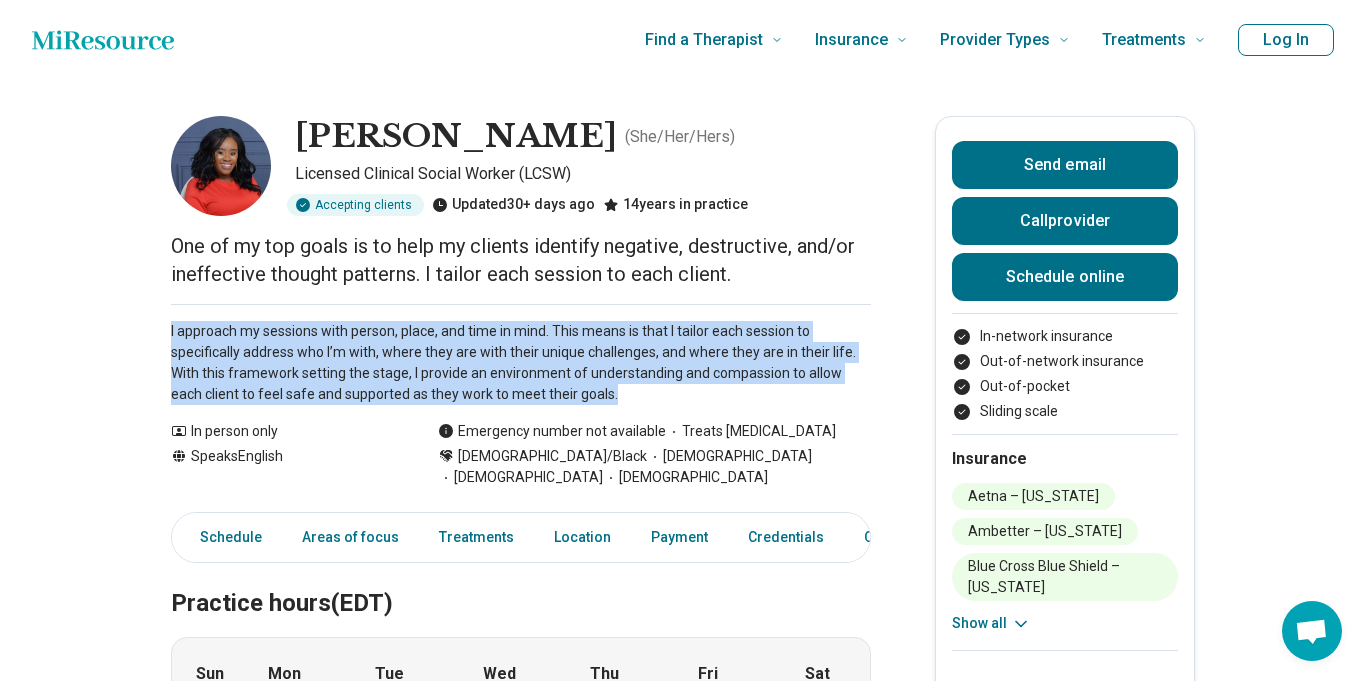 drag, startPoint x: 168, startPoint y: 319, endPoint x: 594, endPoint y: 391, distance: 432.04166 